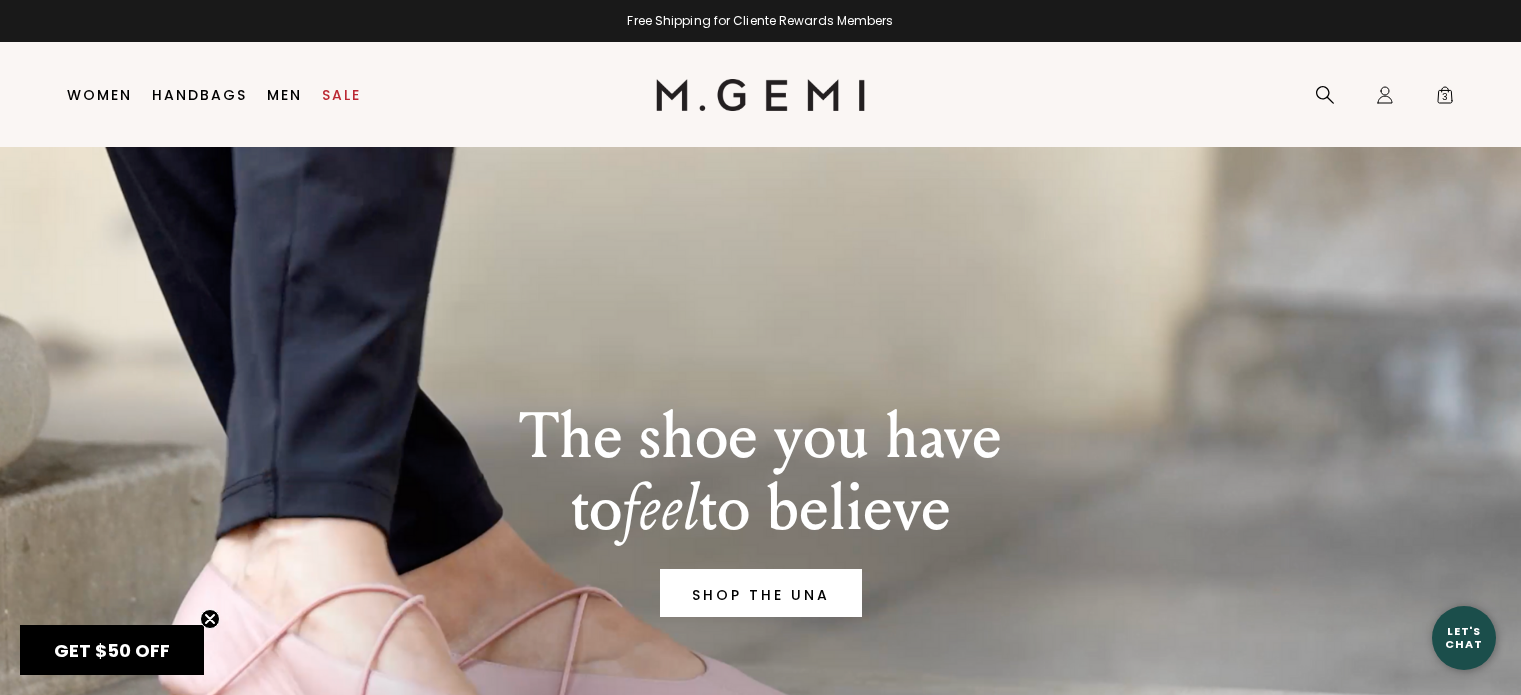 scroll, scrollTop: 0, scrollLeft: 0, axis: both 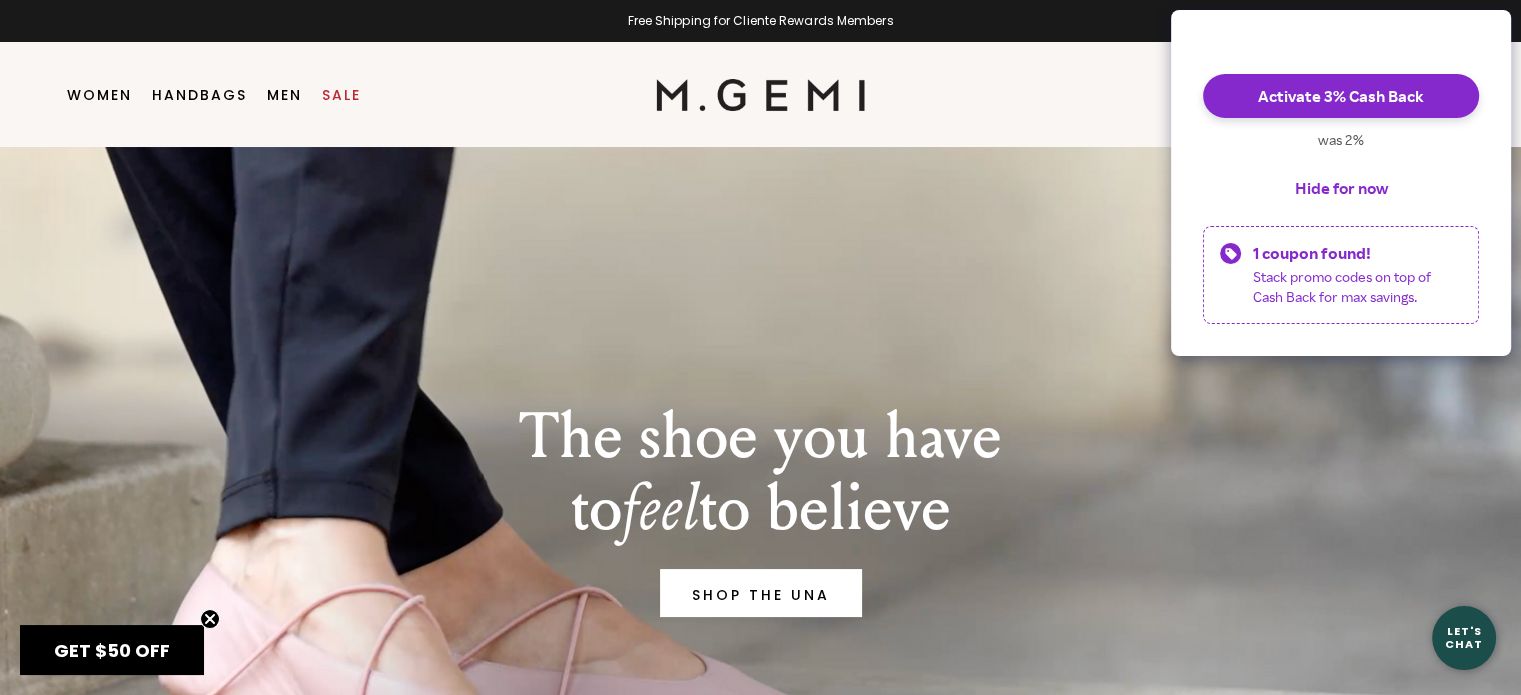 drag, startPoint x: 1335, startPoint y: 210, endPoint x: 1341, endPoint y: 265, distance: 55.326305 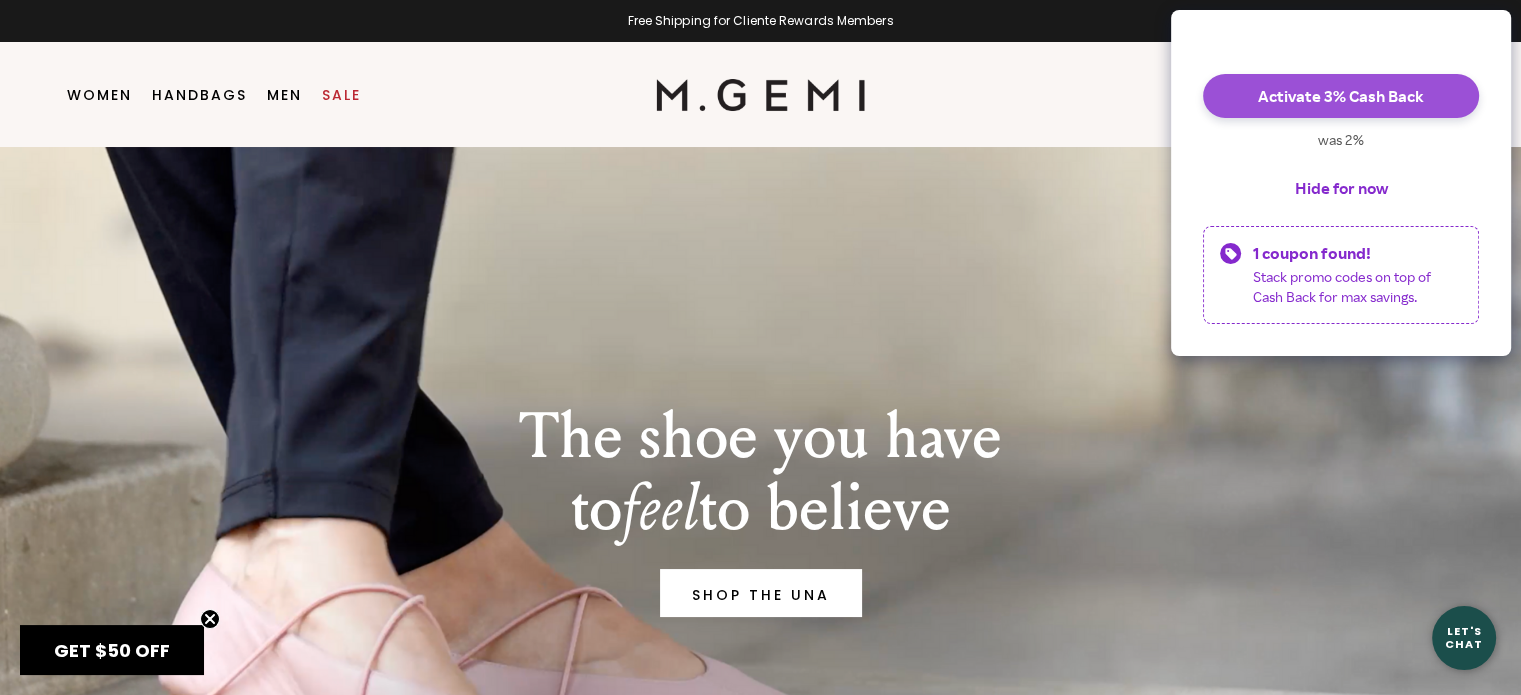 click on "Activate 3% Cash Back" at bounding box center [1341, 96] 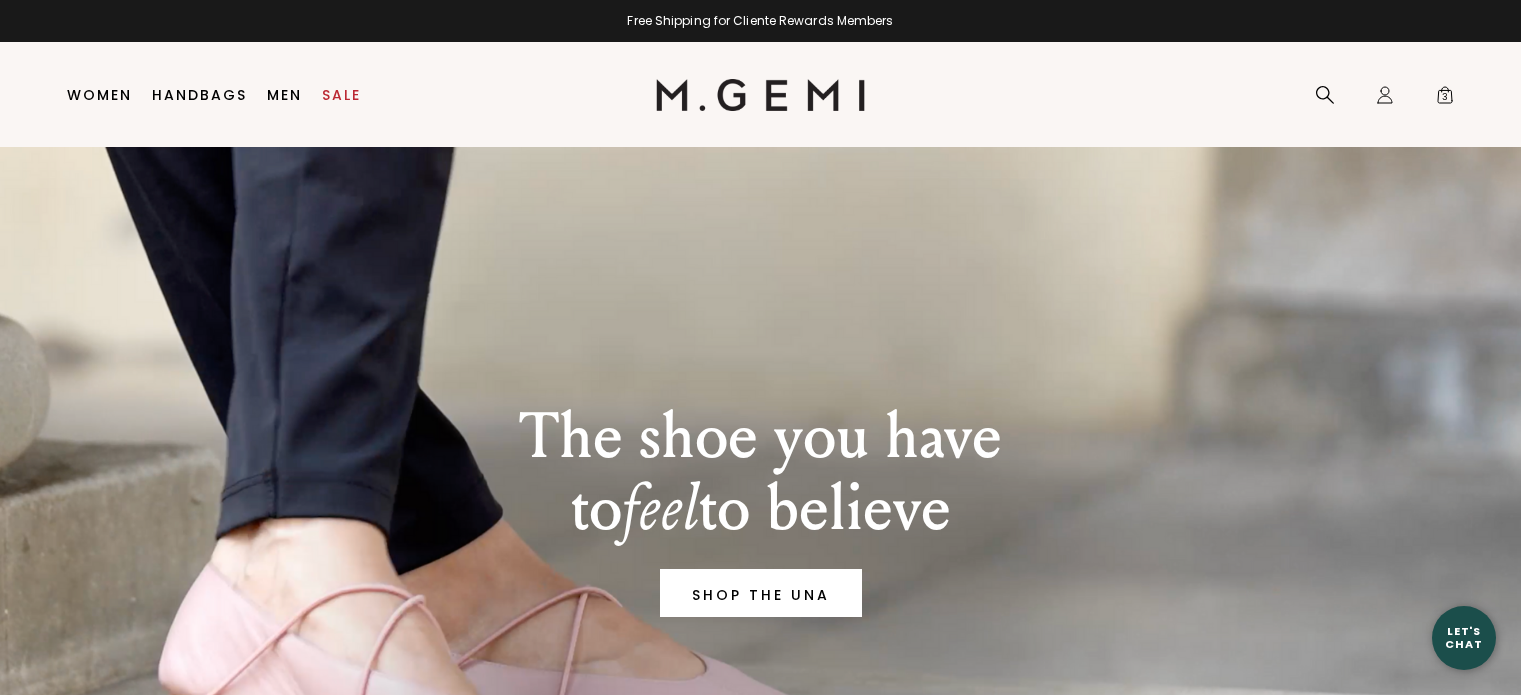 scroll, scrollTop: 0, scrollLeft: 0, axis: both 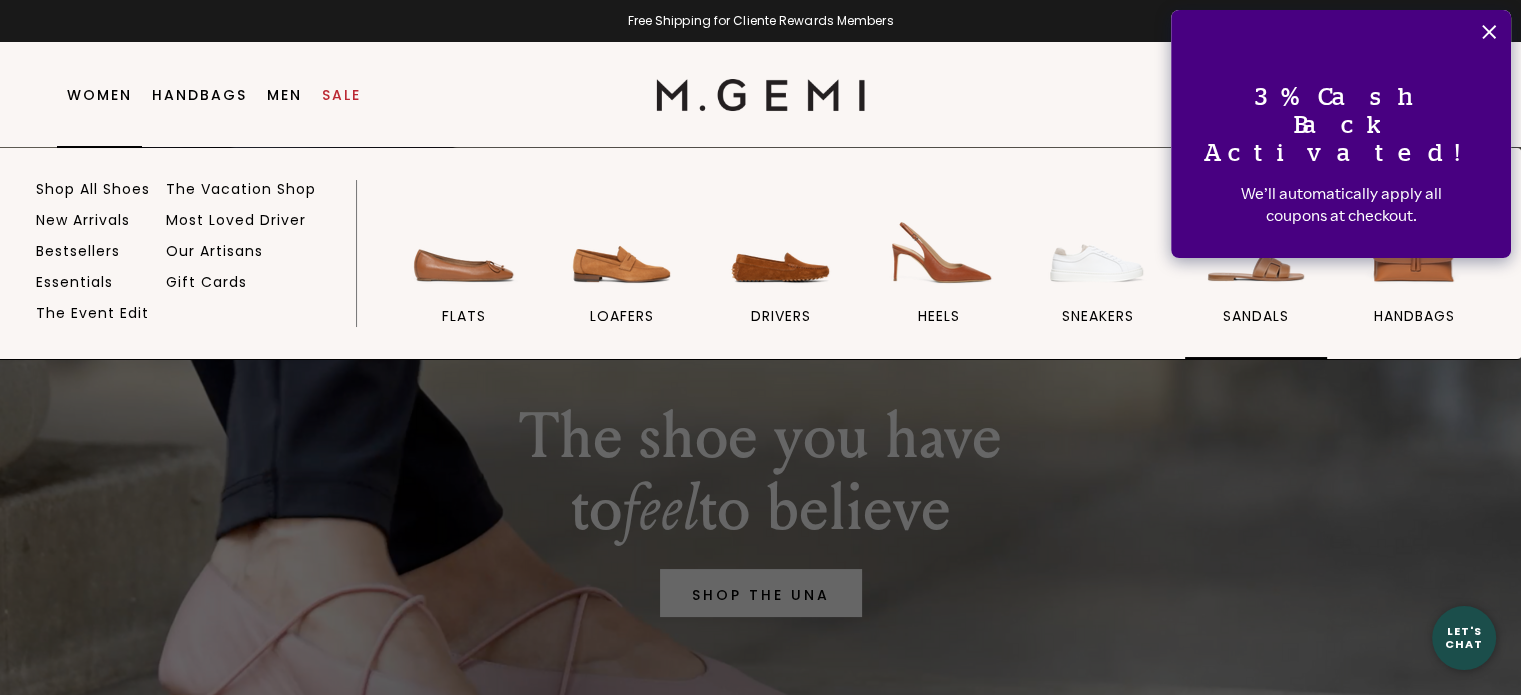 click at bounding box center (1256, 241) 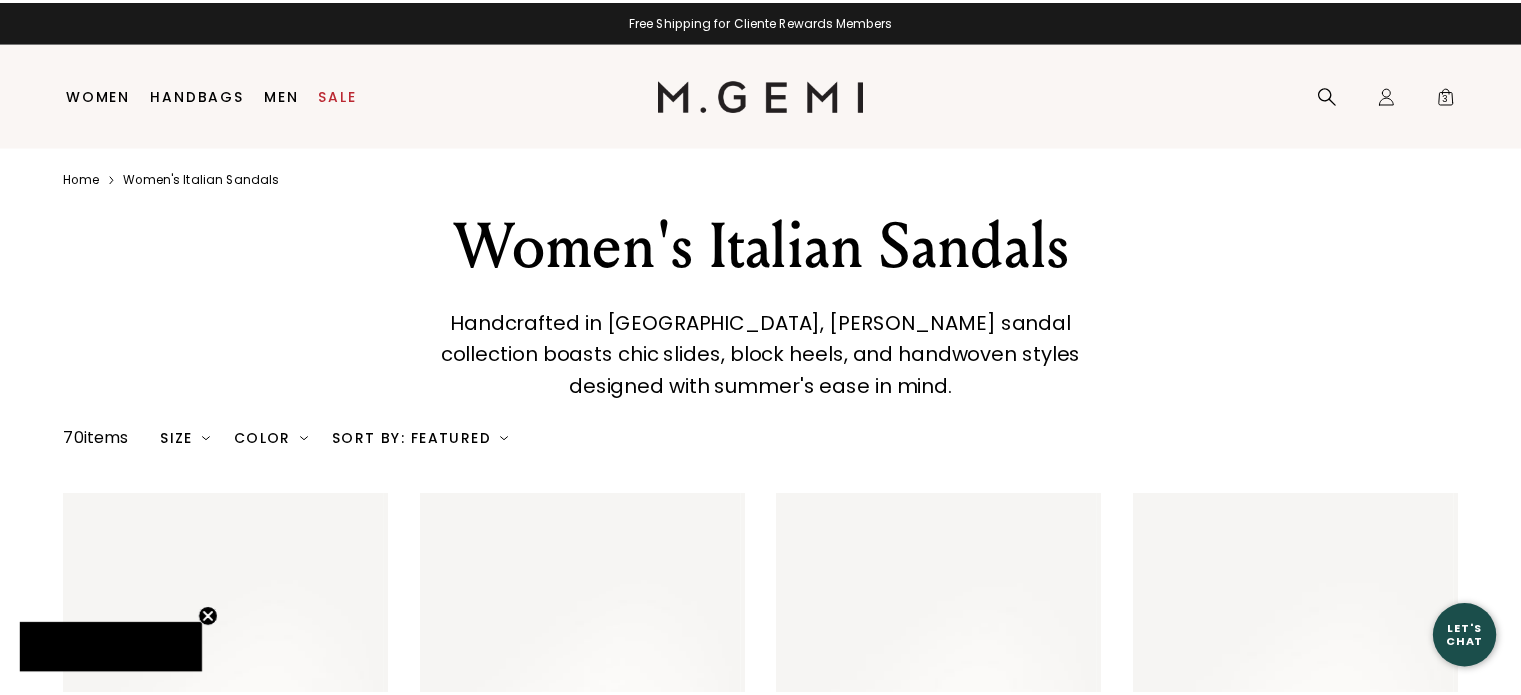 scroll, scrollTop: 0, scrollLeft: 0, axis: both 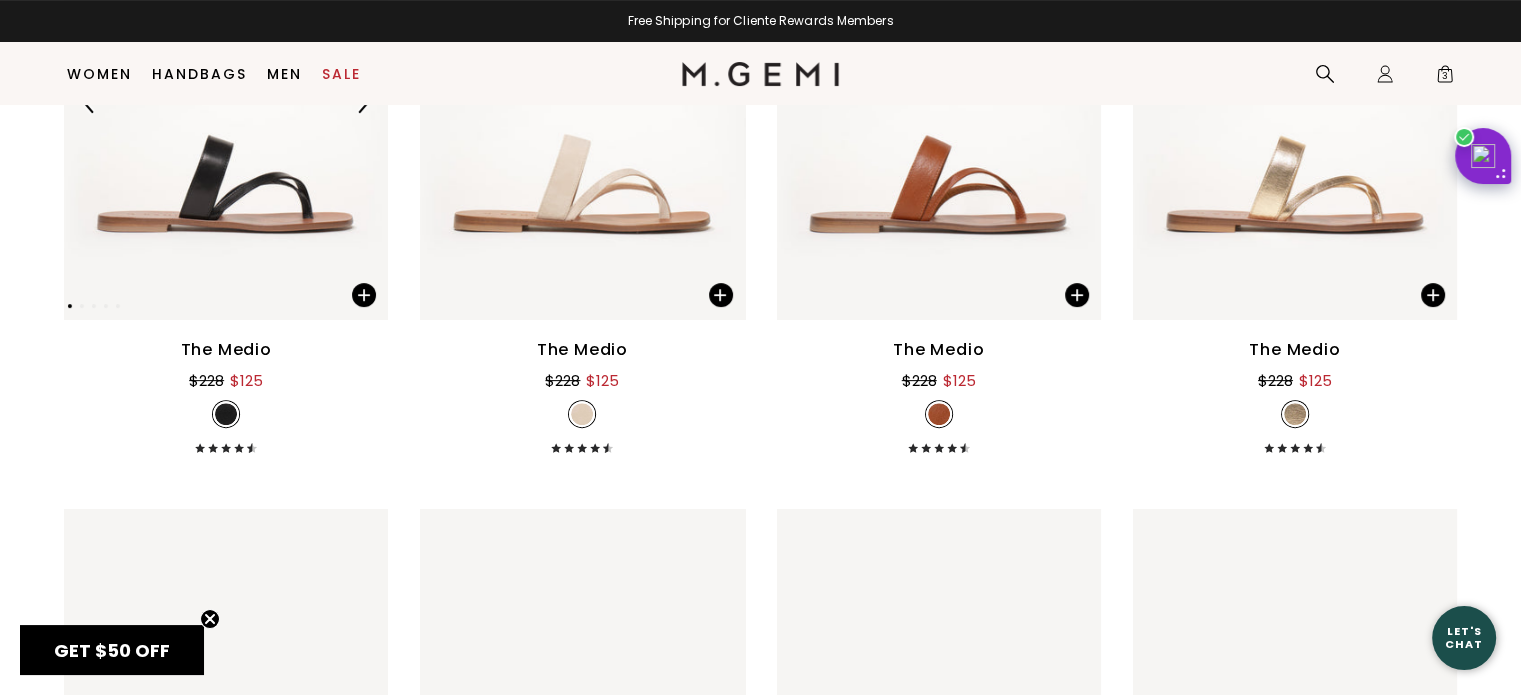 click at bounding box center (226, 104) 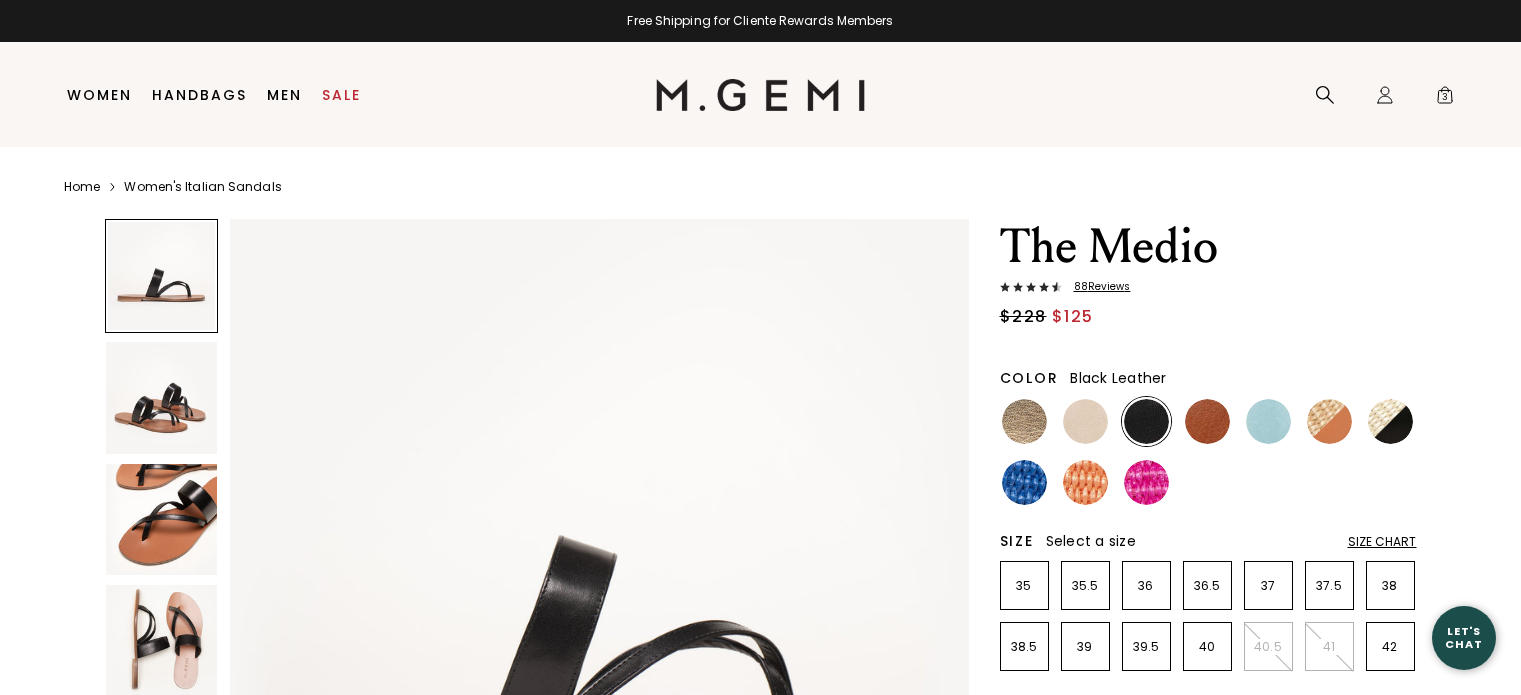 scroll, scrollTop: 0, scrollLeft: 0, axis: both 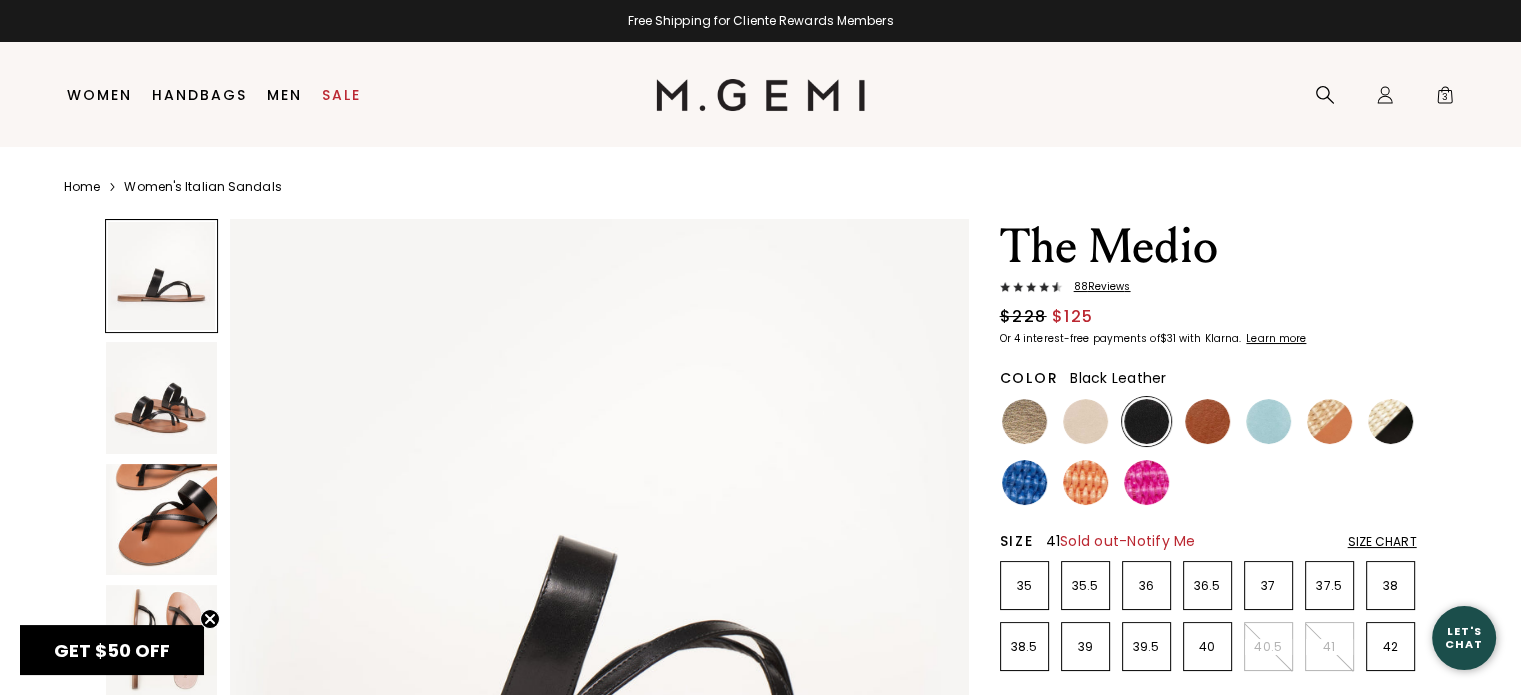 click on "41" at bounding box center (1329, 647) 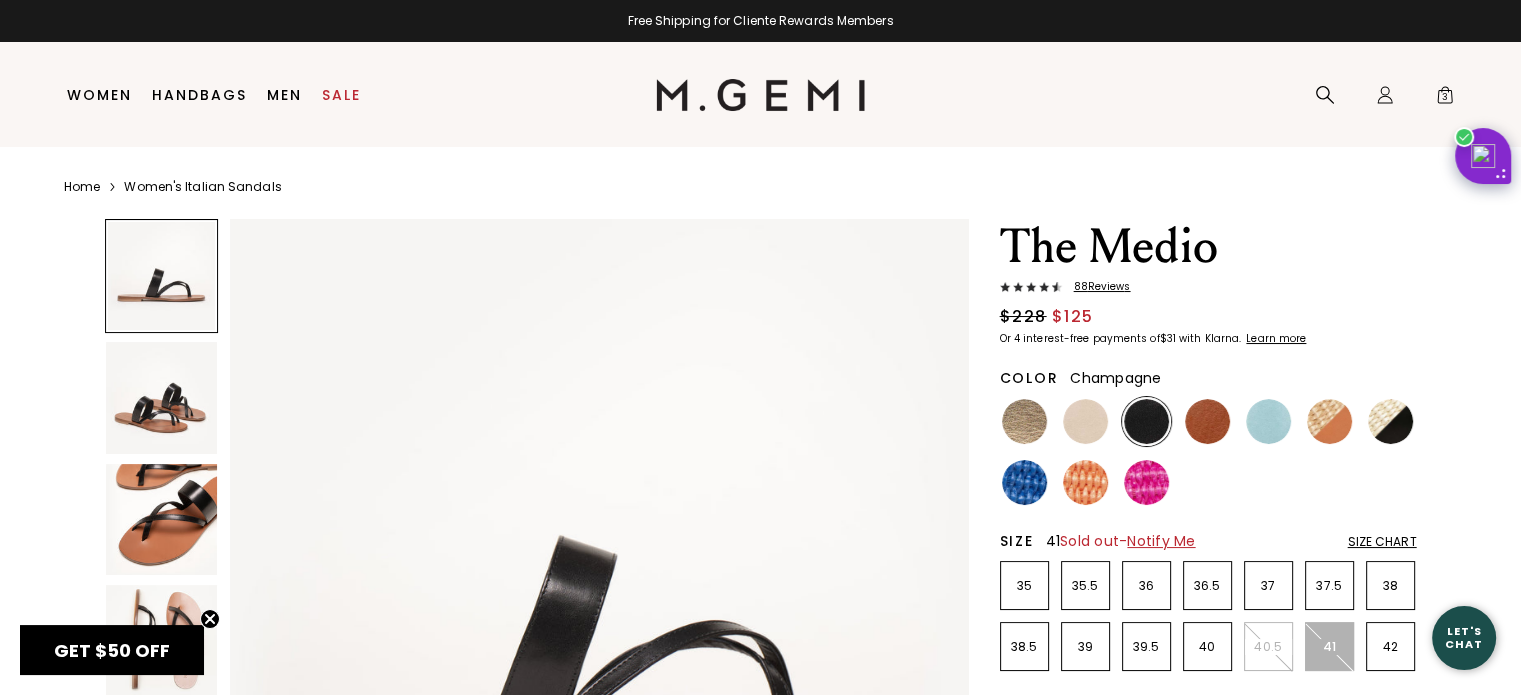 click at bounding box center (1024, 421) 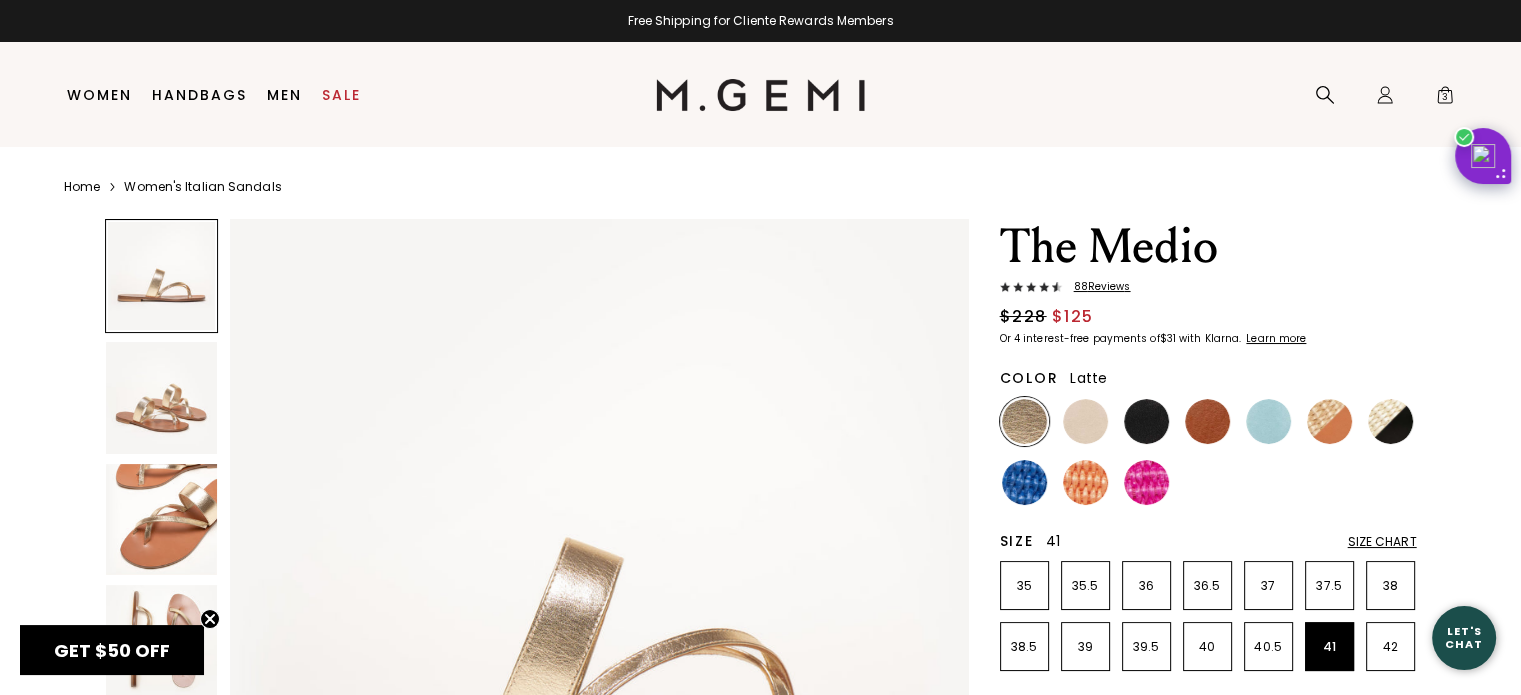 click at bounding box center [1085, 421] 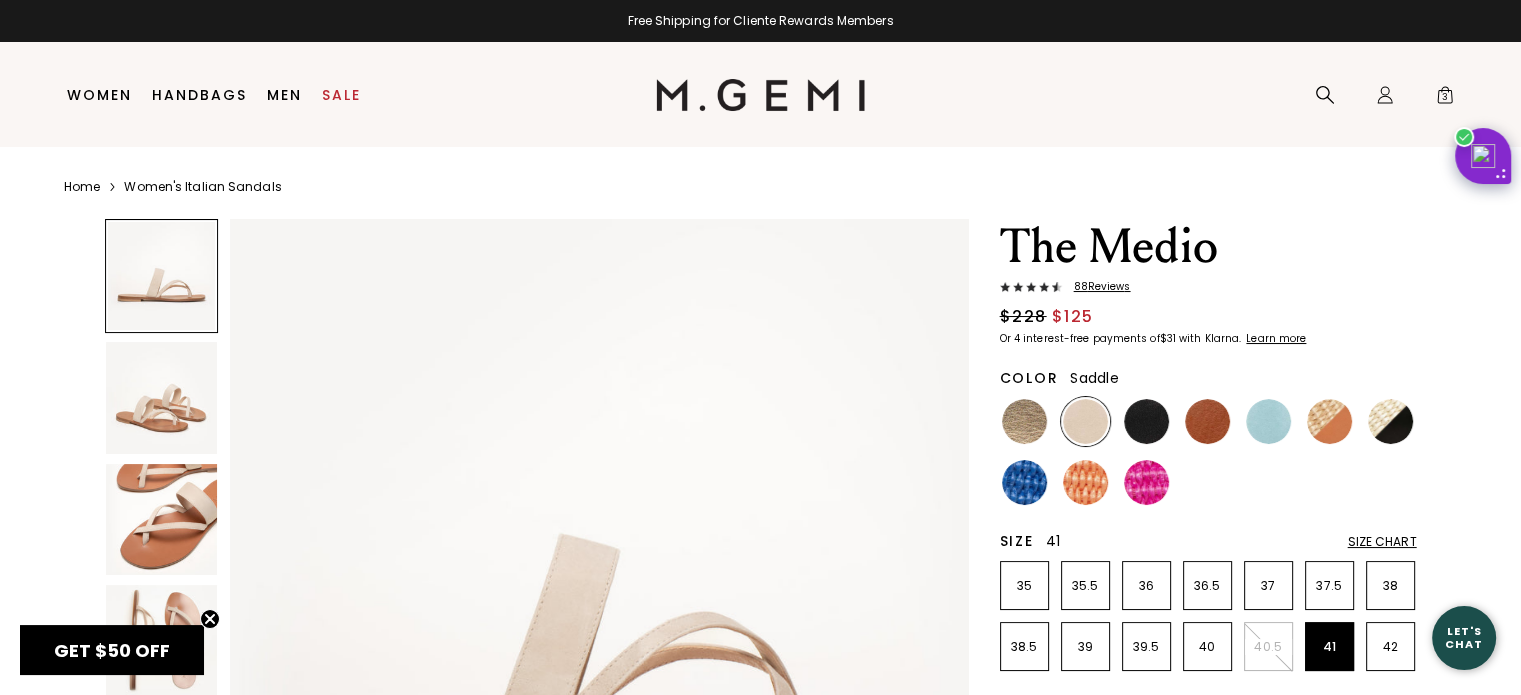 click at bounding box center [1207, 421] 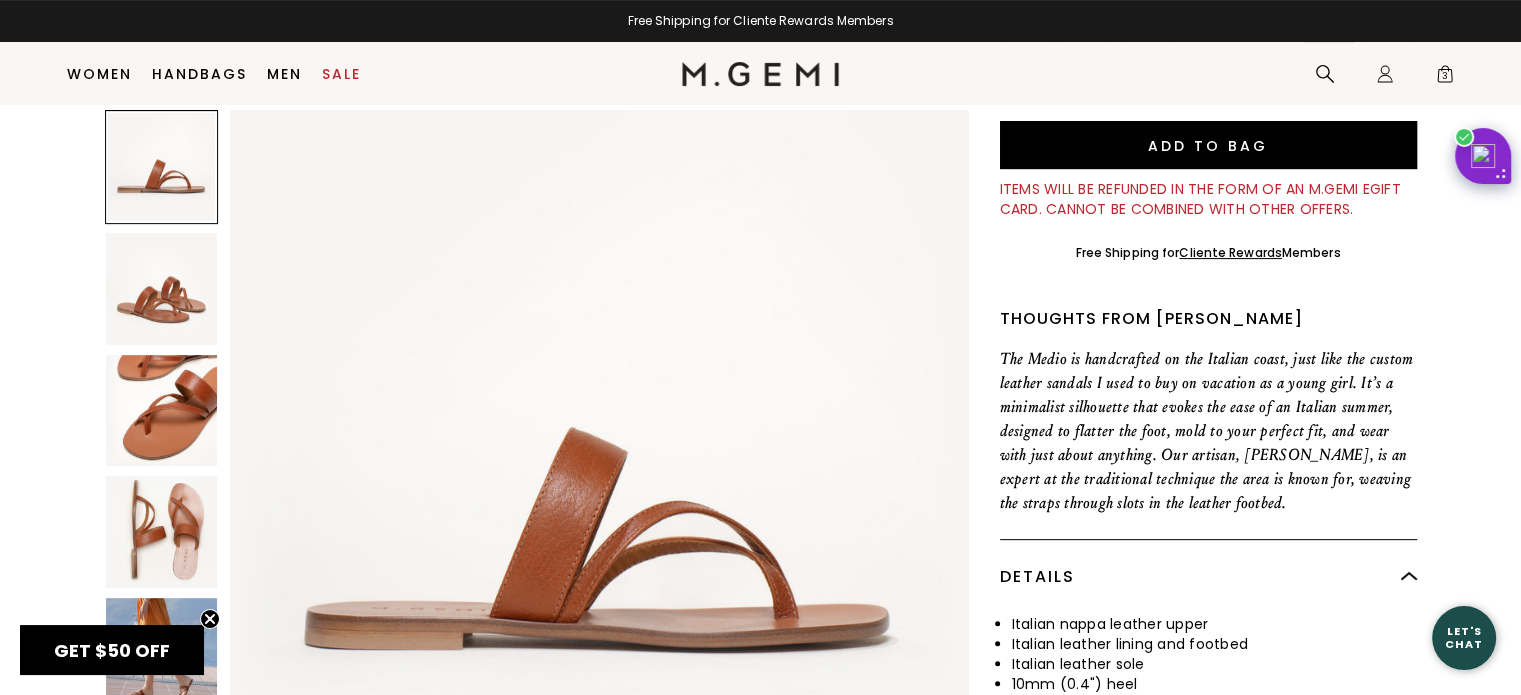 scroll, scrollTop: 566, scrollLeft: 0, axis: vertical 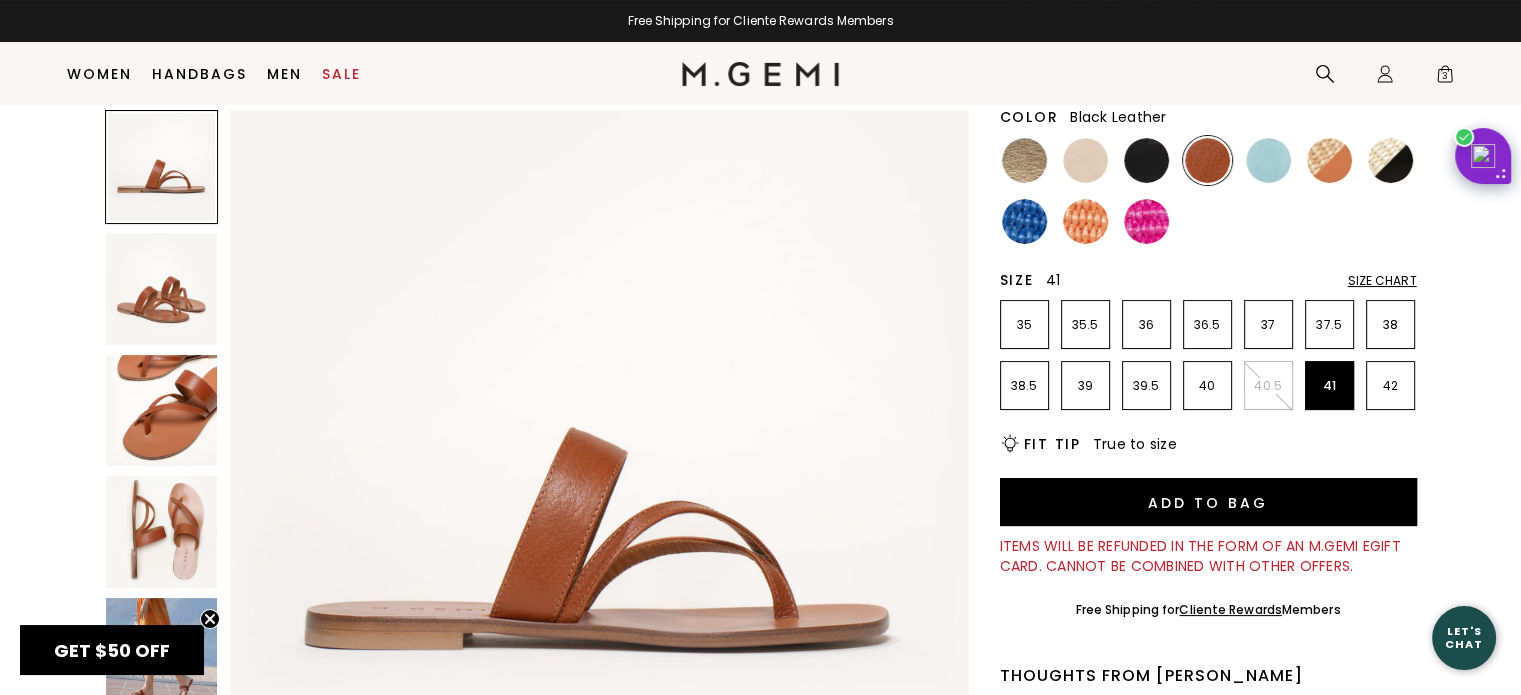 click at bounding box center [1146, 160] 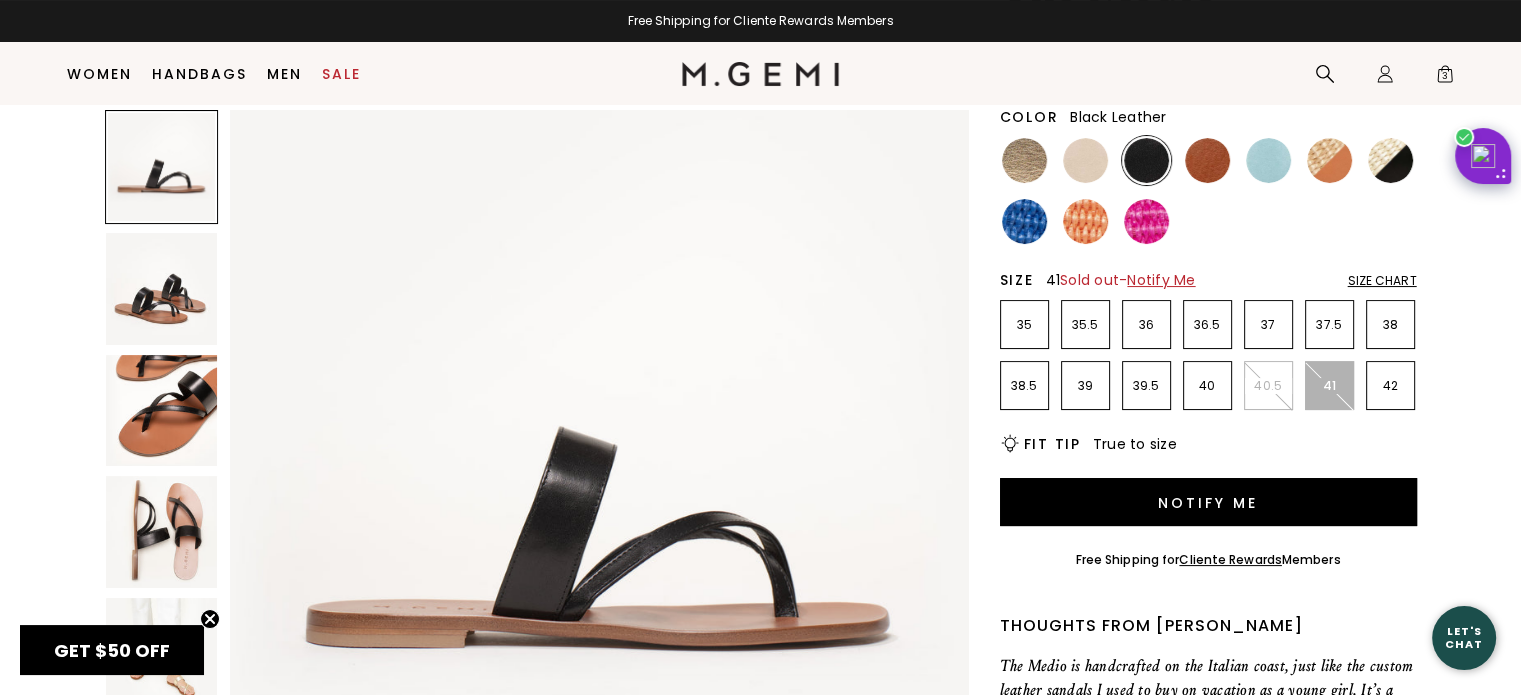 click on "41" at bounding box center [1329, 386] 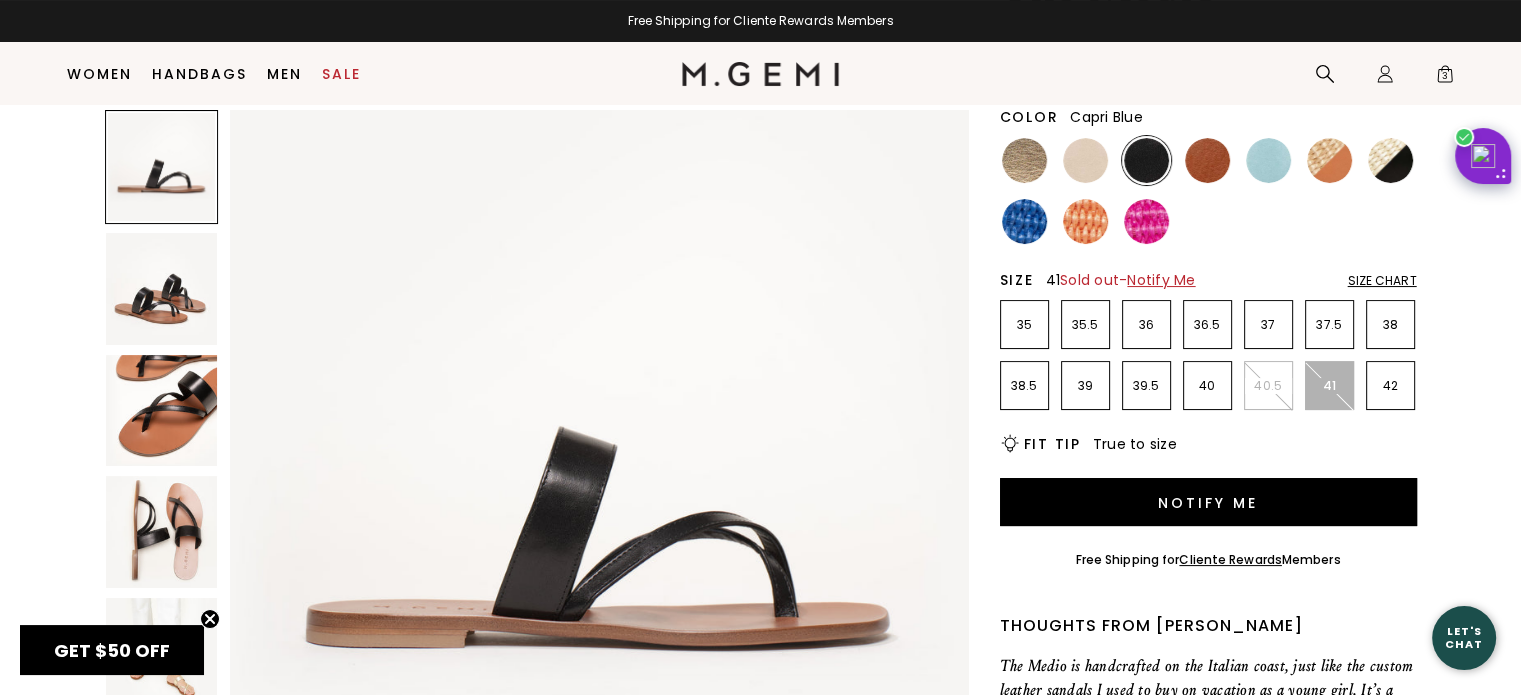 click at bounding box center (1268, 160) 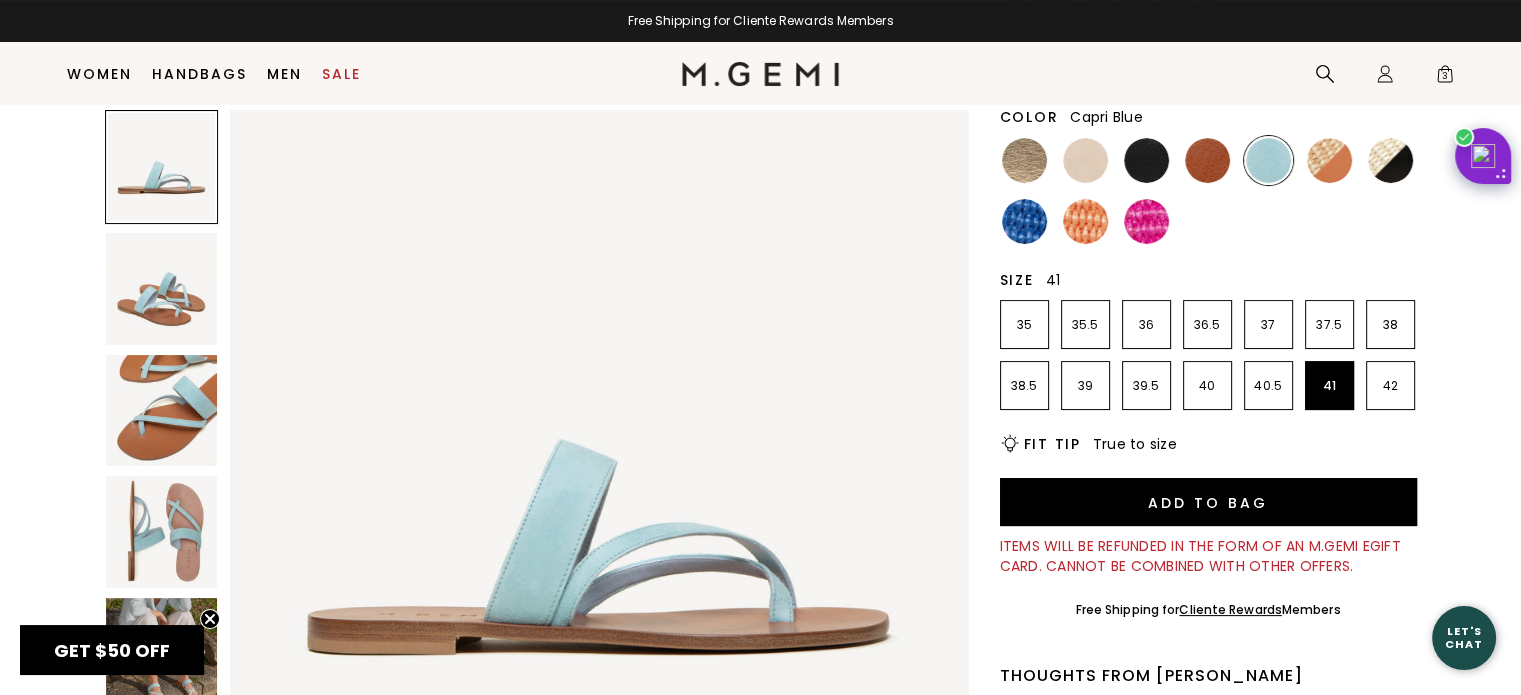 click at bounding box center (162, 532) 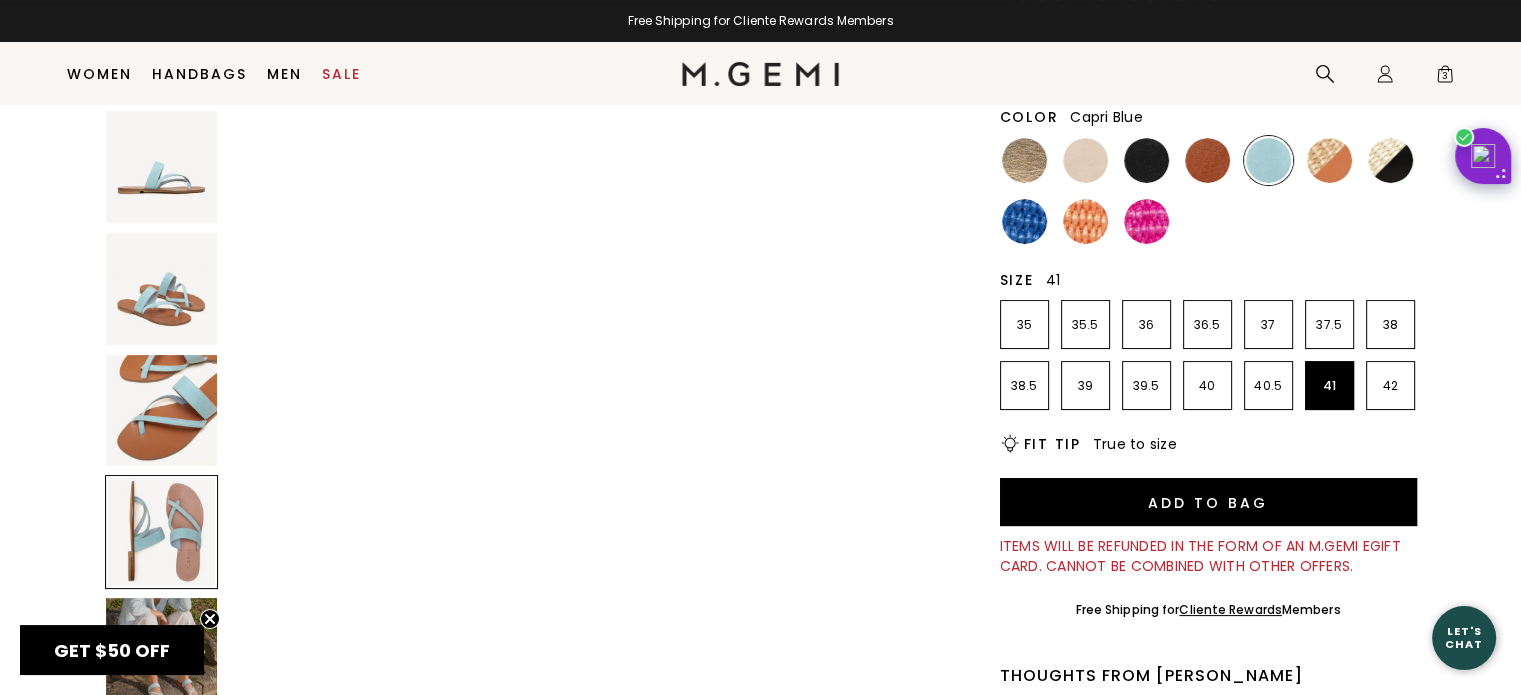 scroll, scrollTop: 2228, scrollLeft: 0, axis: vertical 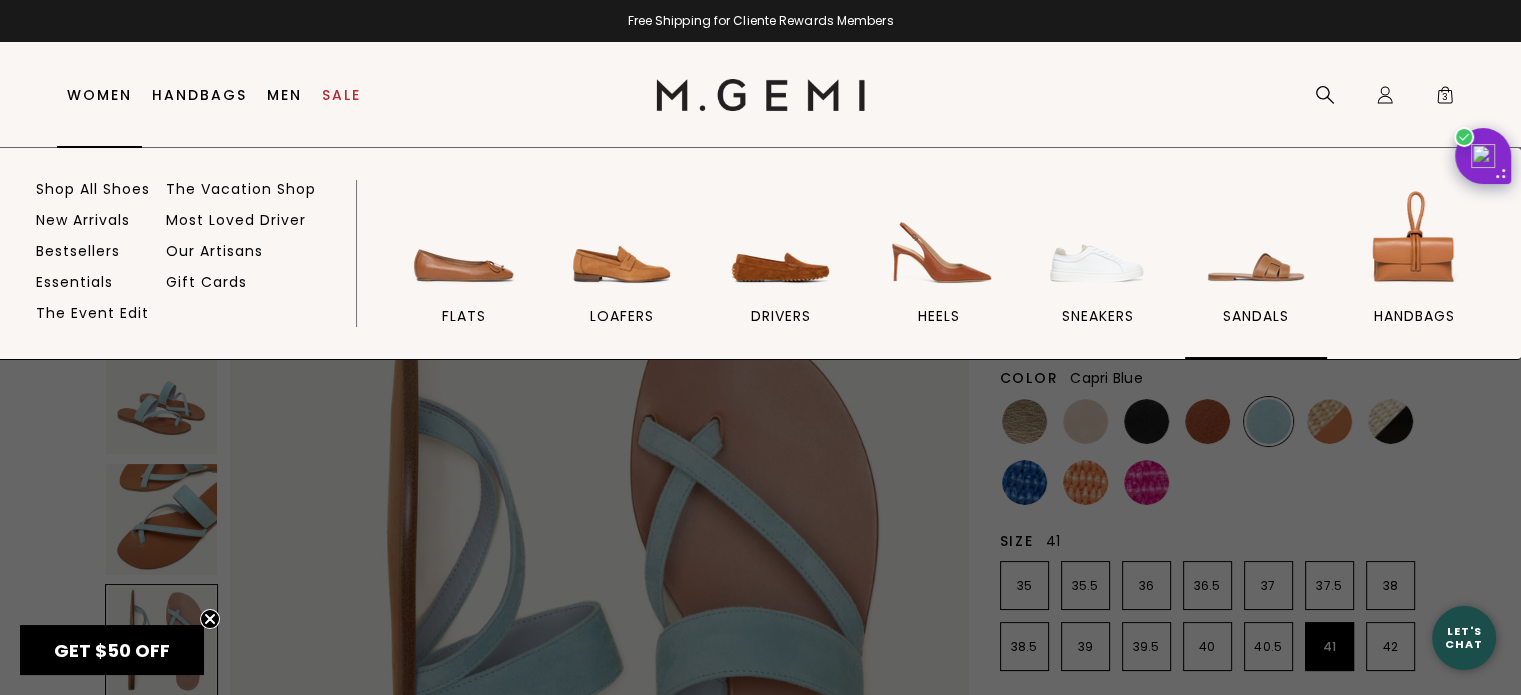 click at bounding box center (1256, 241) 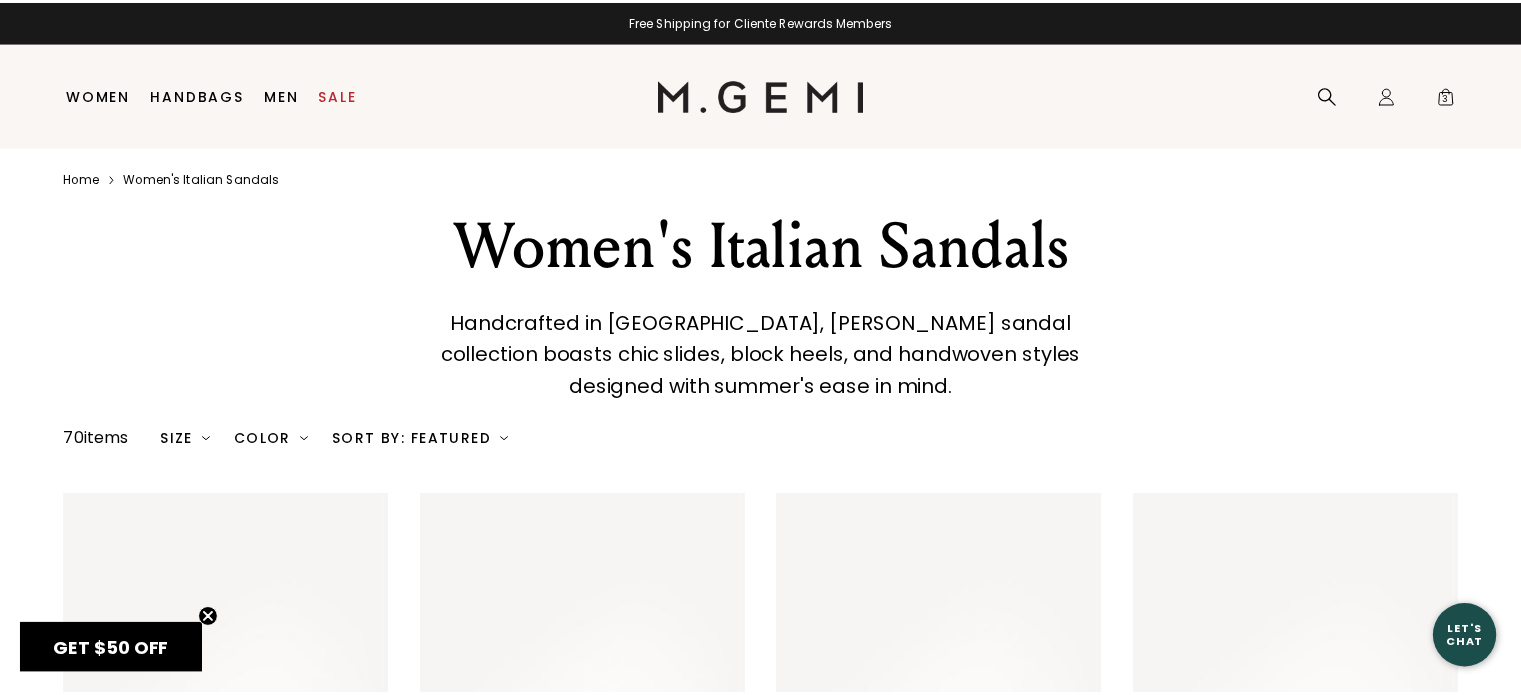 scroll, scrollTop: 0, scrollLeft: 0, axis: both 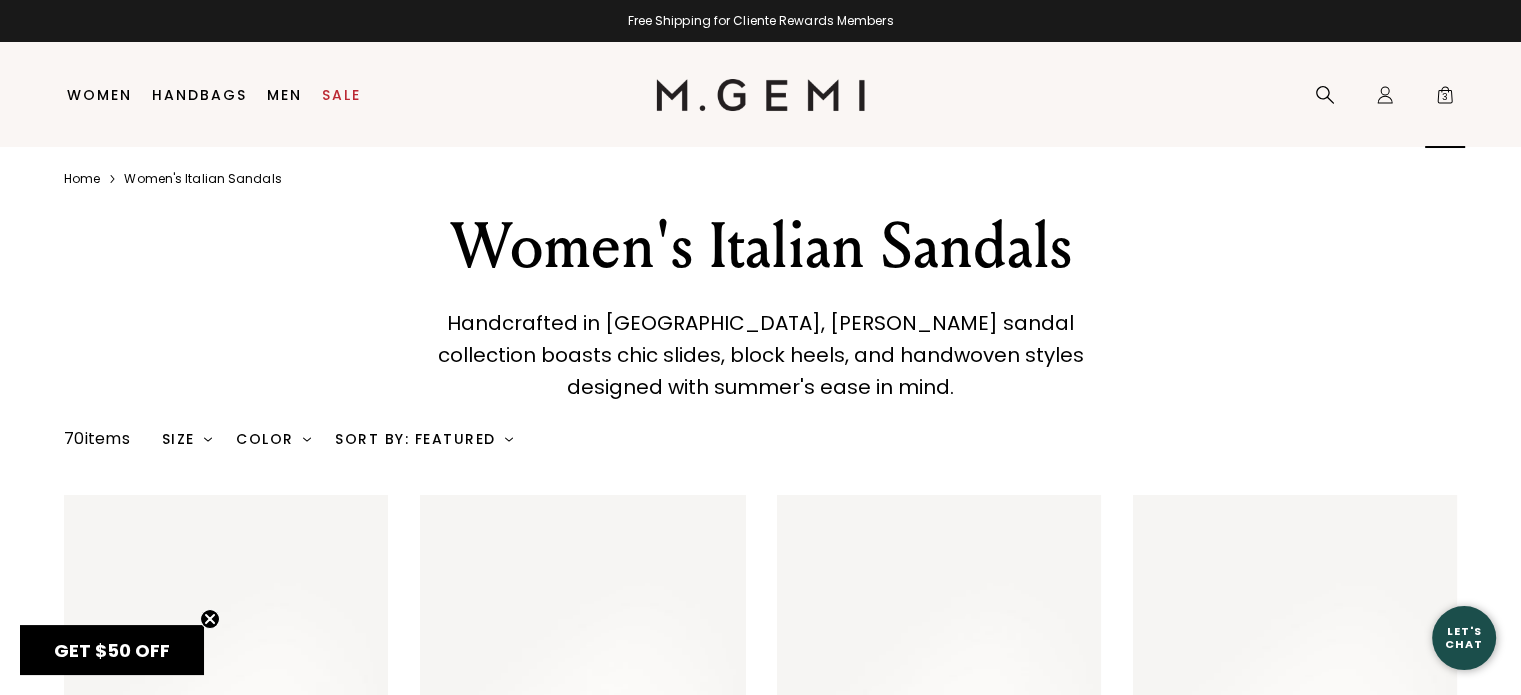 click on "Icons/20x20/bag@2x 3" at bounding box center [1445, 95] 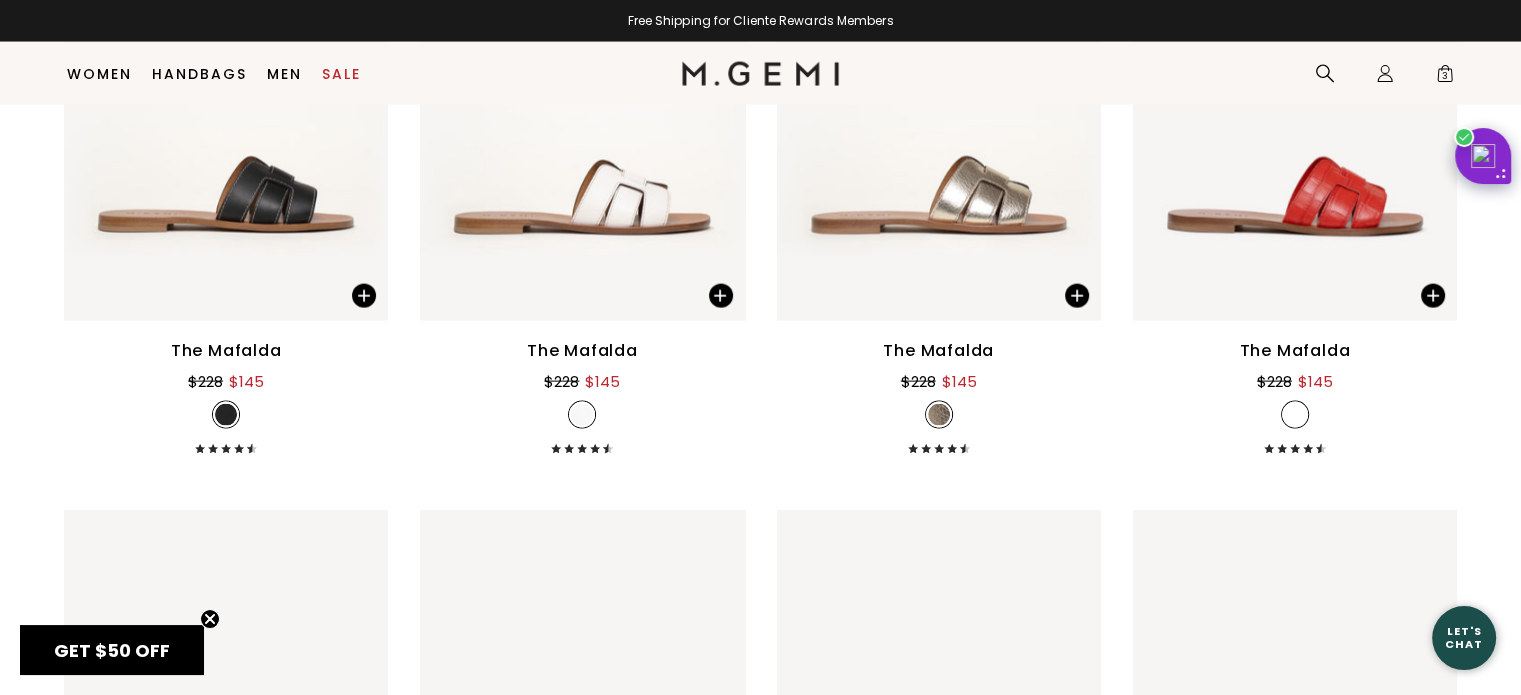 scroll, scrollTop: 4299, scrollLeft: 0, axis: vertical 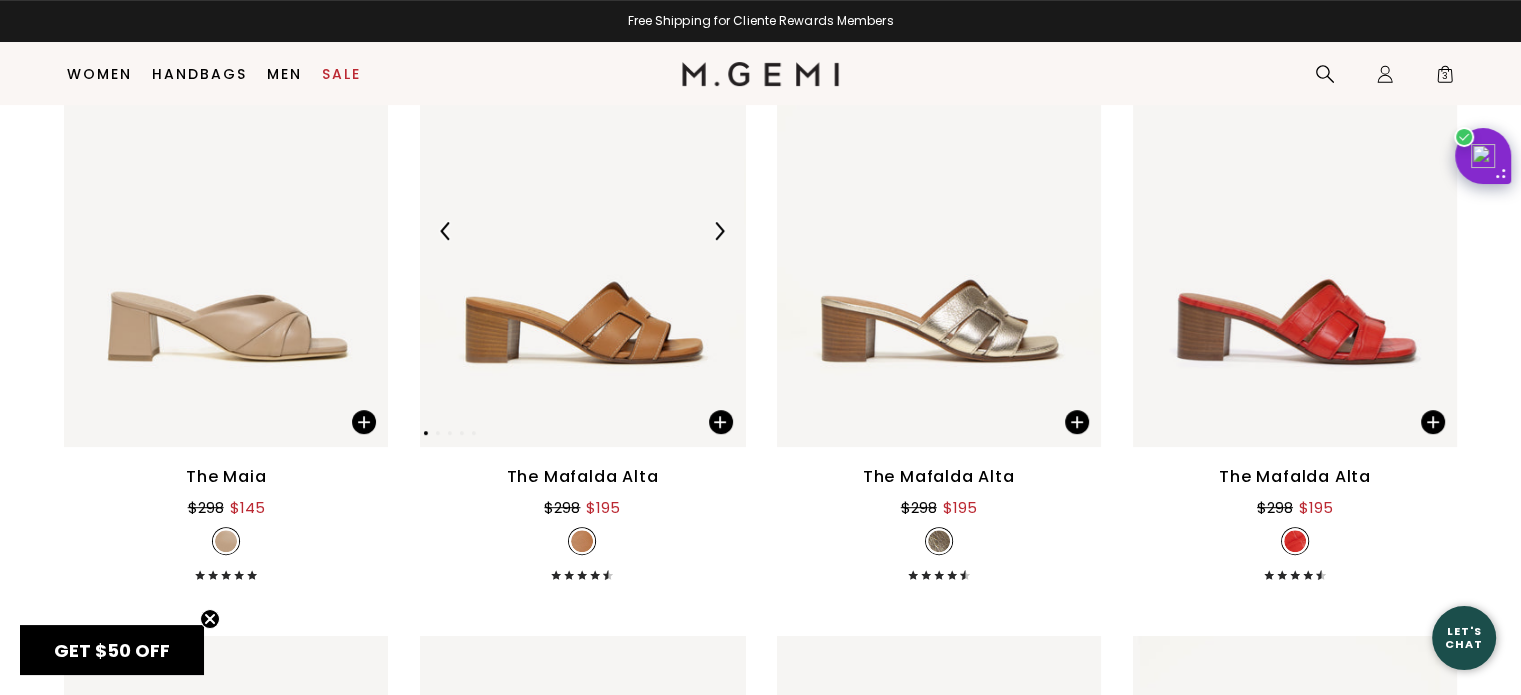 click at bounding box center [582, 231] 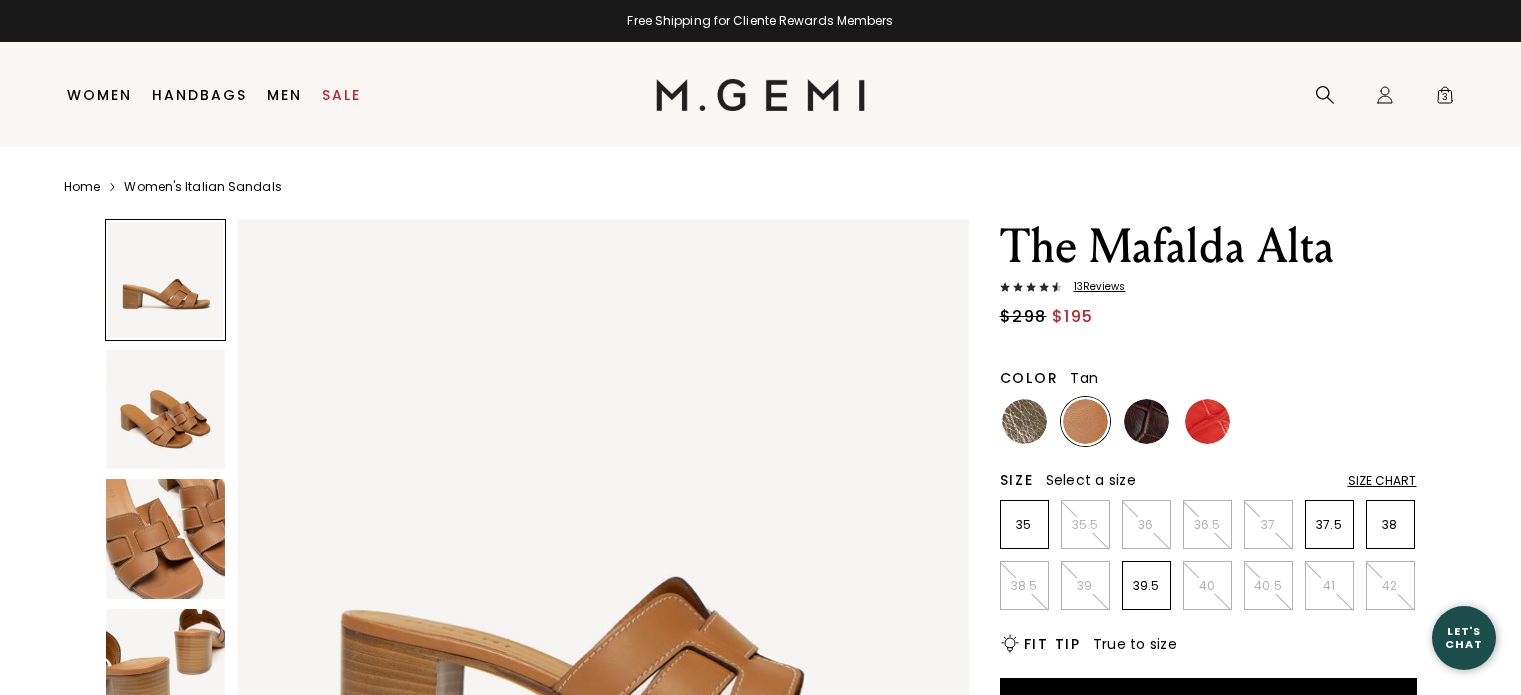 scroll, scrollTop: 0, scrollLeft: 0, axis: both 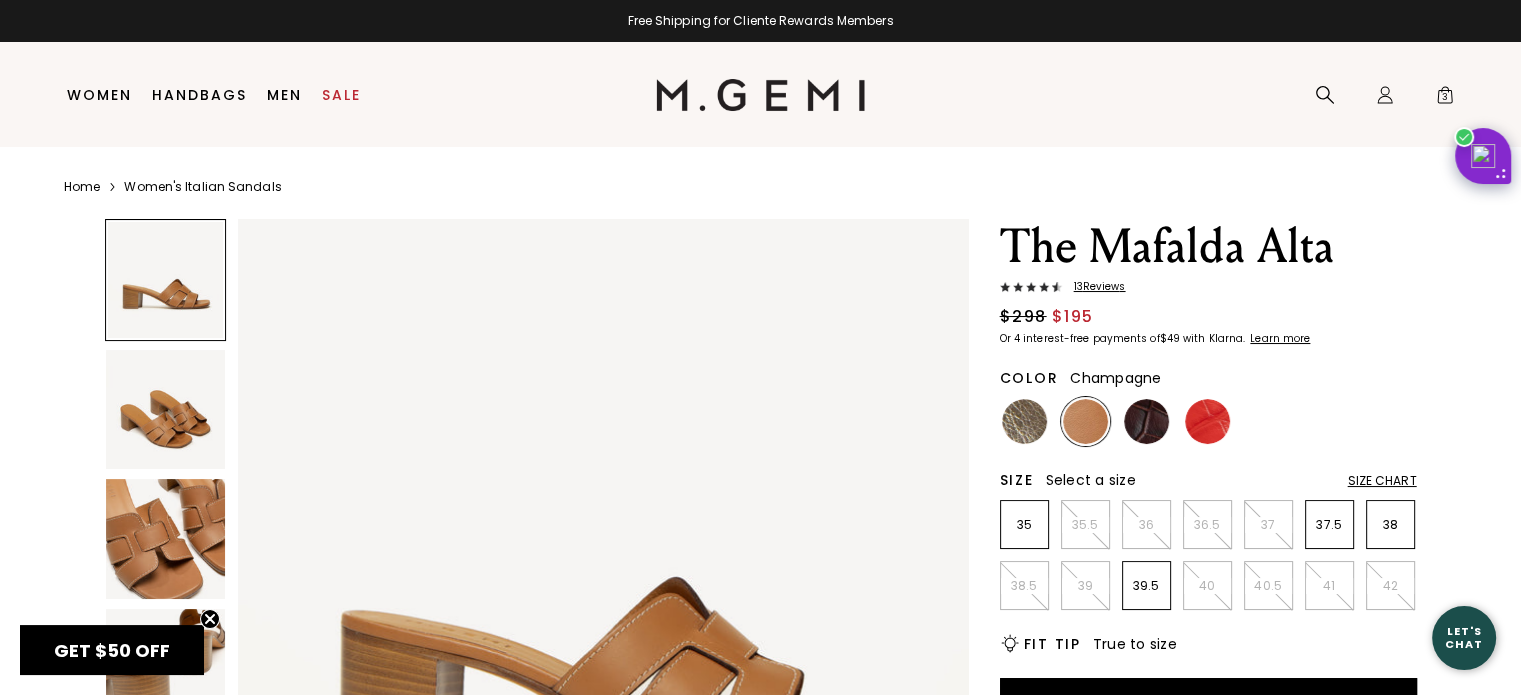 click at bounding box center [1024, 421] 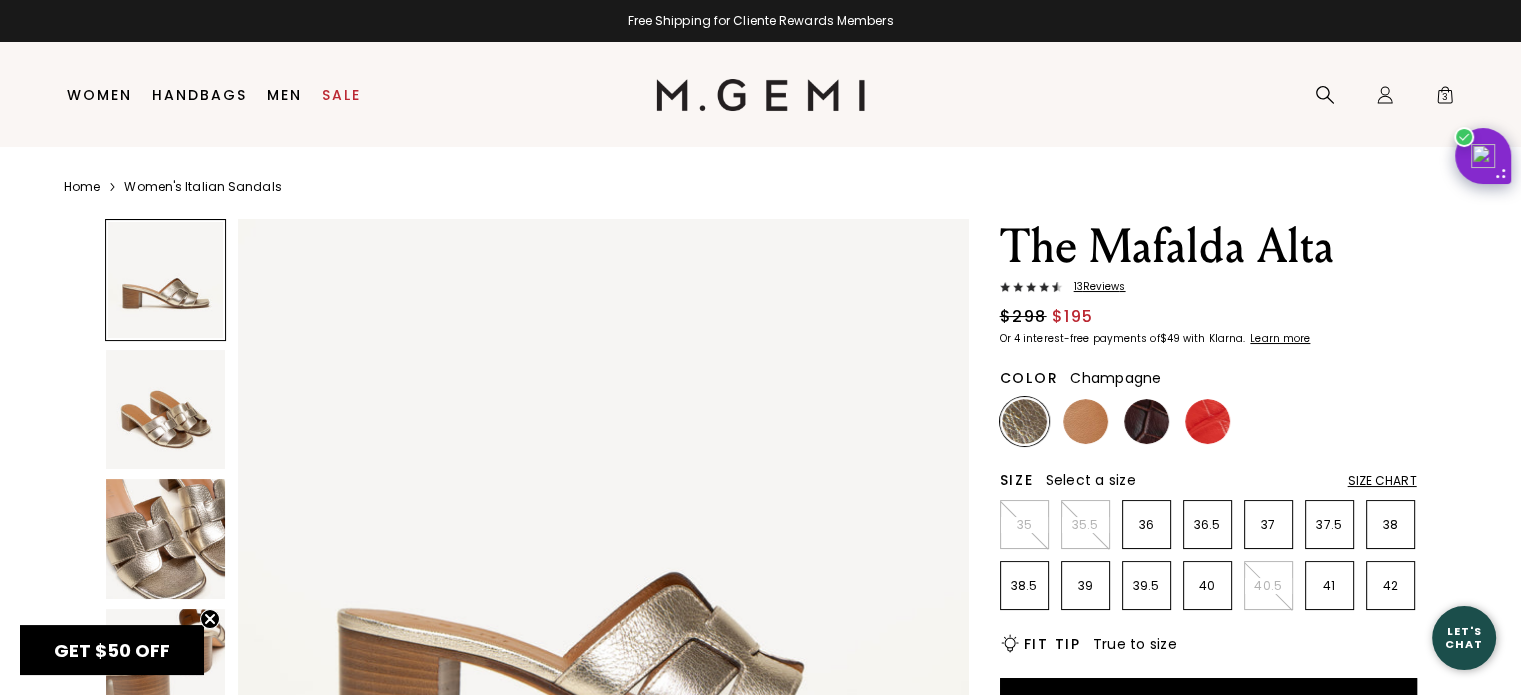 scroll, scrollTop: 0, scrollLeft: 0, axis: both 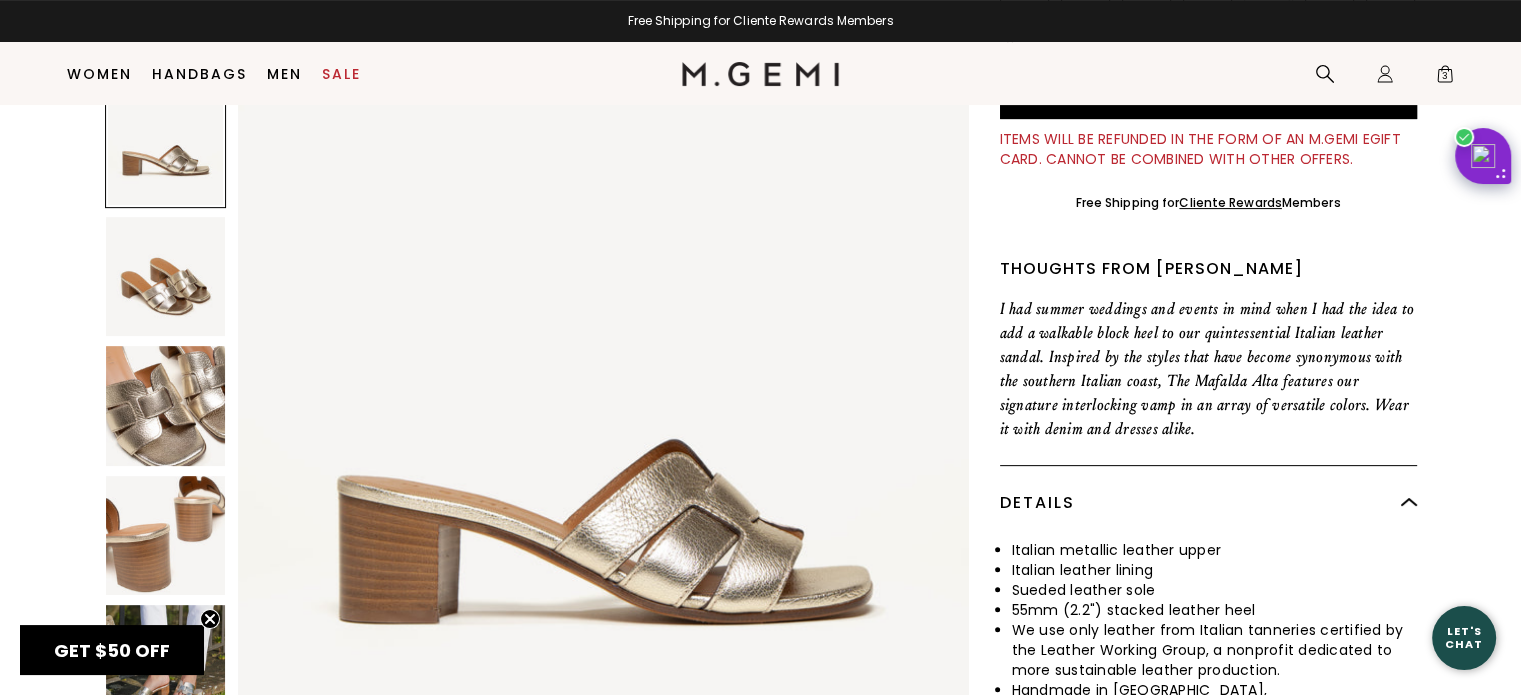 click at bounding box center [166, 536] 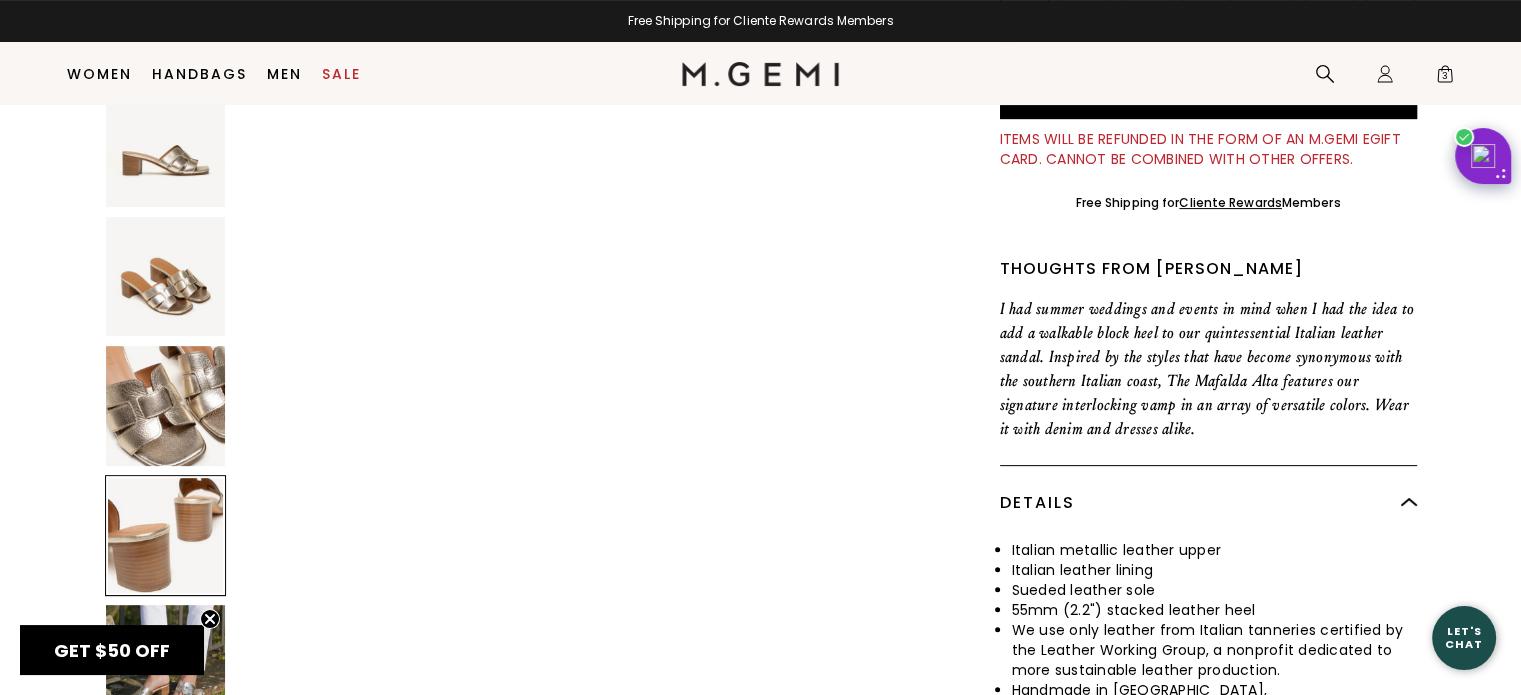 scroll, scrollTop: 2206, scrollLeft: 0, axis: vertical 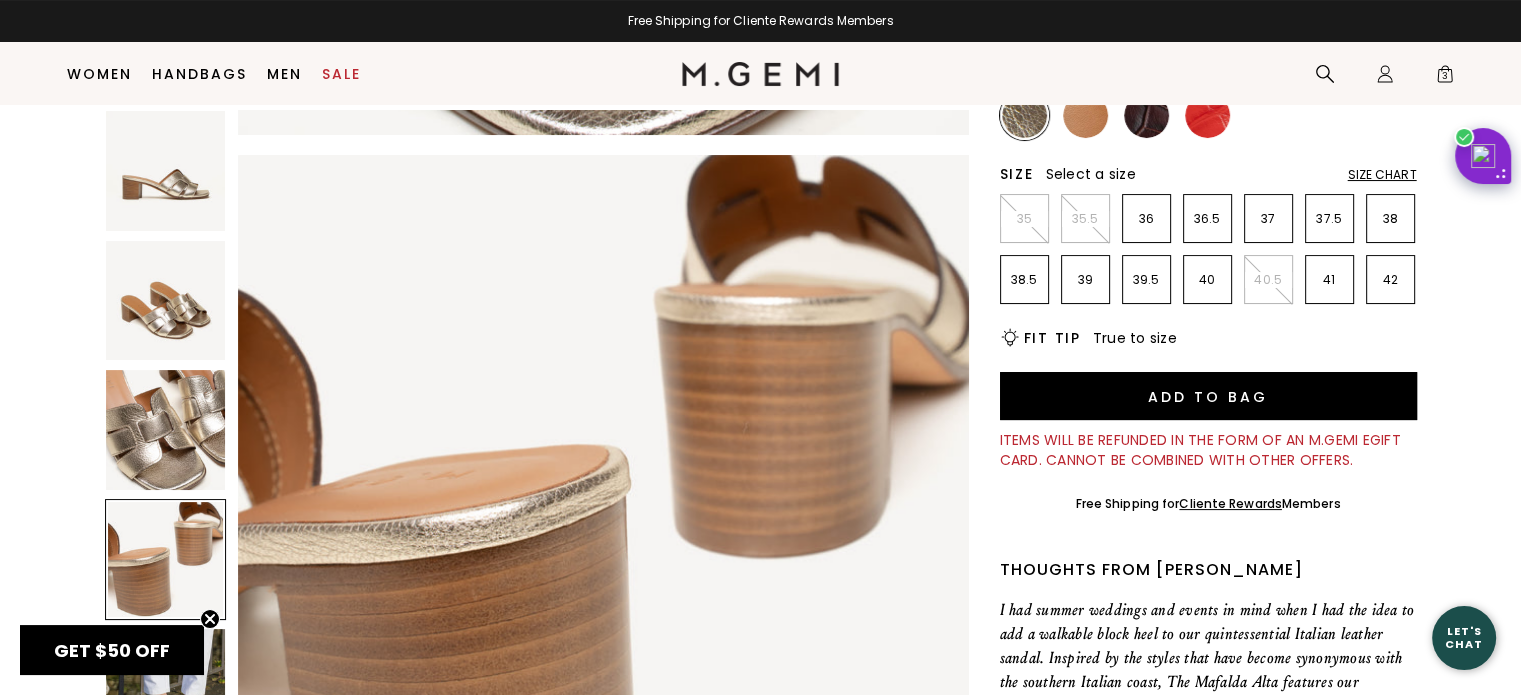 click at bounding box center (166, 171) 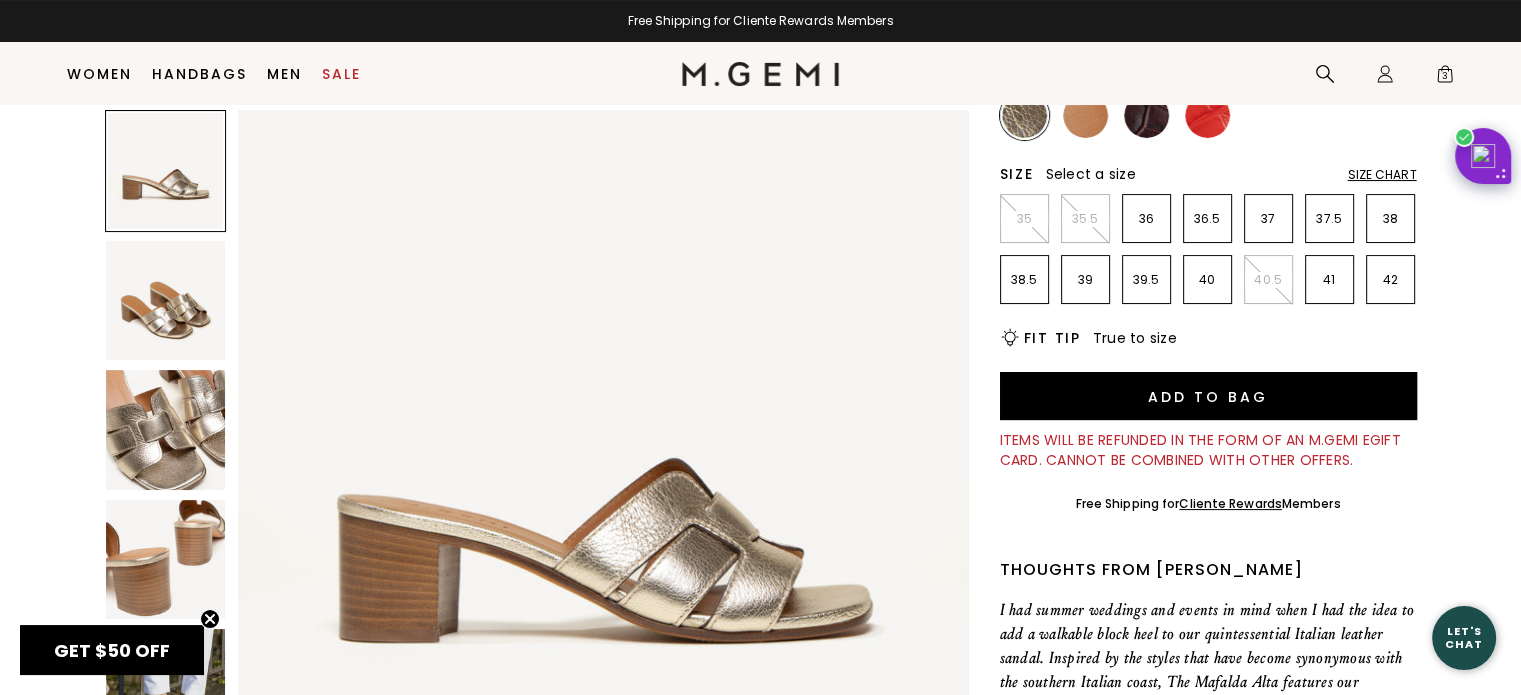 scroll, scrollTop: 0, scrollLeft: 0, axis: both 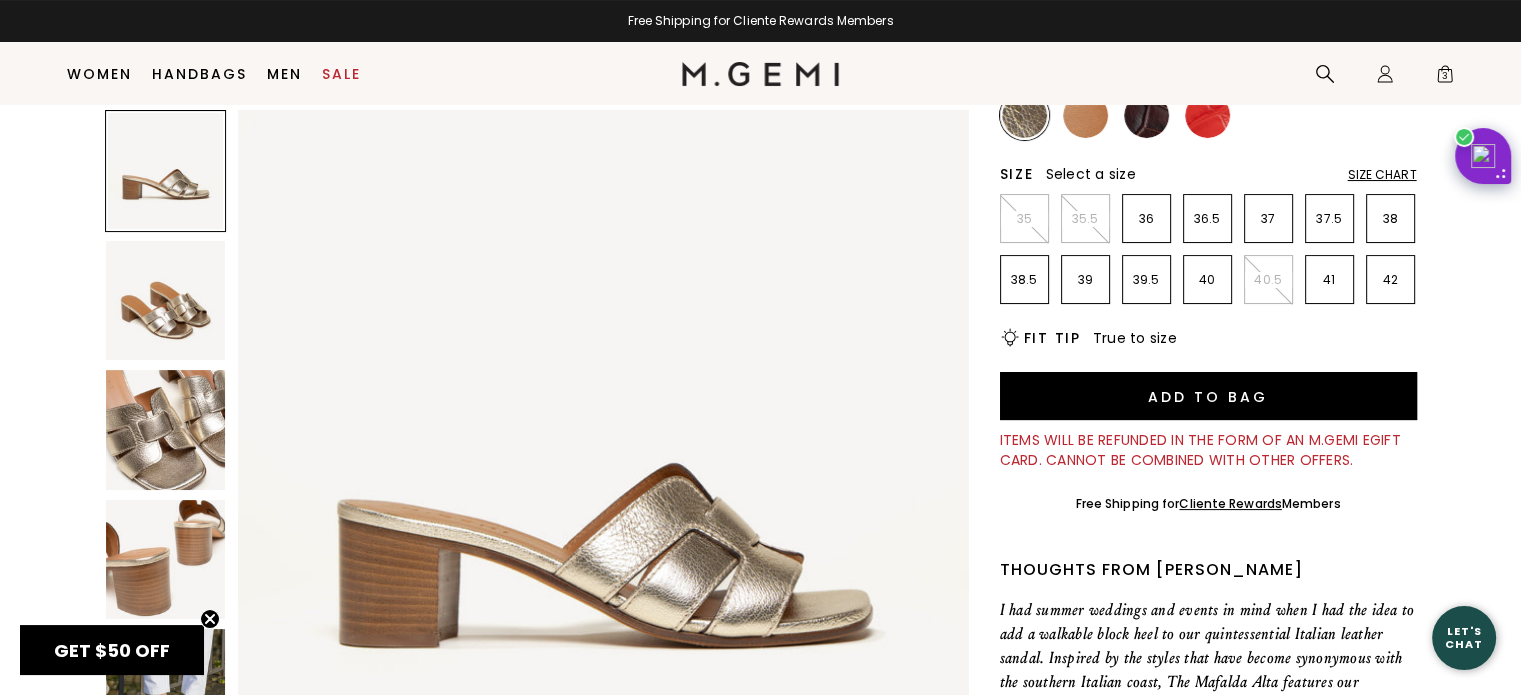 click at bounding box center (166, 301) 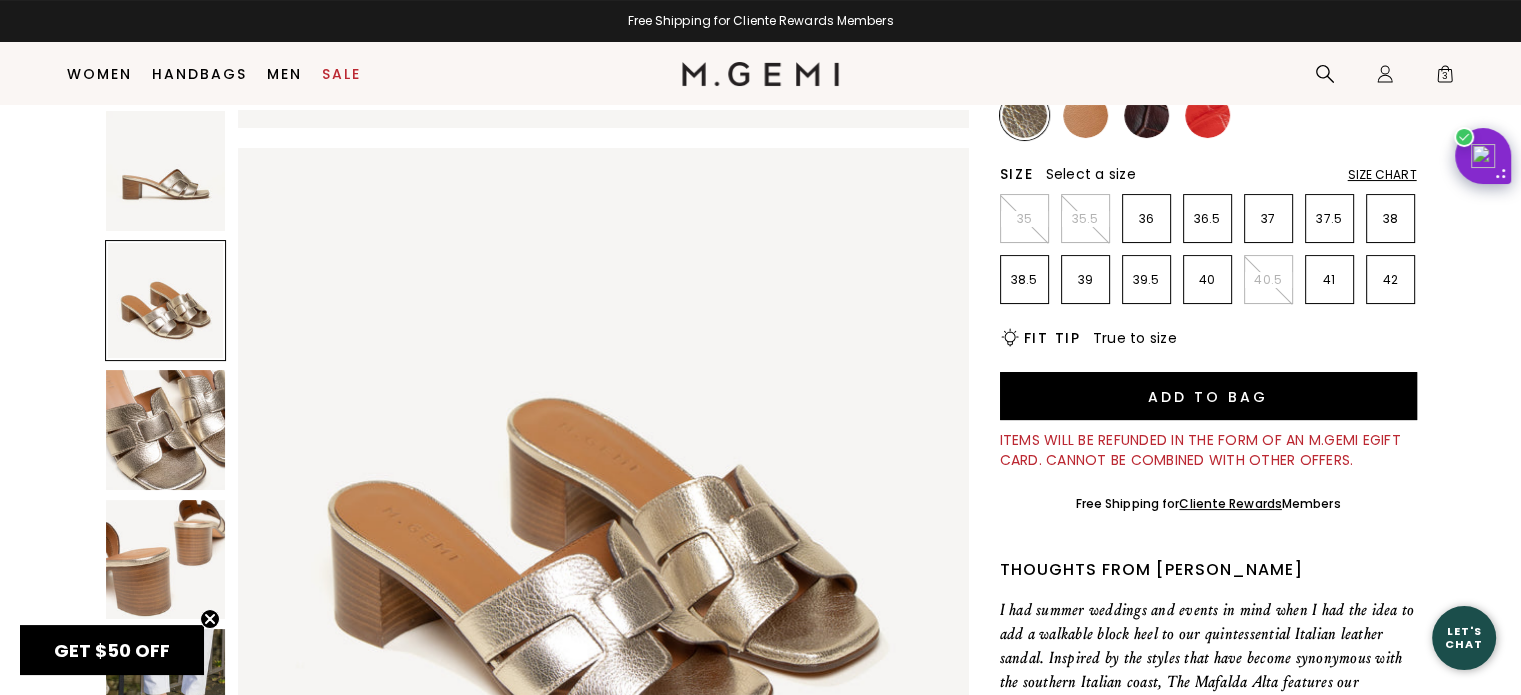 scroll, scrollTop: 735, scrollLeft: 0, axis: vertical 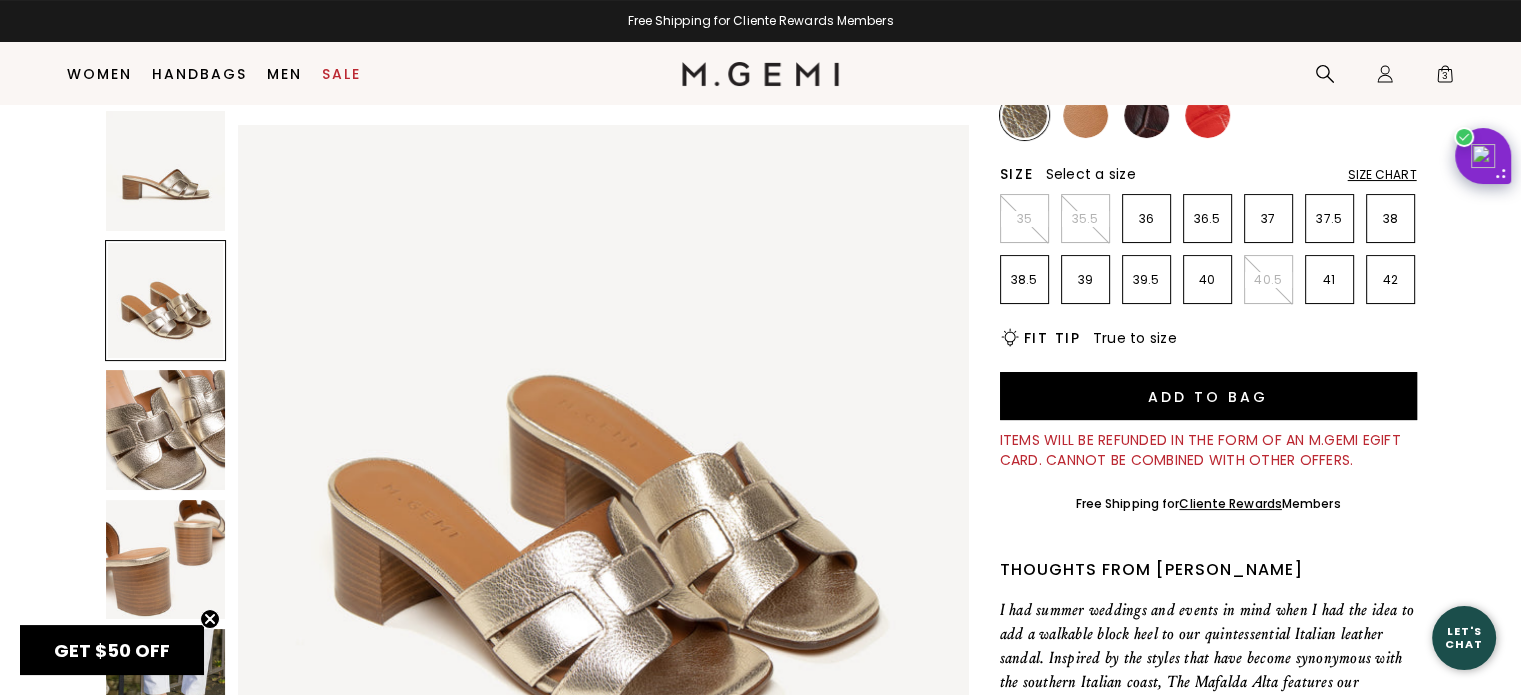 click at bounding box center (1207, 115) 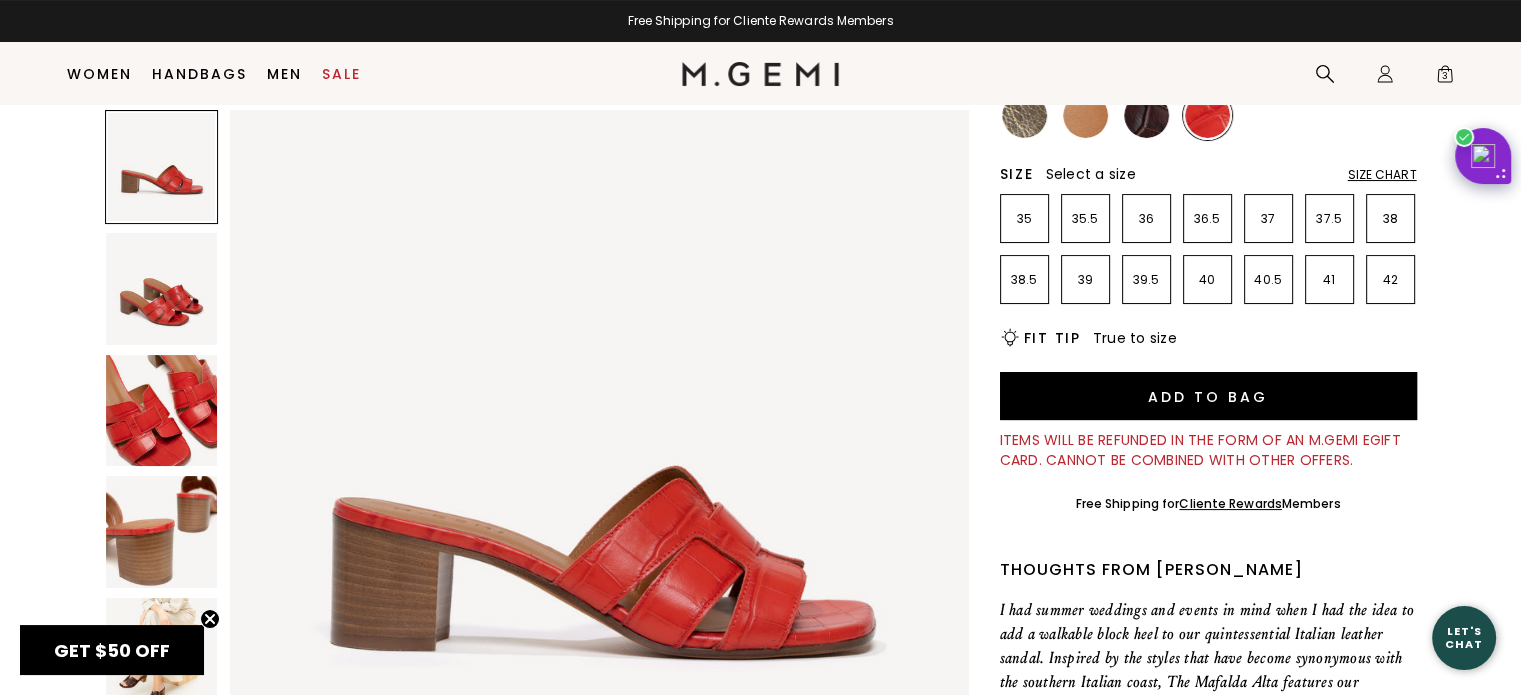 scroll, scrollTop: 0, scrollLeft: 0, axis: both 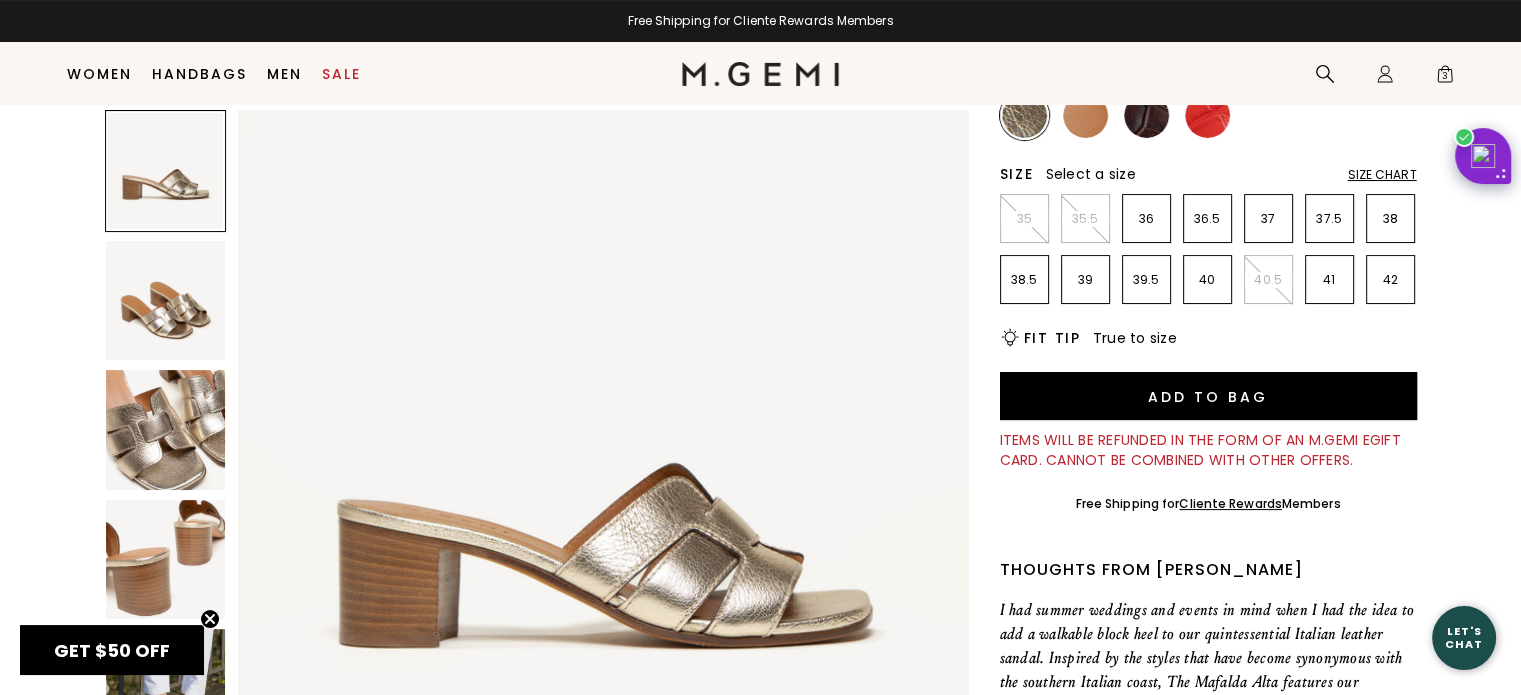 click at bounding box center (1146, 115) 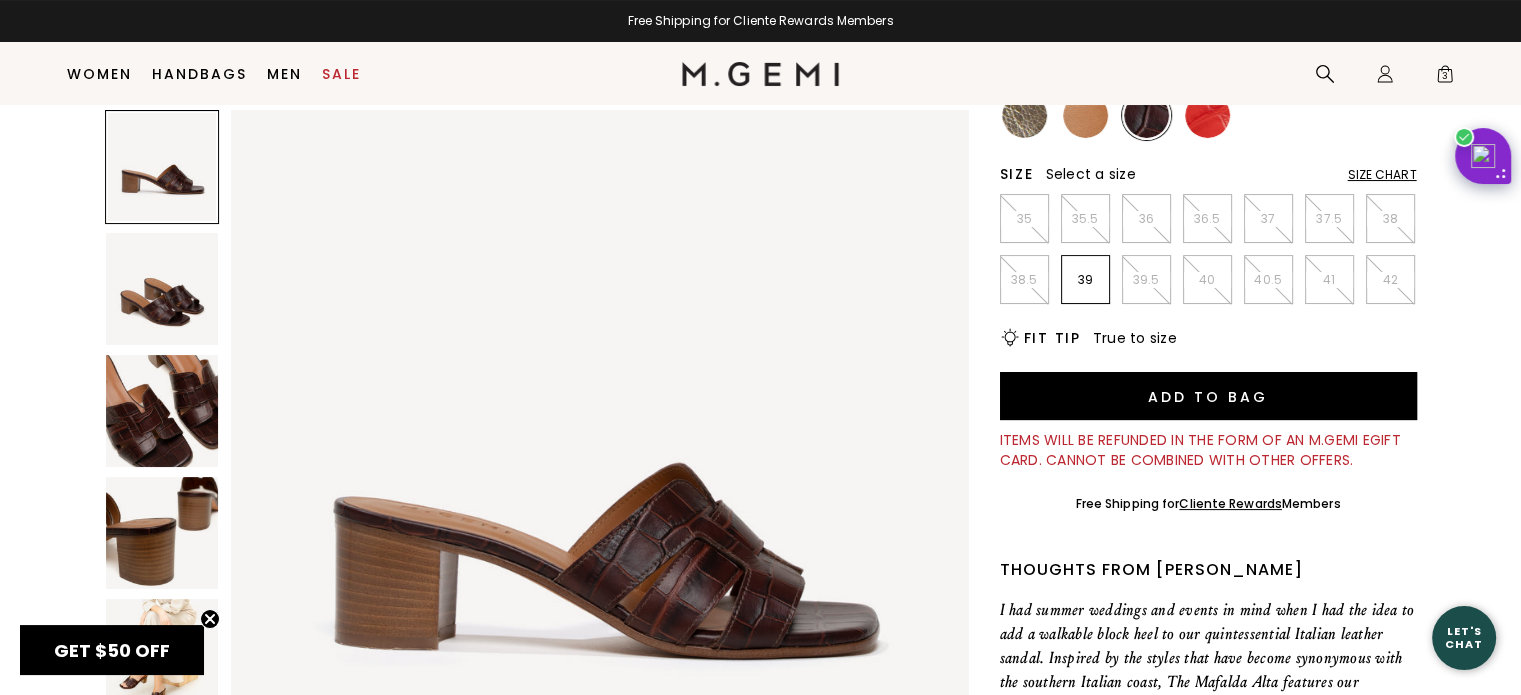 scroll, scrollTop: 0, scrollLeft: 0, axis: both 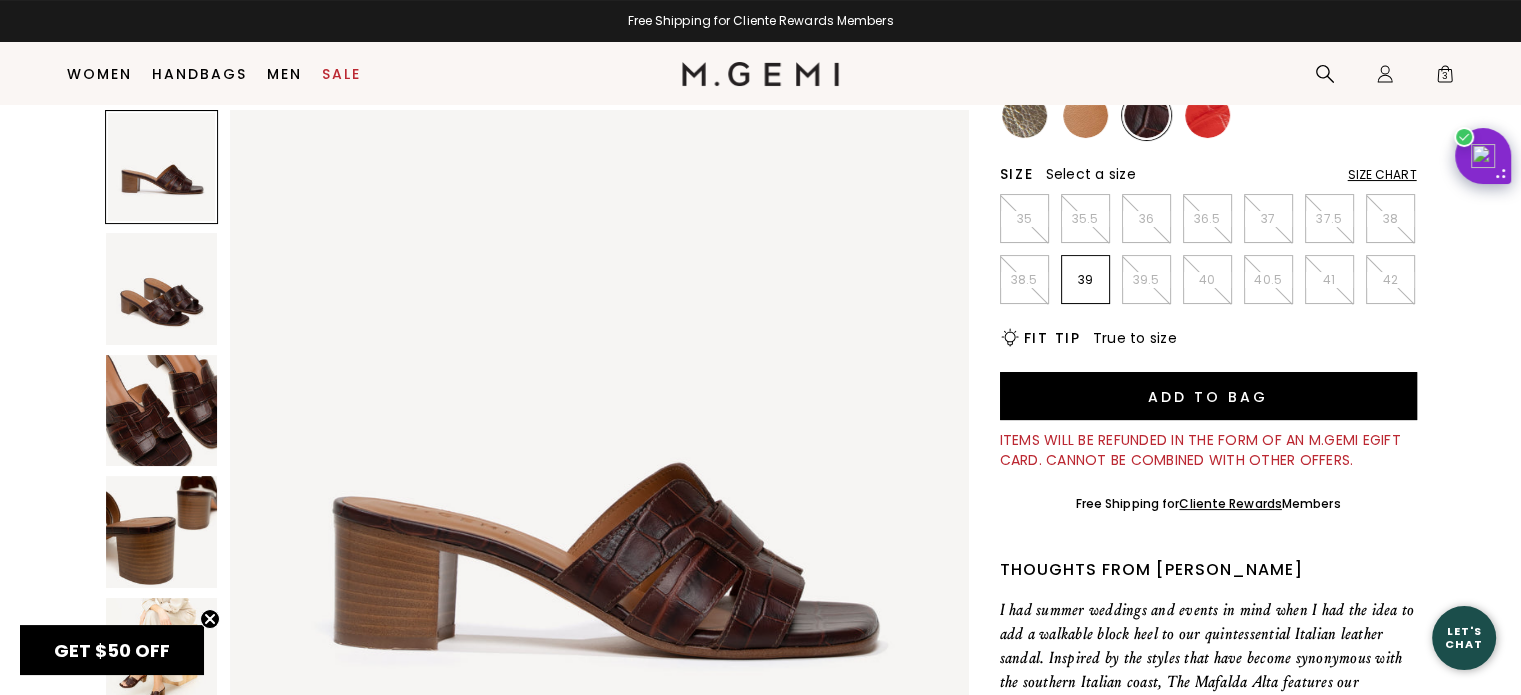 click at bounding box center [1085, 115] 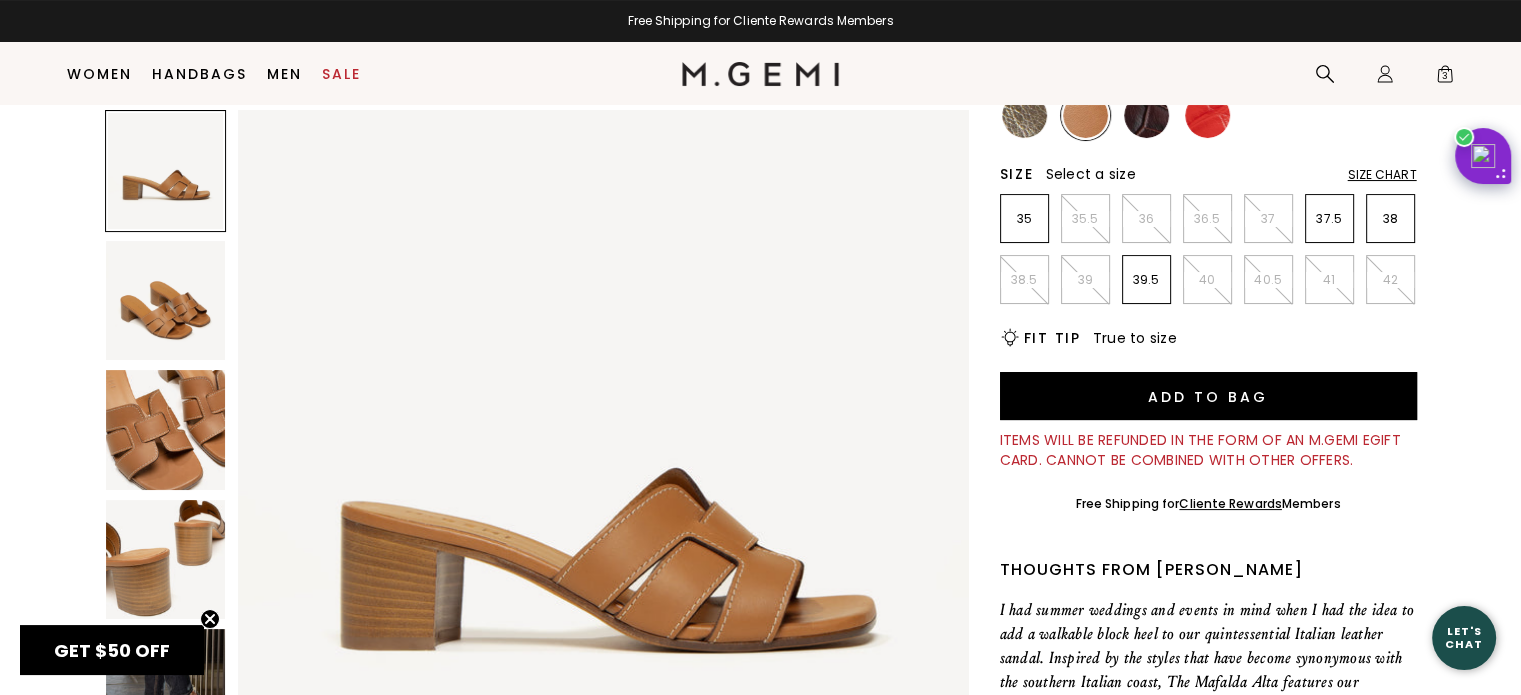 scroll, scrollTop: 0, scrollLeft: 0, axis: both 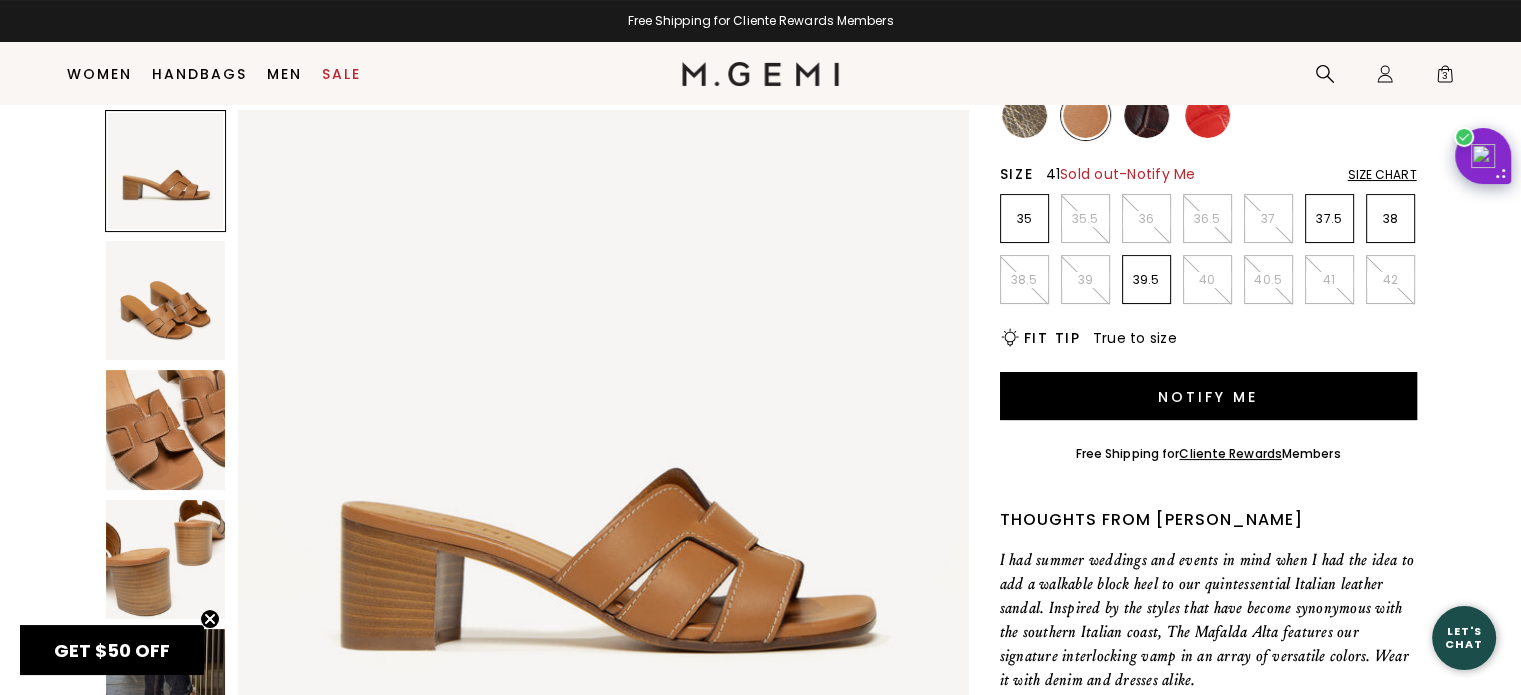 click on "41" at bounding box center [1329, 279] 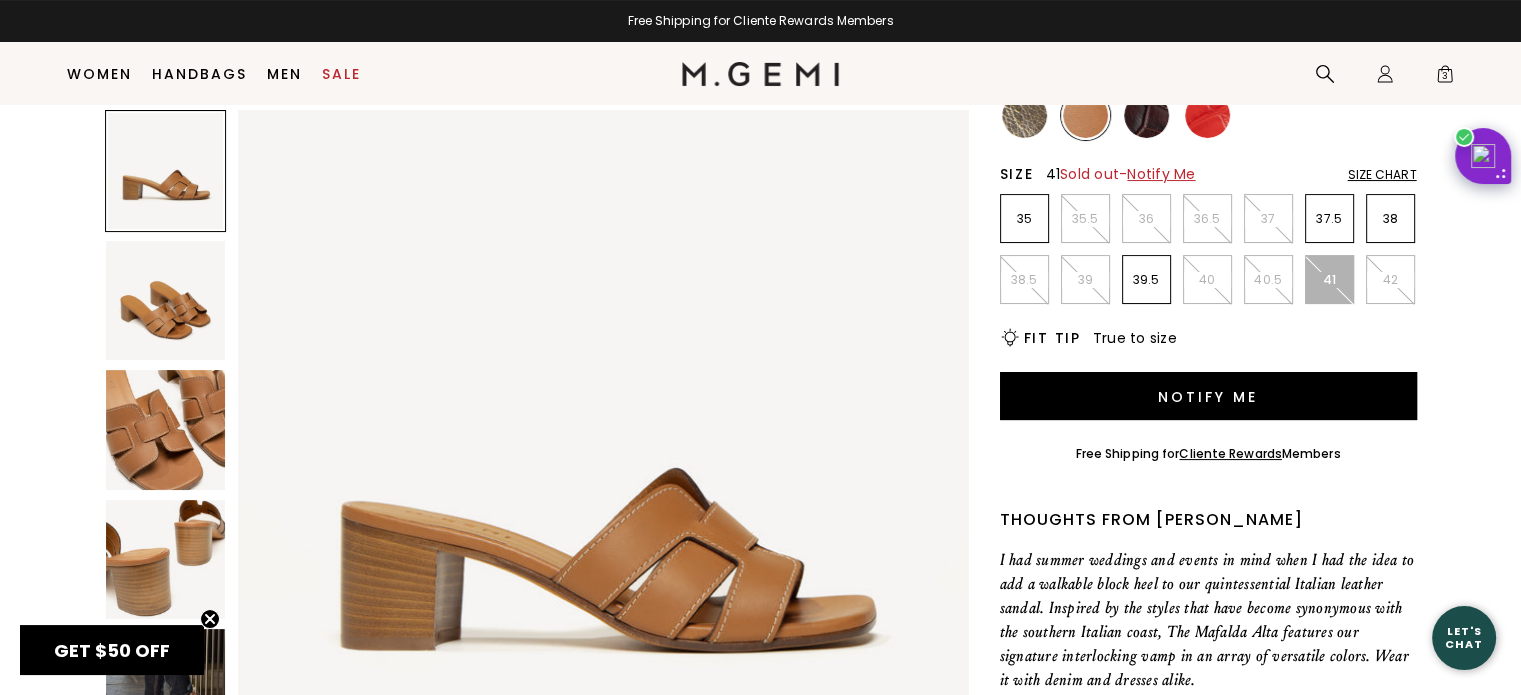 scroll, scrollTop: 0, scrollLeft: 0, axis: both 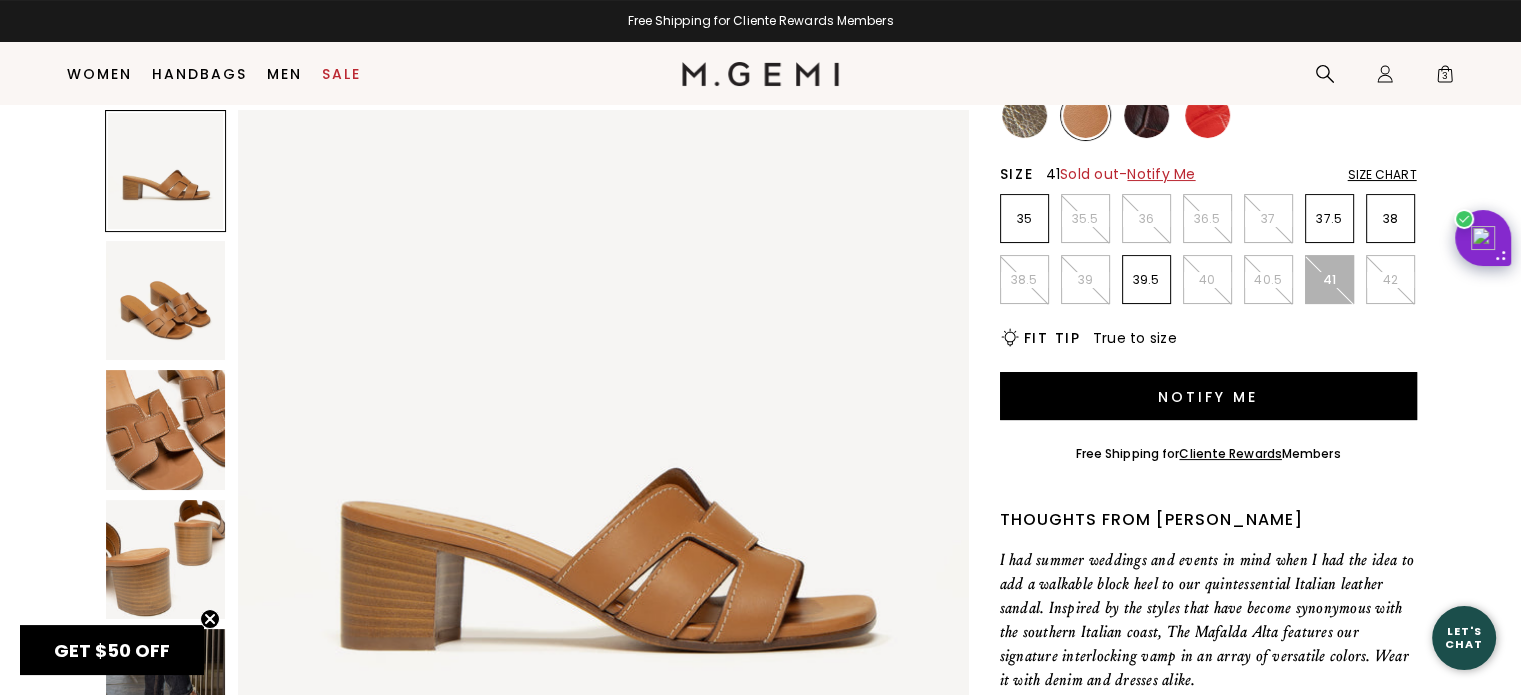 drag, startPoint x: 1468, startPoint y: 177, endPoint x: 1535, endPoint y: 259, distance: 105.89146 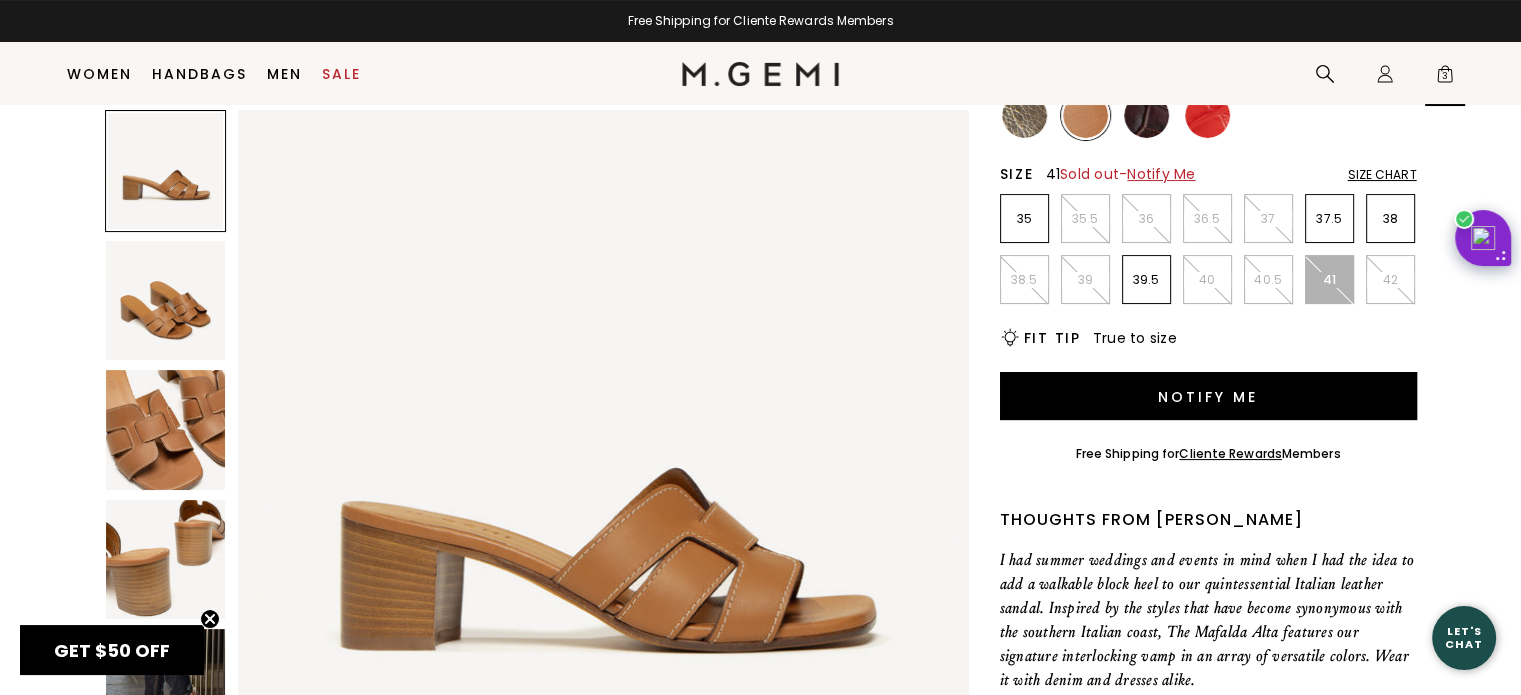 click on "Icons/20x20/bag@2x 3" at bounding box center [1445, 74] 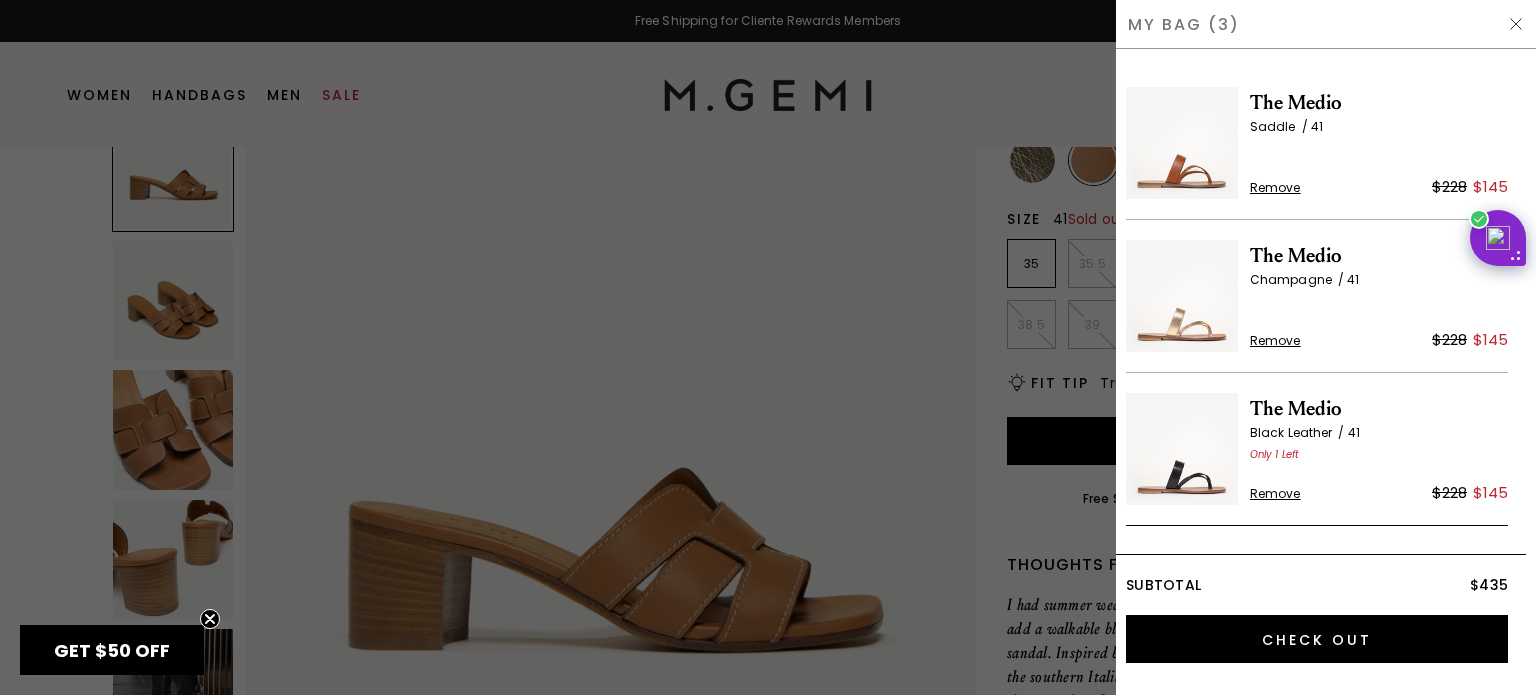 scroll, scrollTop: 0, scrollLeft: 0, axis: both 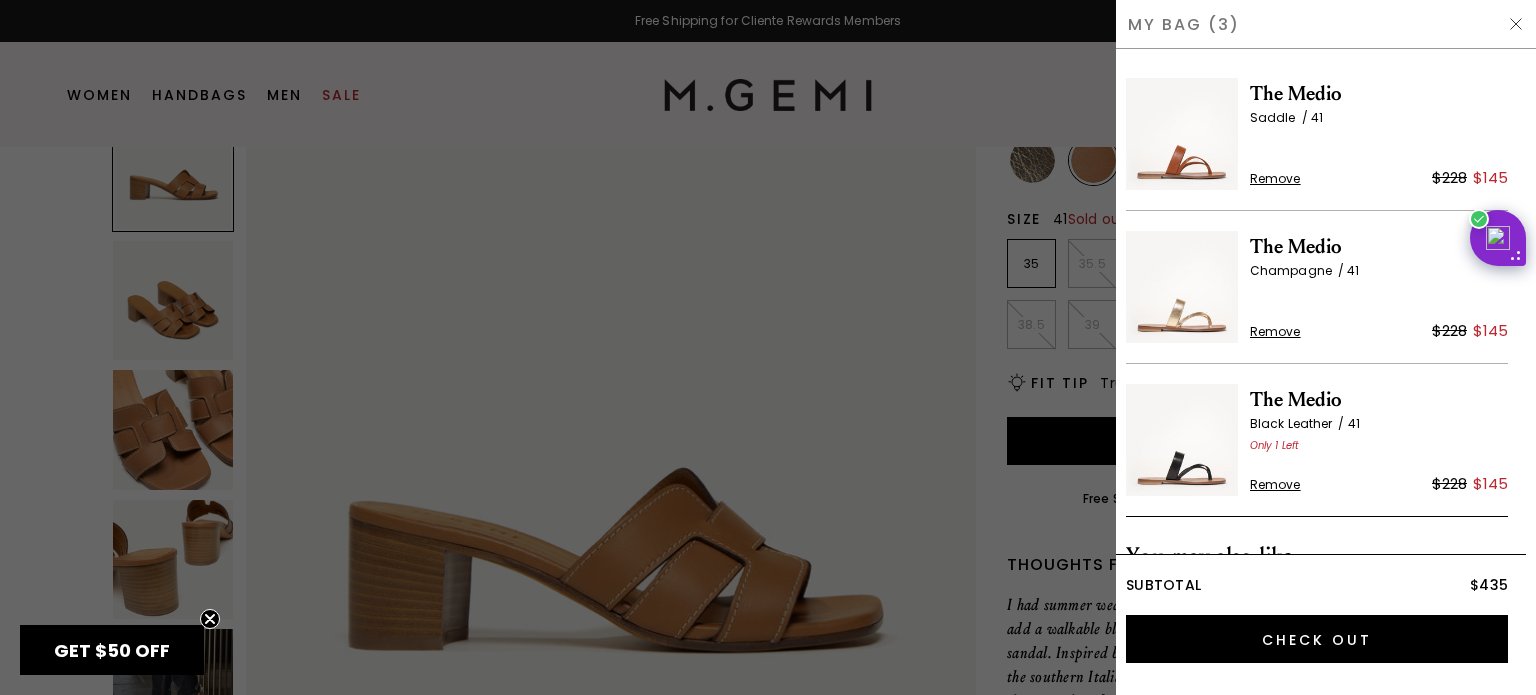 drag, startPoint x: 1525, startPoint y: 334, endPoint x: 1505, endPoint y: 340, distance: 20.880613 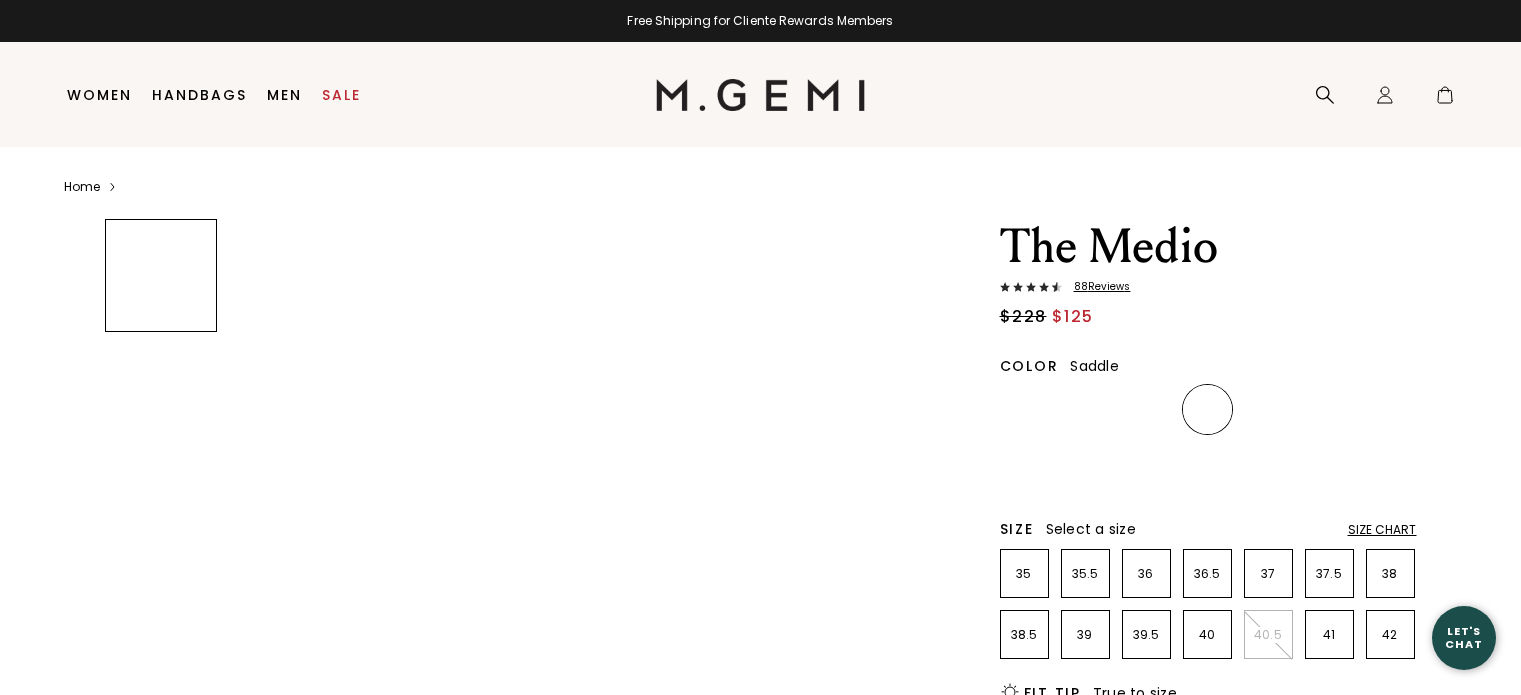 scroll, scrollTop: 0, scrollLeft: 0, axis: both 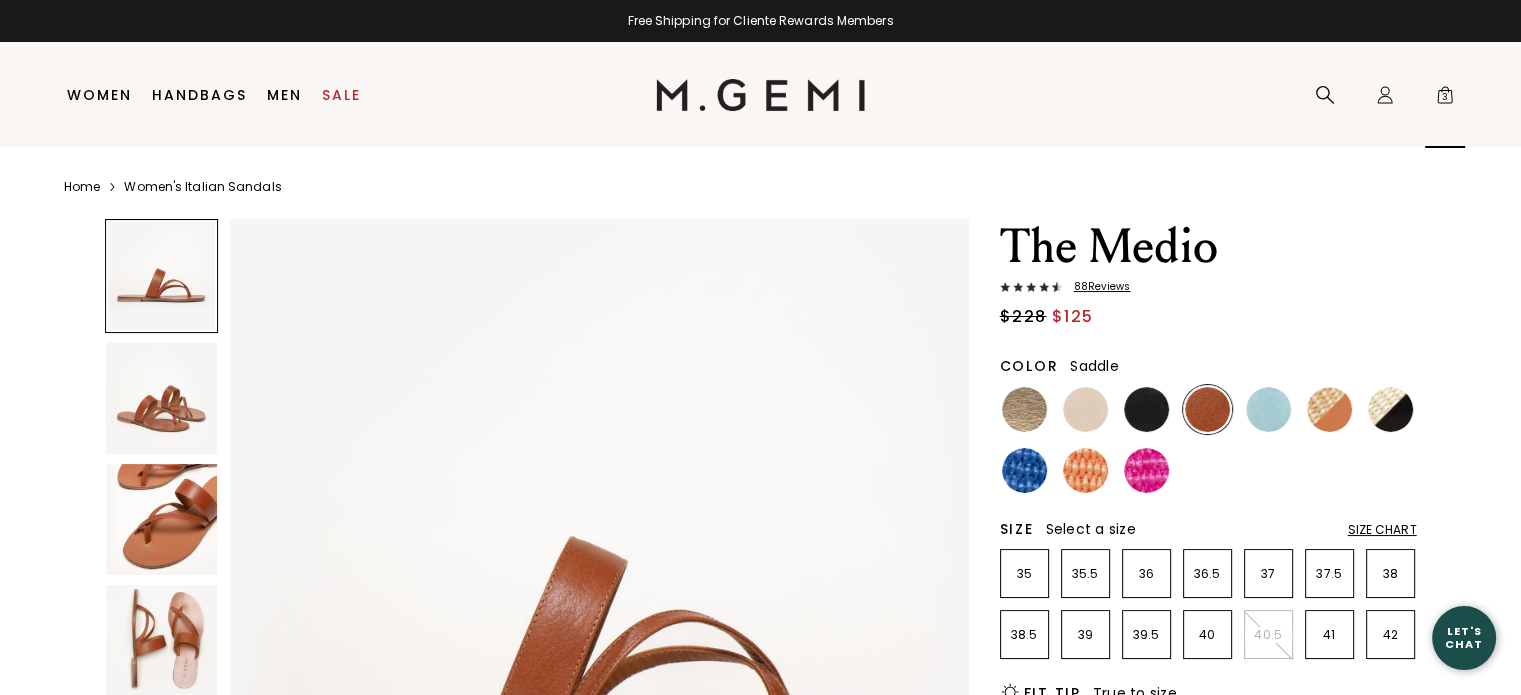 click on "Icons/20x20/bag@2x 3" at bounding box center (1445, 95) 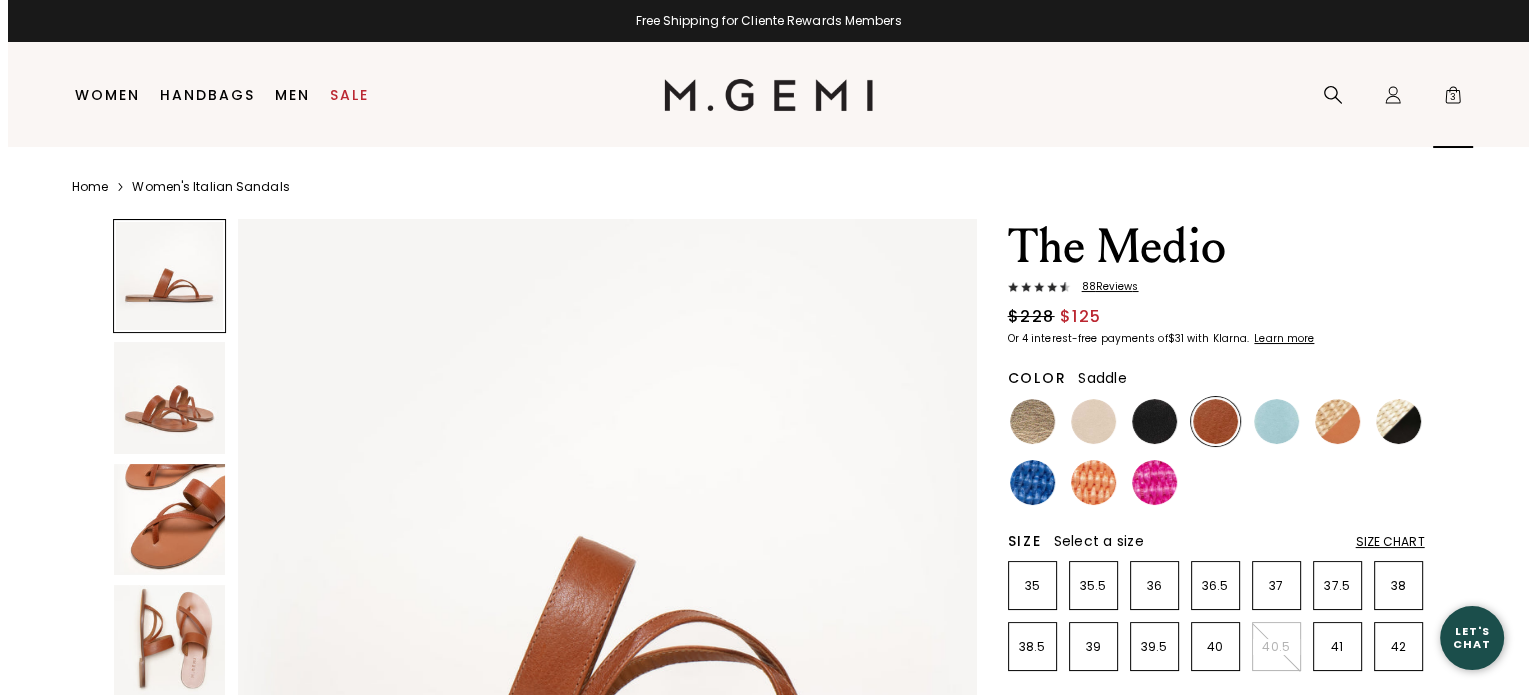 scroll, scrollTop: 0, scrollLeft: 0, axis: both 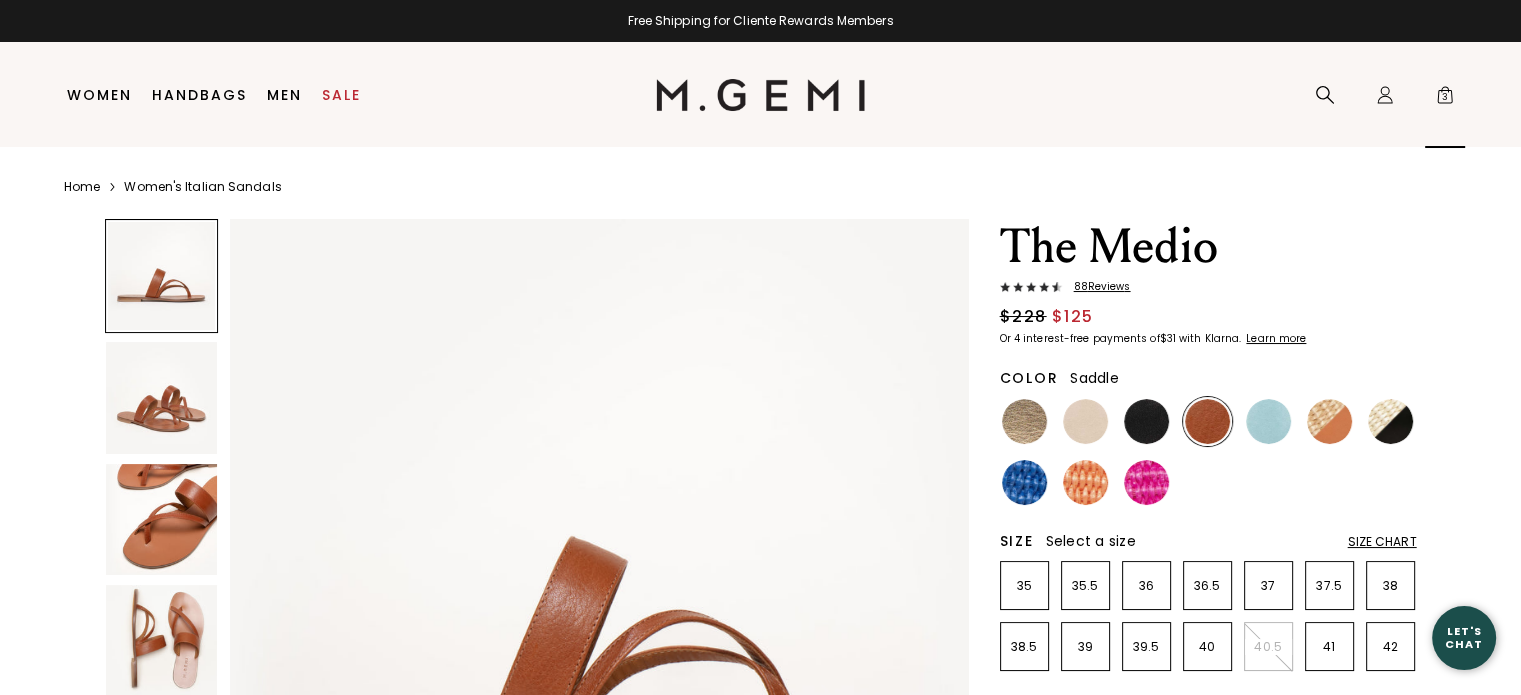 click on "3" at bounding box center [1445, 99] 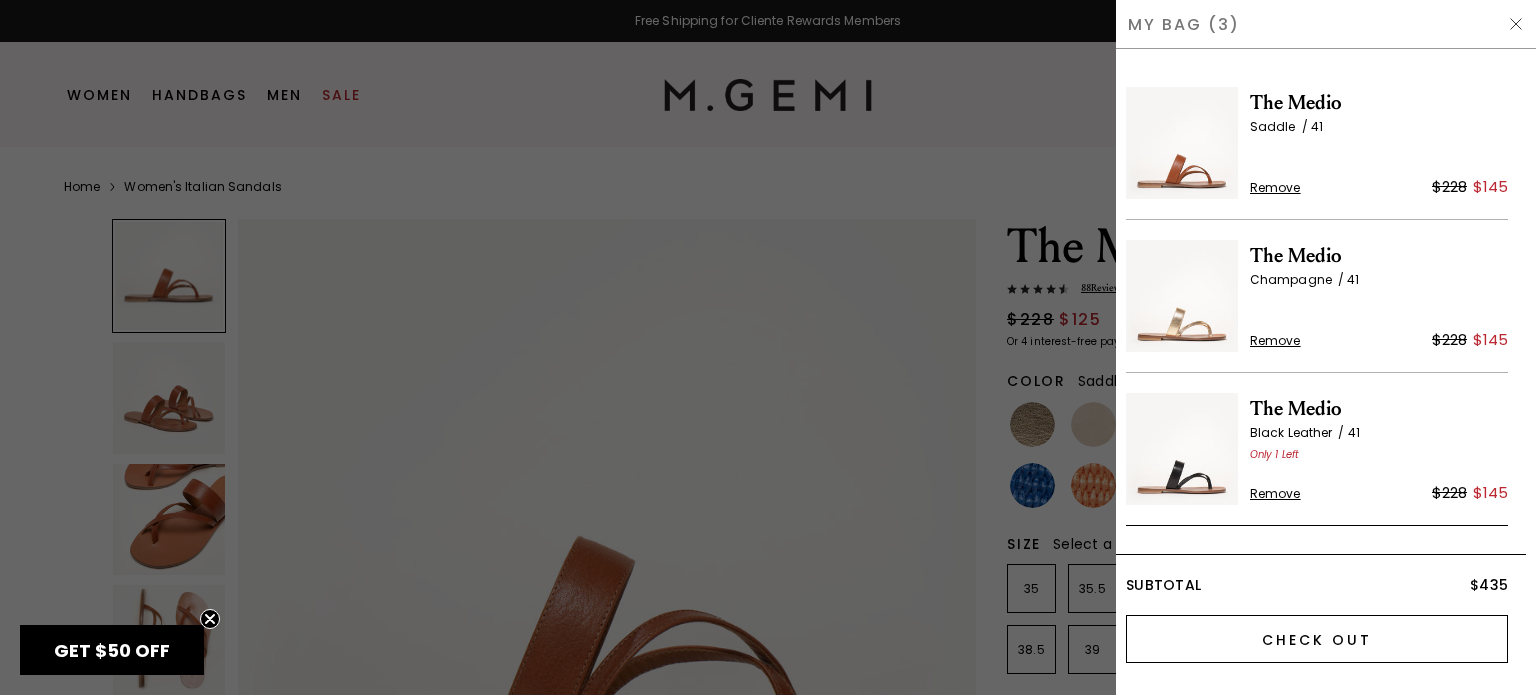 click on "Check Out" at bounding box center (1317, 639) 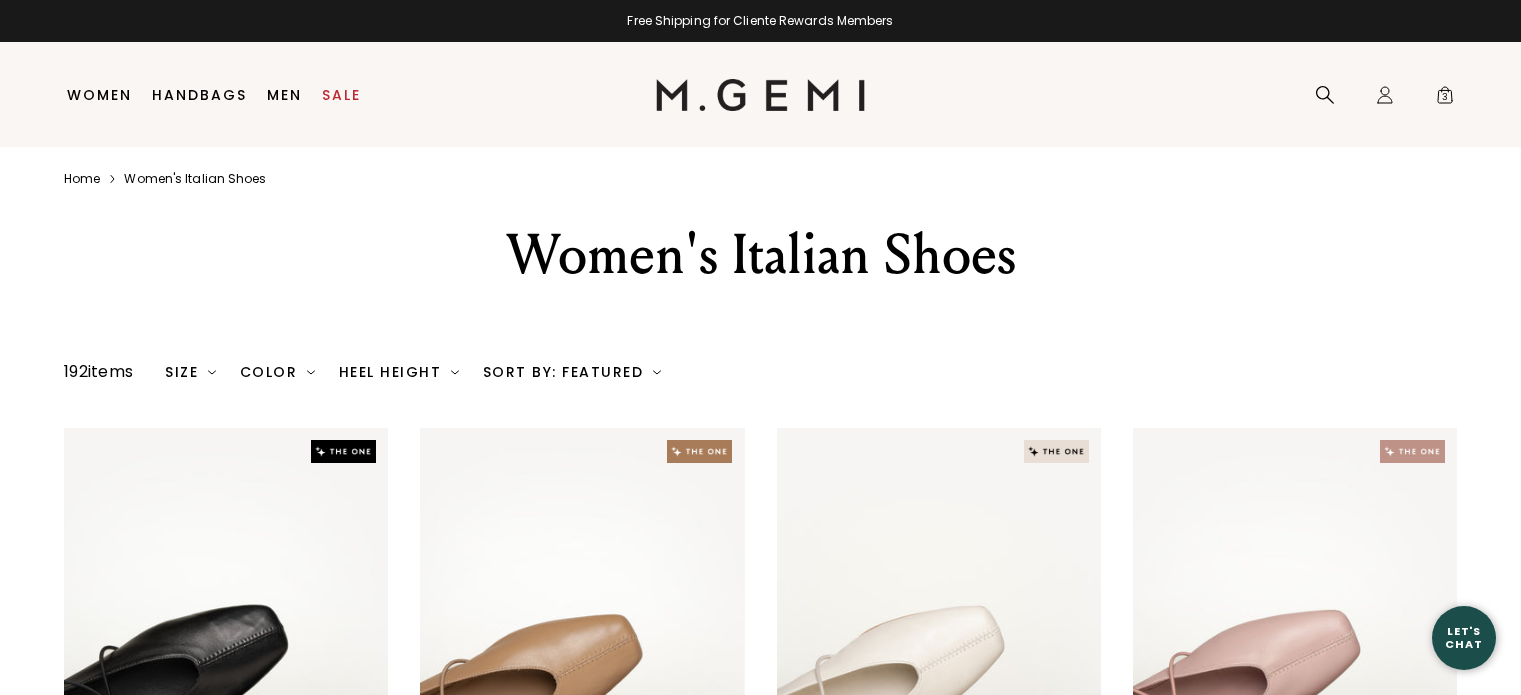 scroll, scrollTop: 0, scrollLeft: 0, axis: both 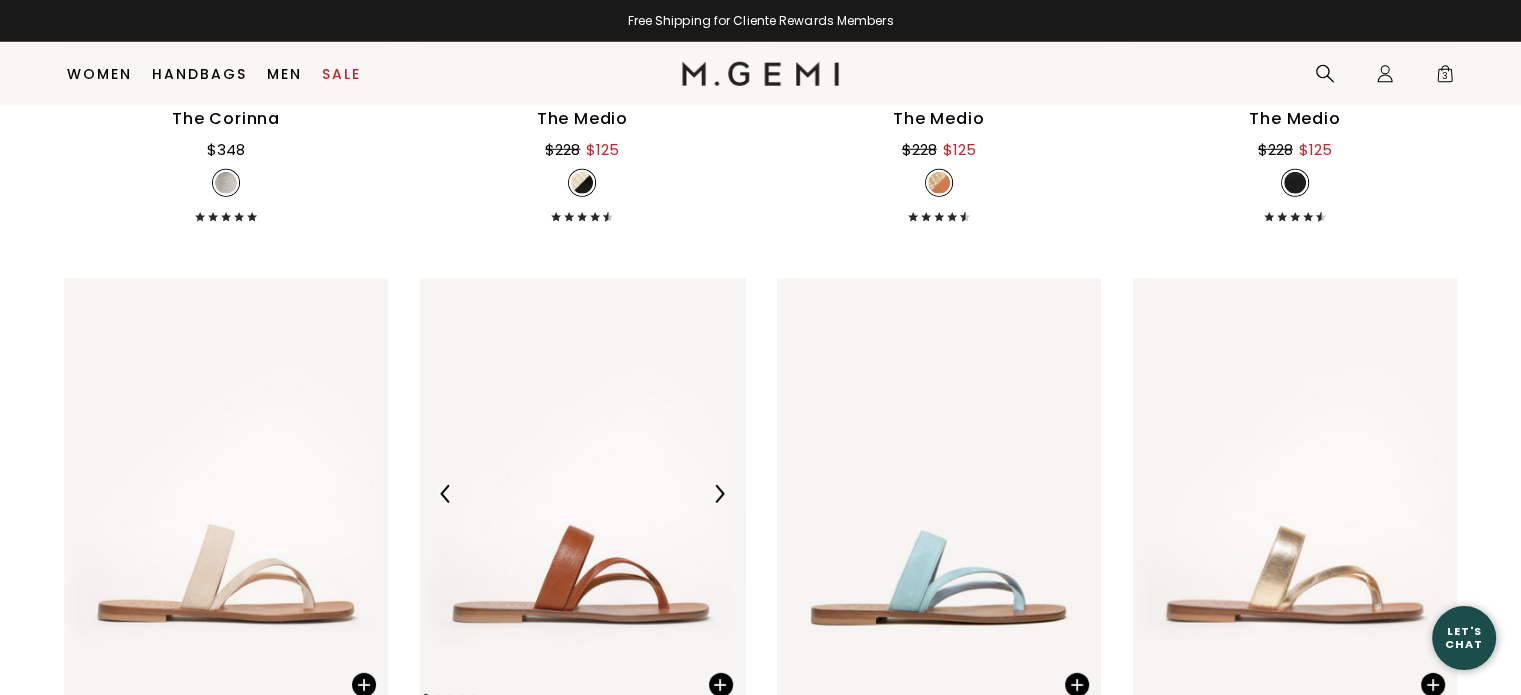 click at bounding box center (582, 494) 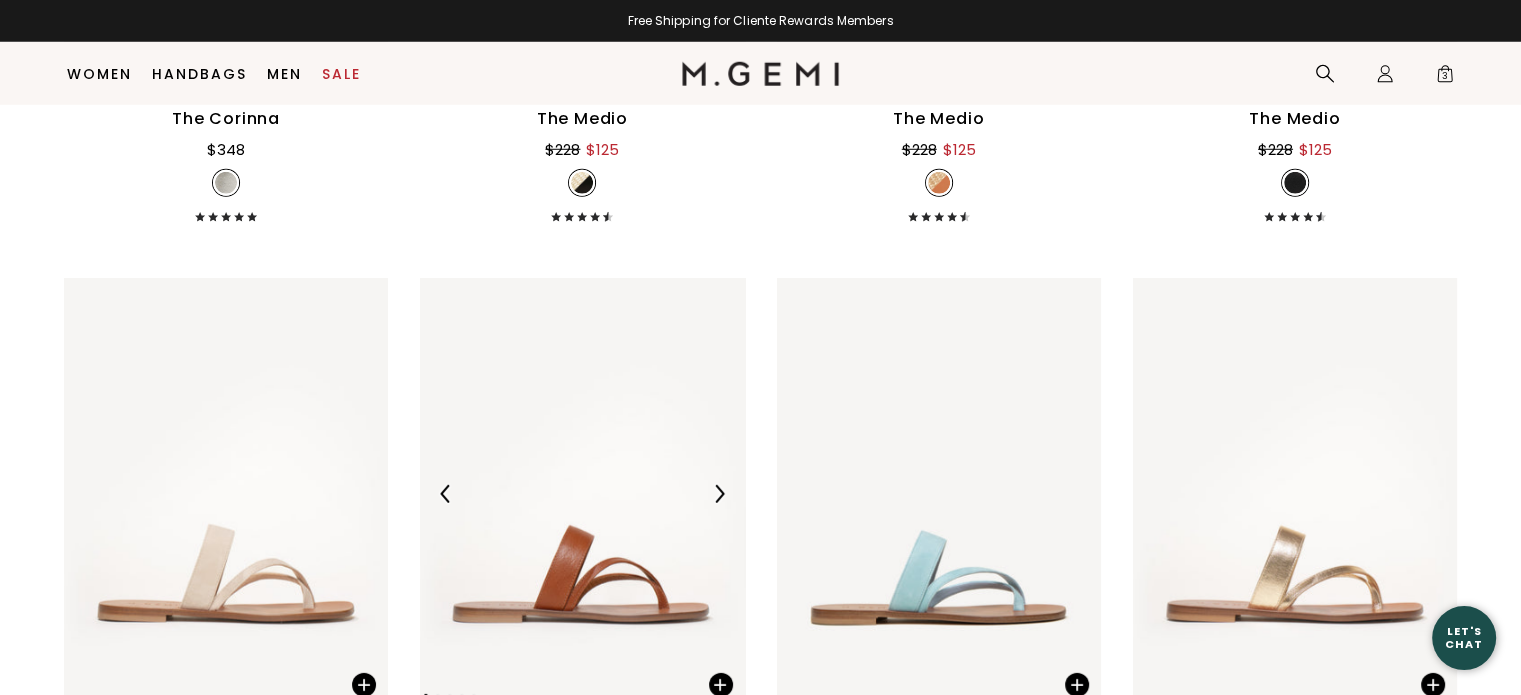 click at bounding box center (582, 494) 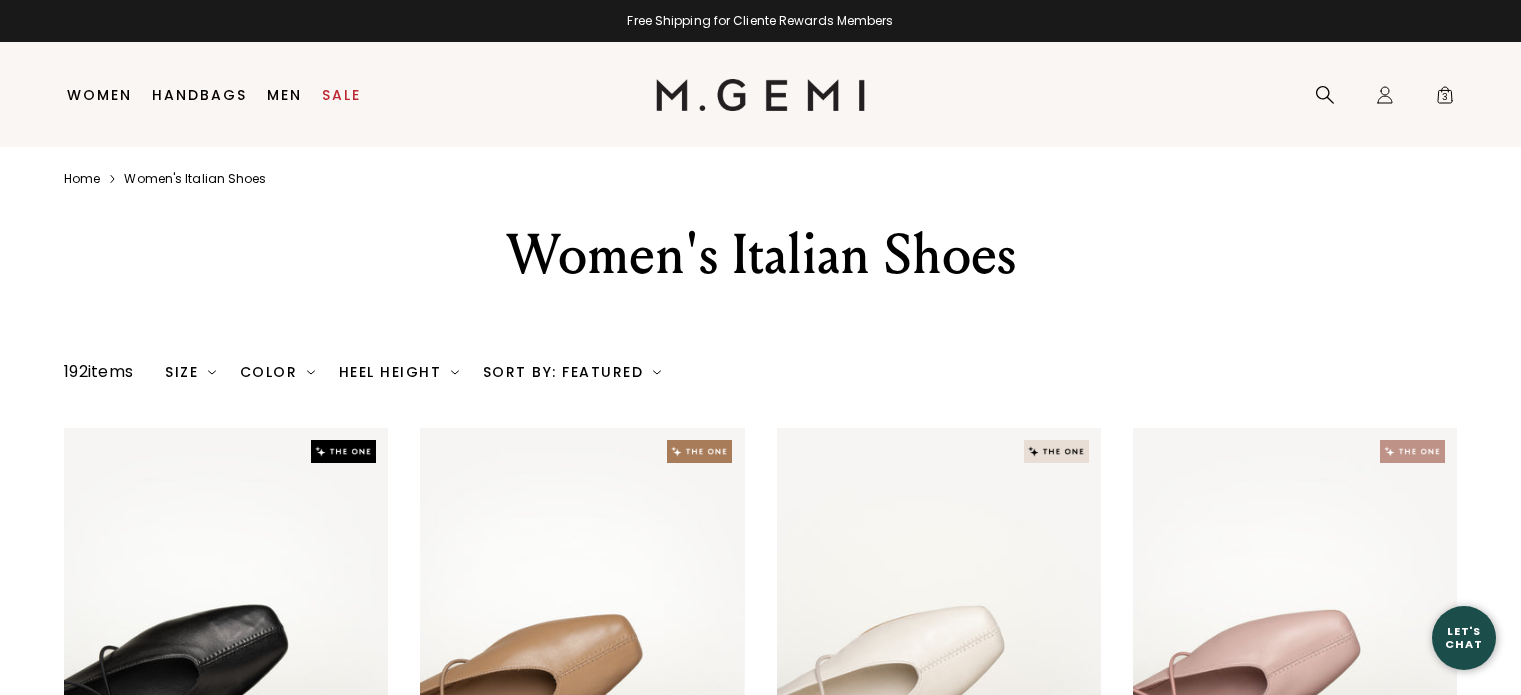 scroll, scrollTop: 0, scrollLeft: 0, axis: both 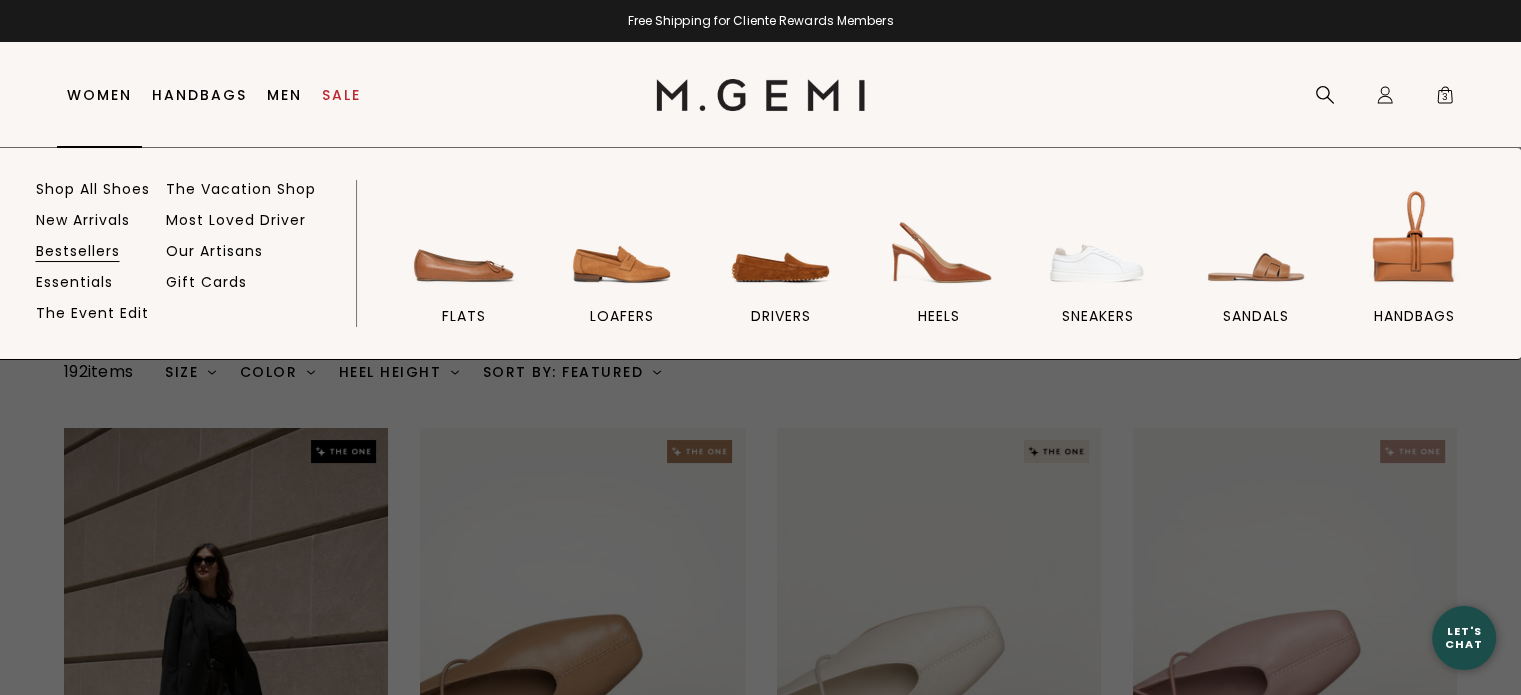 click on "Bestsellers" at bounding box center [78, 251] 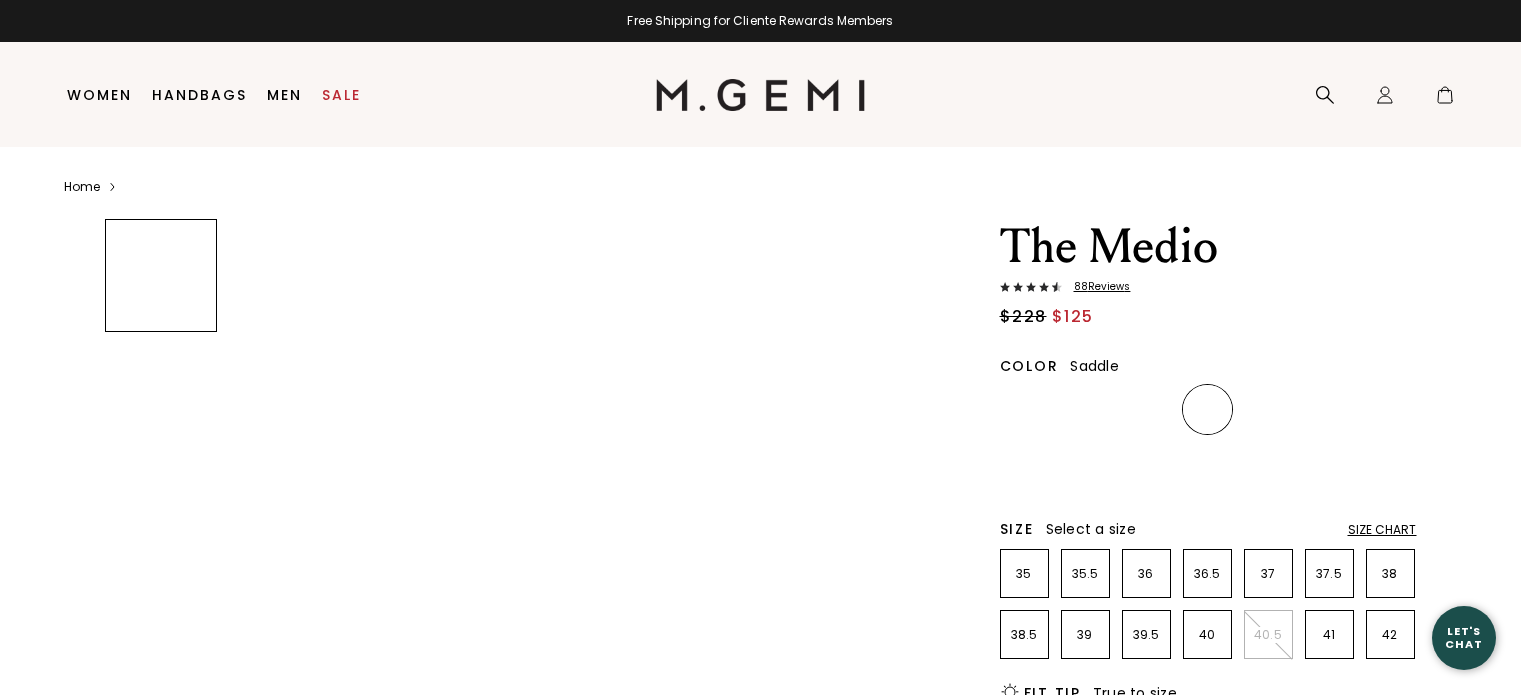 scroll, scrollTop: 0, scrollLeft: 0, axis: both 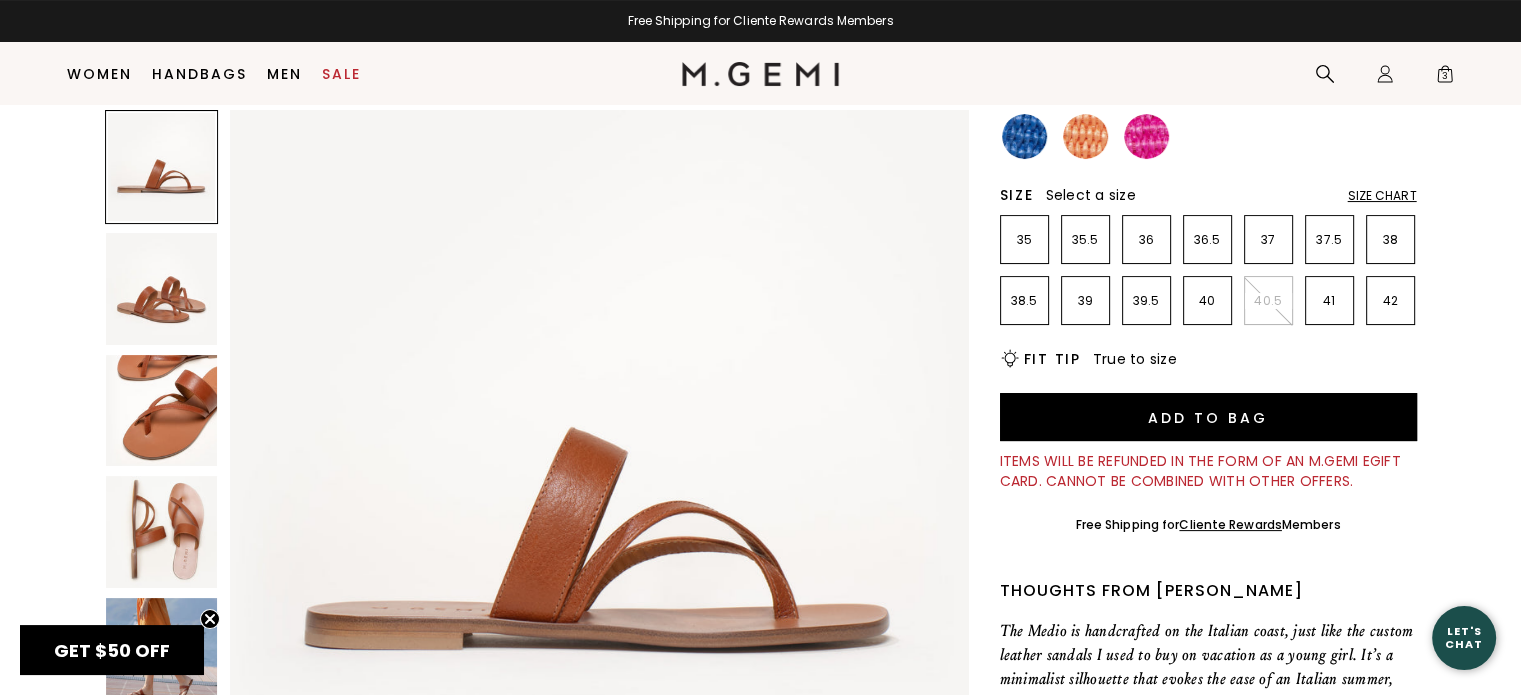 click on "Size Chart" at bounding box center [1382, 196] 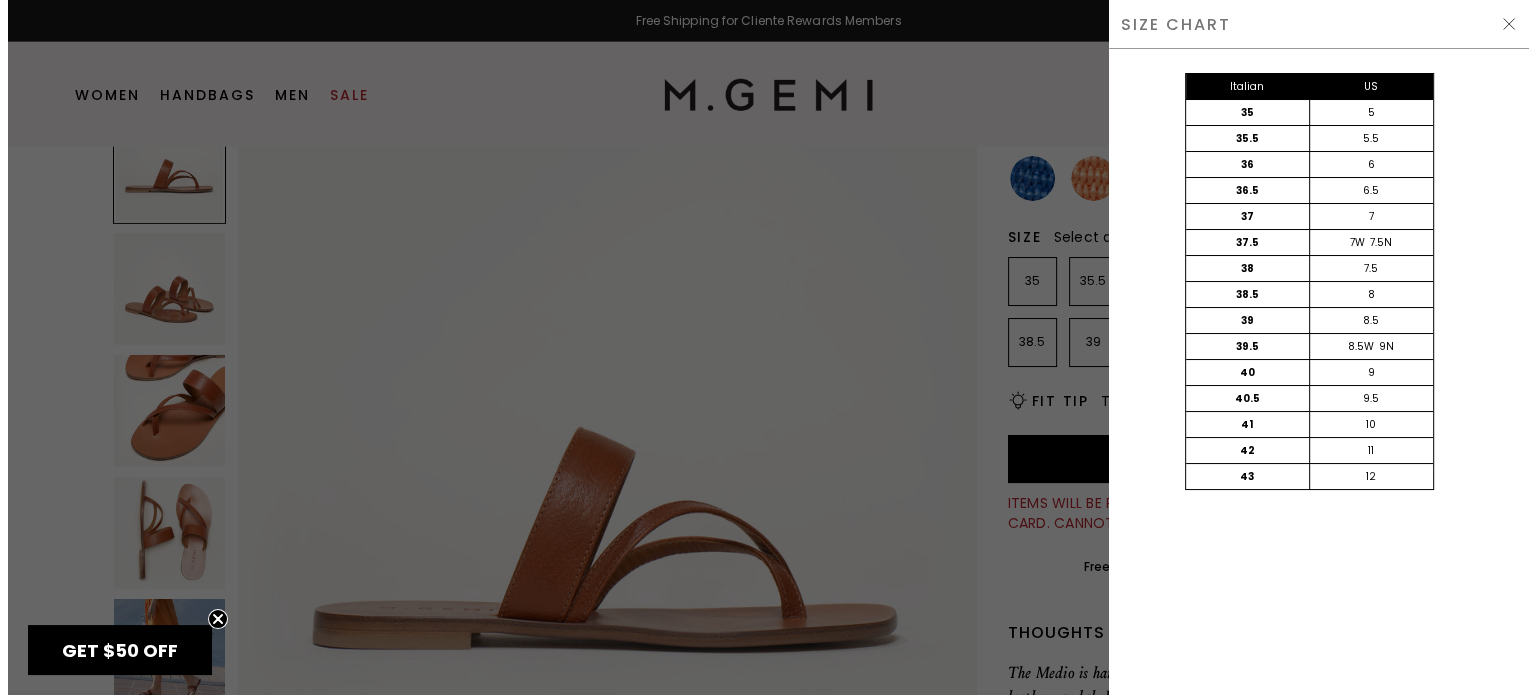 scroll, scrollTop: 0, scrollLeft: 0, axis: both 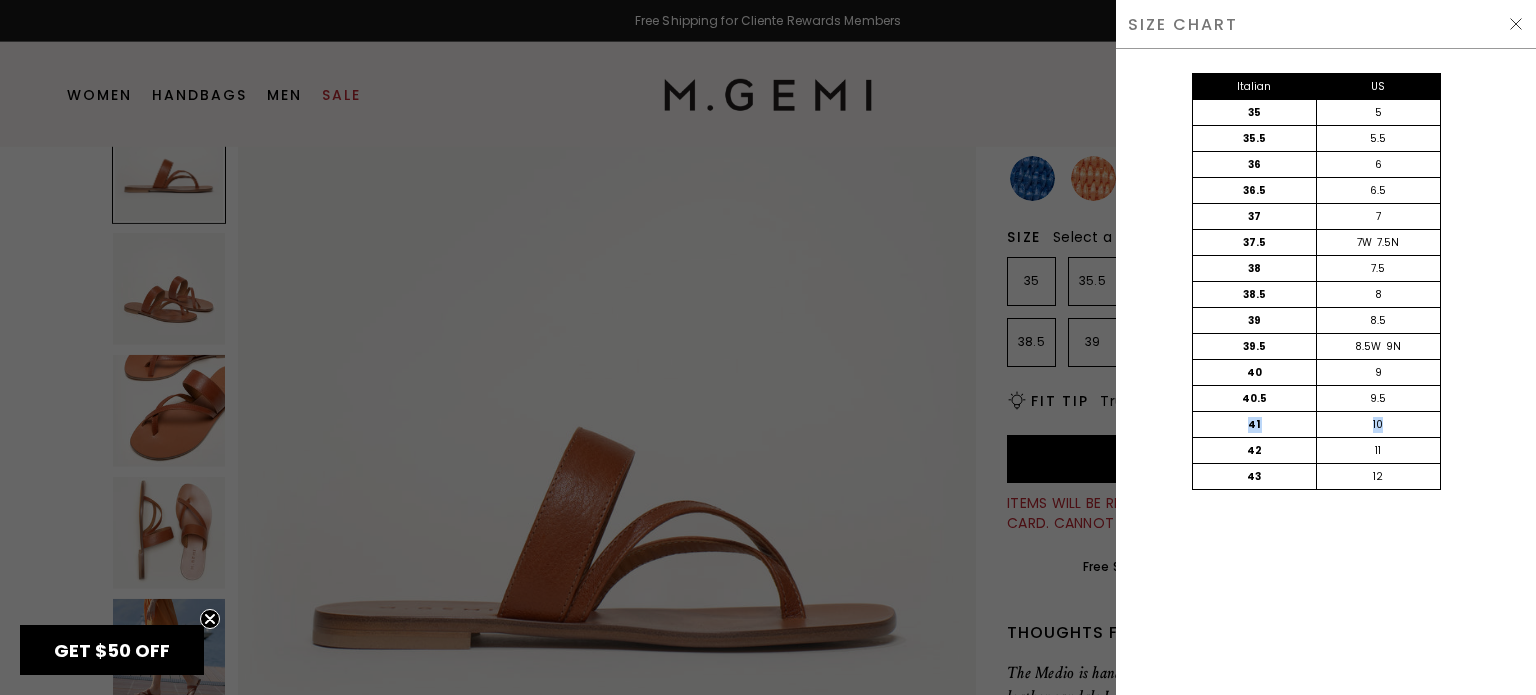 drag, startPoint x: 1396, startPoint y: 424, endPoint x: 1196, endPoint y: 413, distance: 200.30228 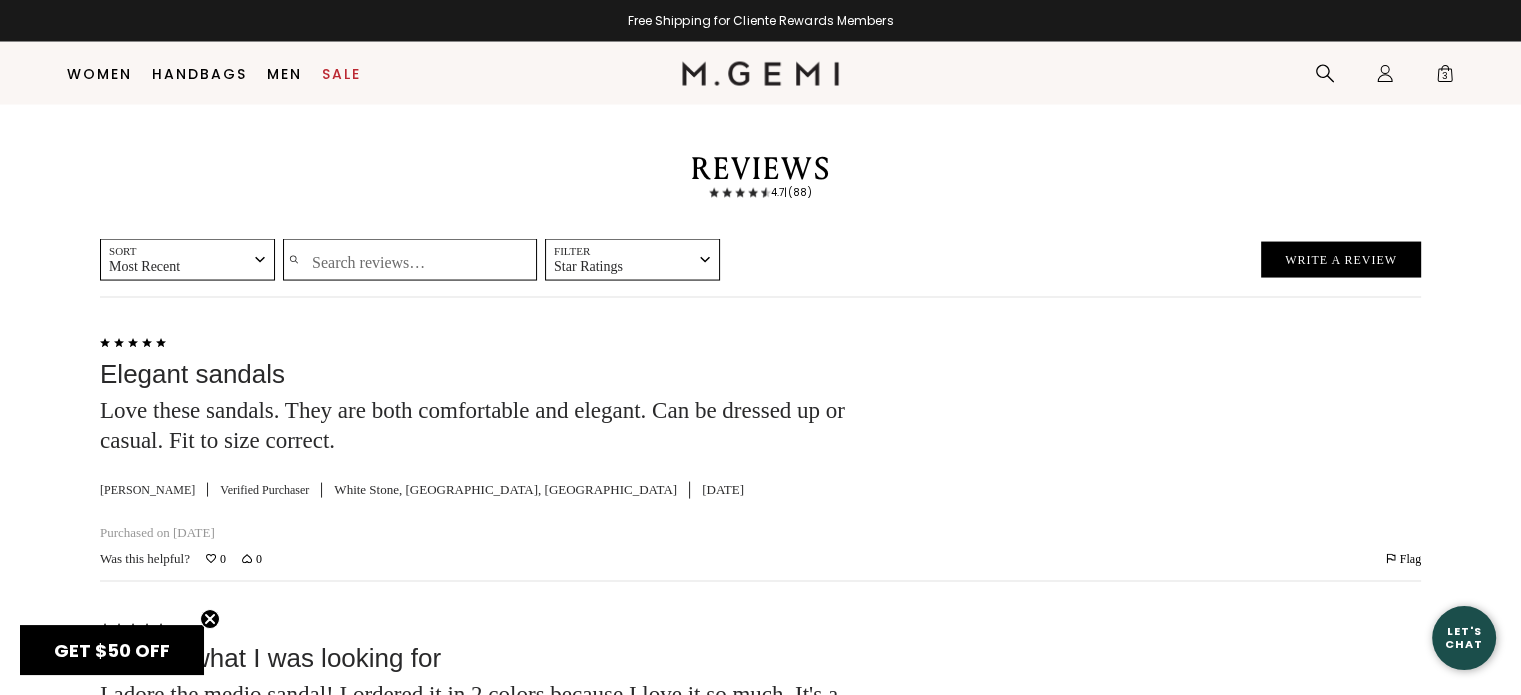 scroll, scrollTop: 3970, scrollLeft: 0, axis: vertical 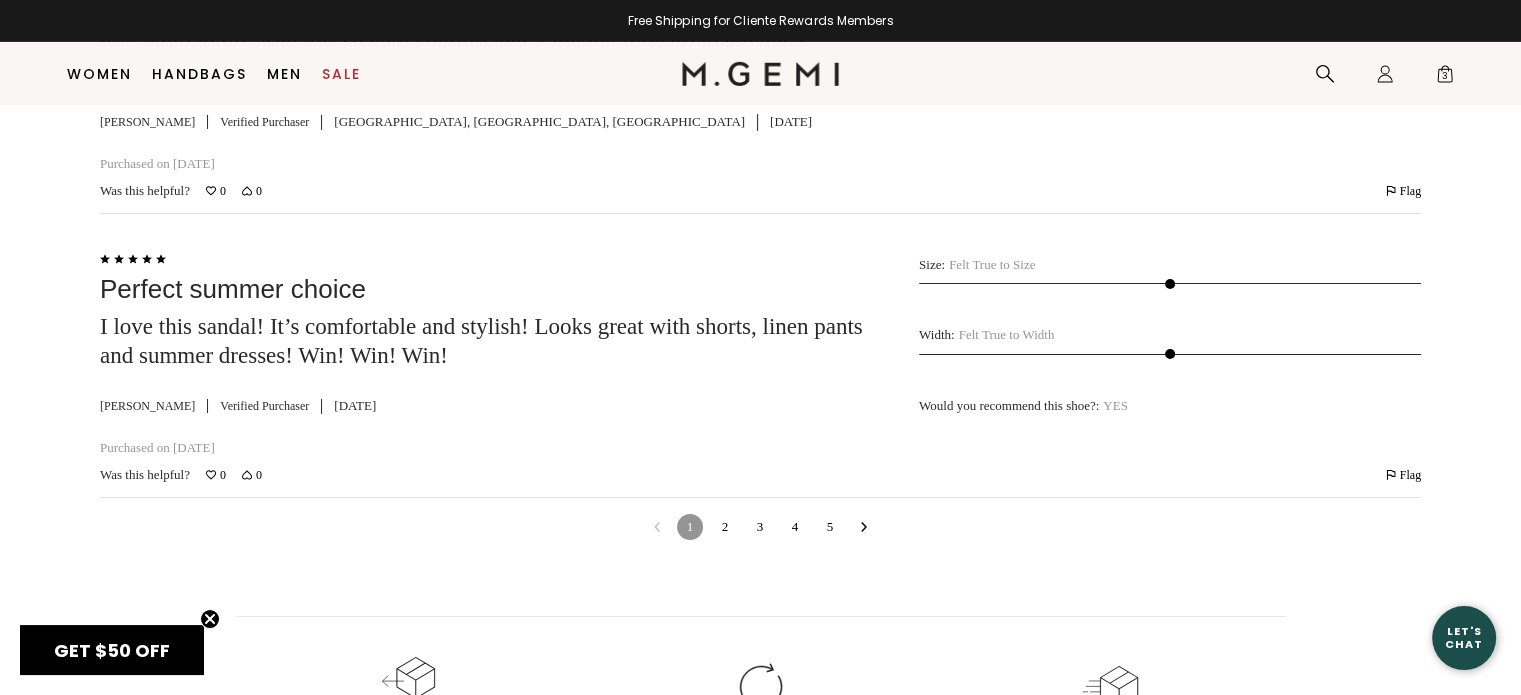 drag, startPoint x: 1533, startPoint y: 351, endPoint x: 1523, endPoint y: 570, distance: 219.2282 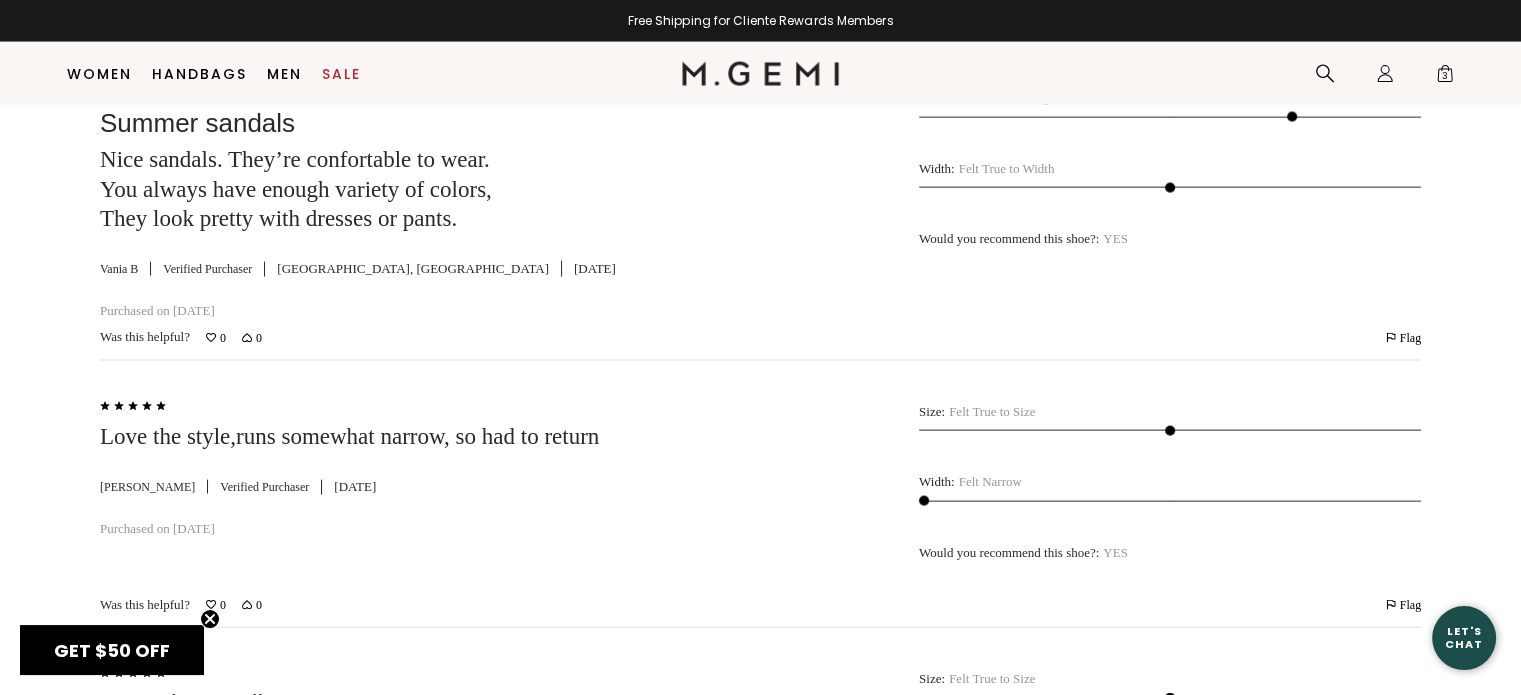 scroll, scrollTop: 4158, scrollLeft: 0, axis: vertical 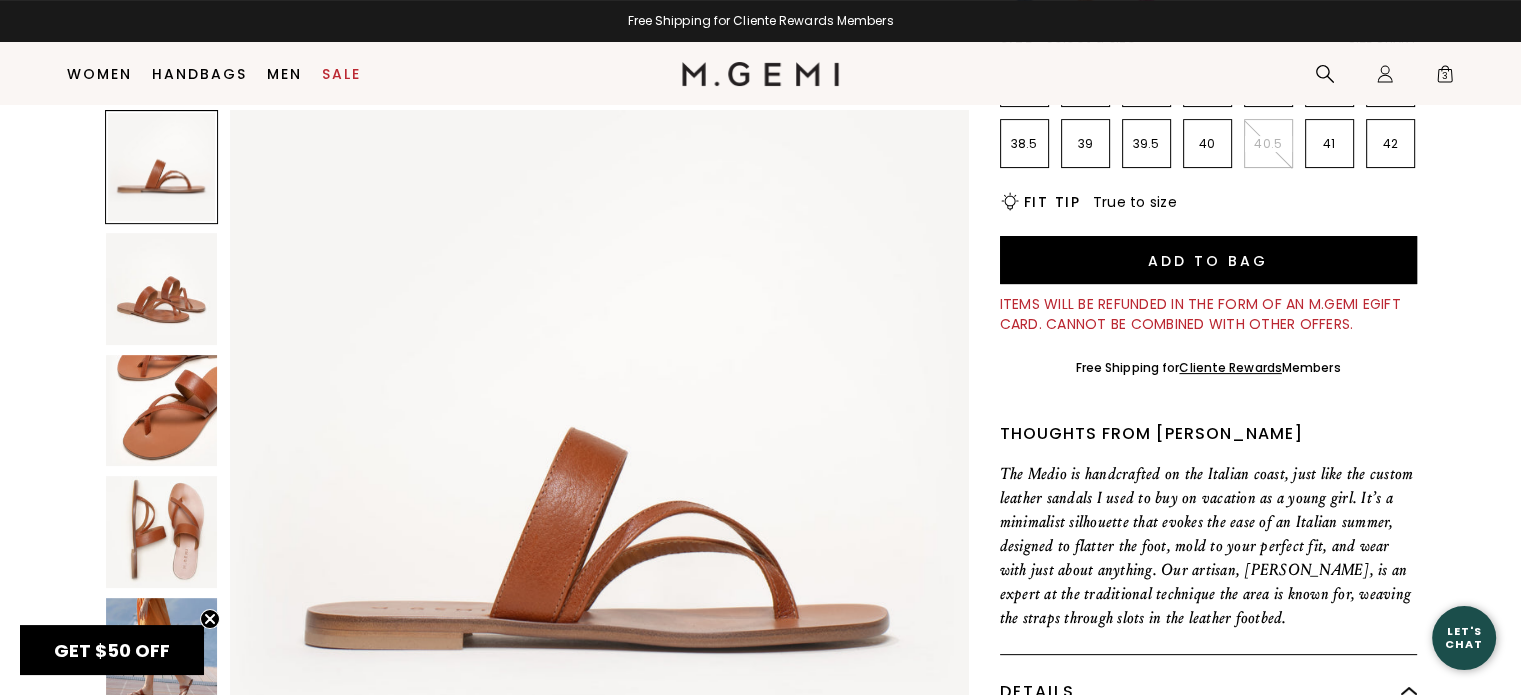 click on "GET $50 OFF" at bounding box center [112, 650] 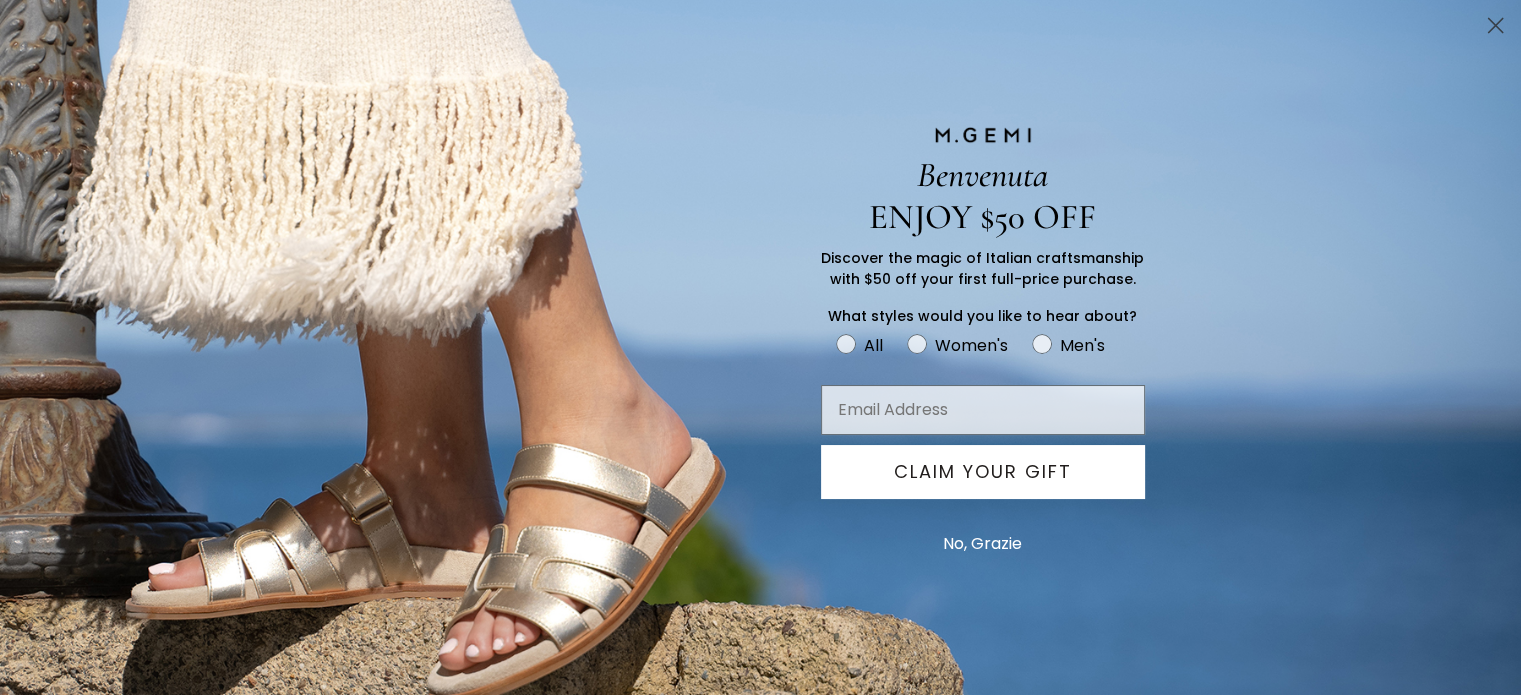 click 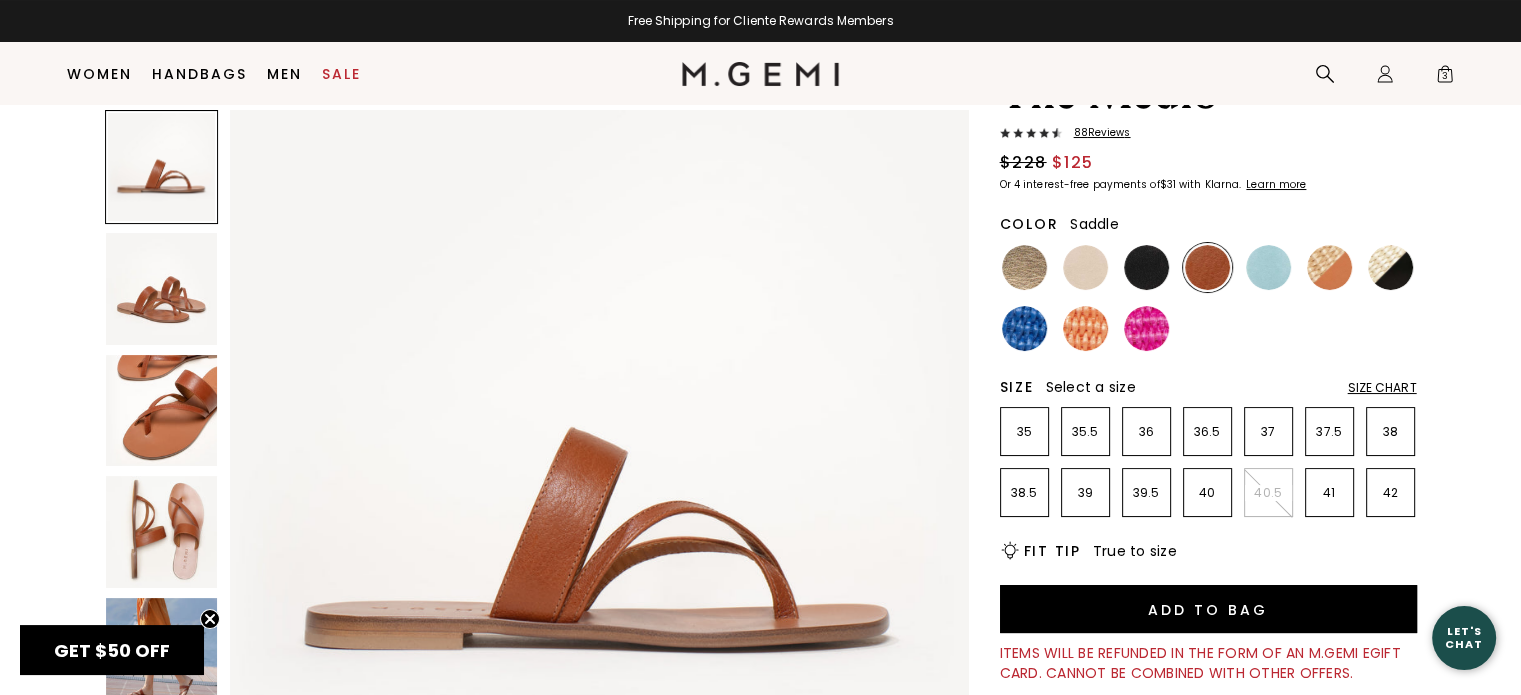 scroll, scrollTop: 31, scrollLeft: 0, axis: vertical 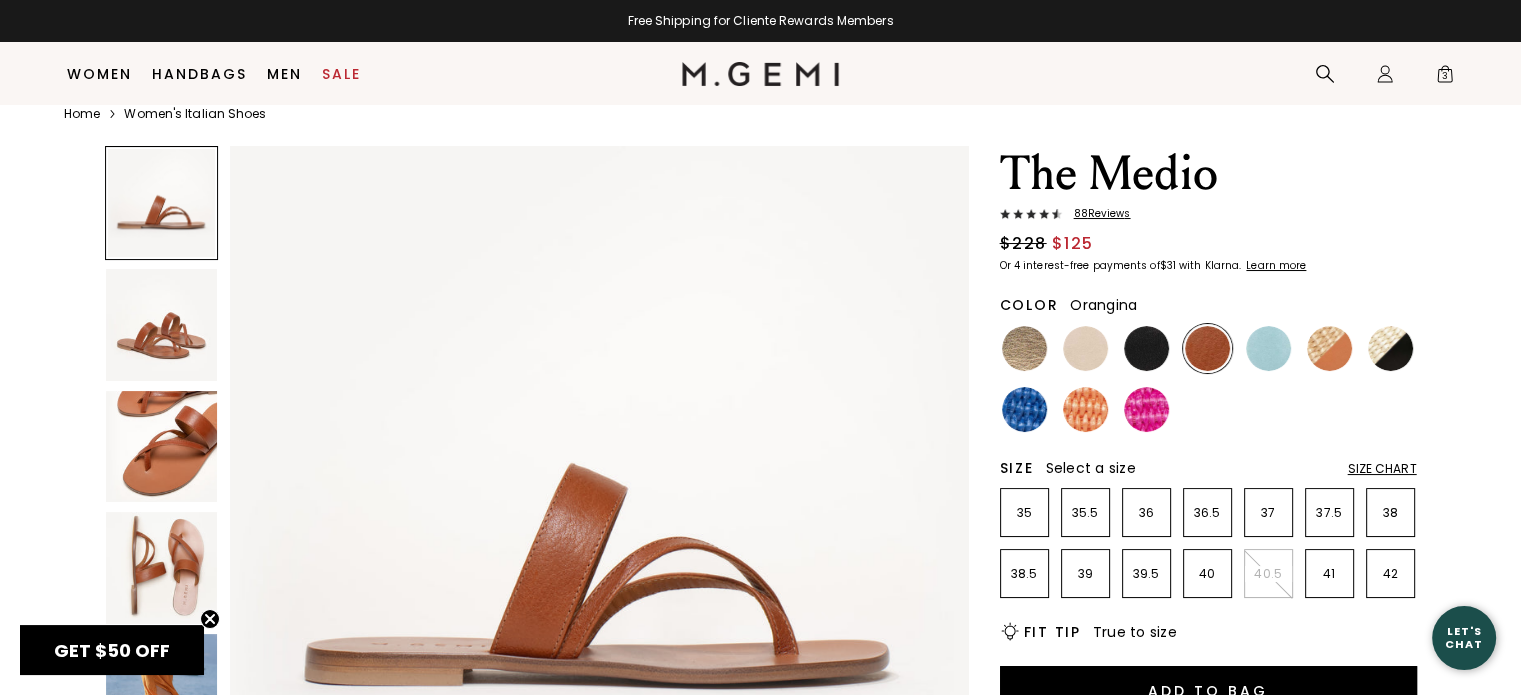 click at bounding box center [1085, 409] 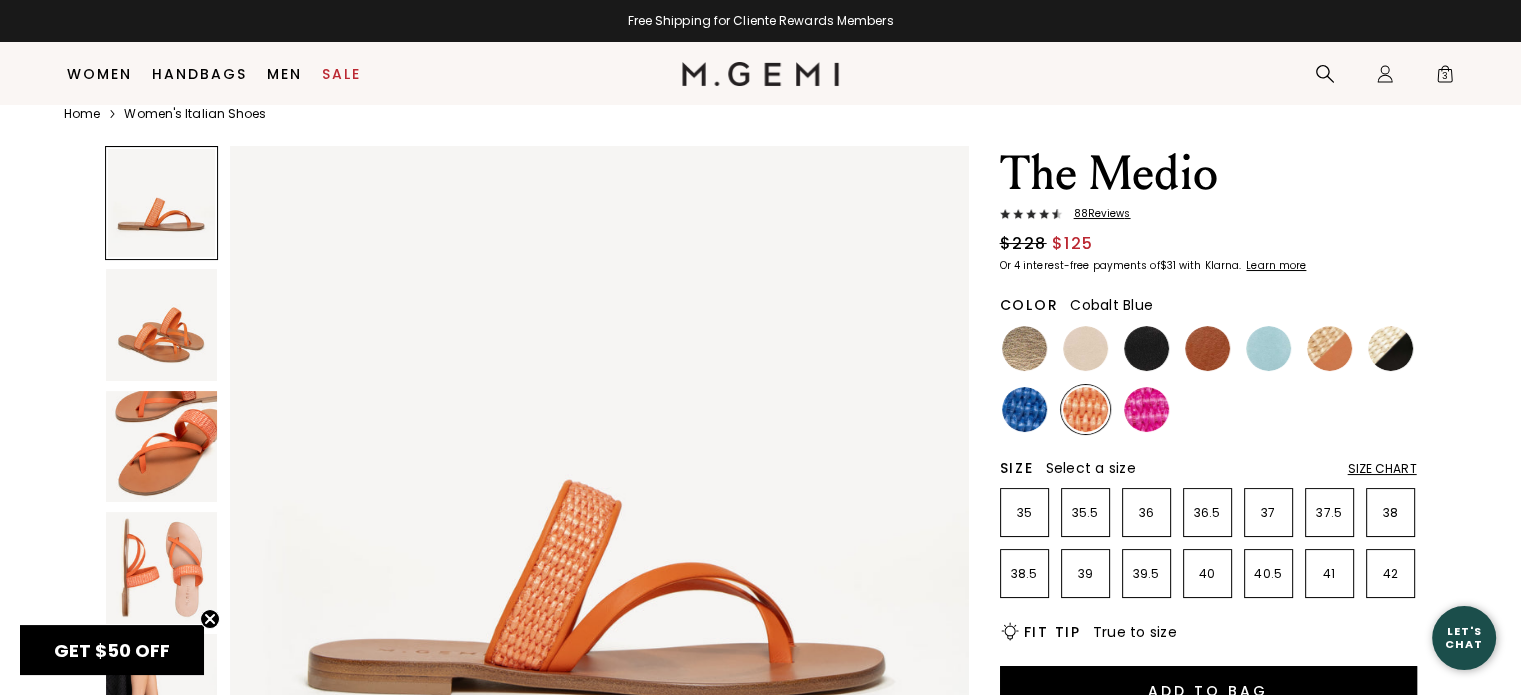 click at bounding box center [1024, 409] 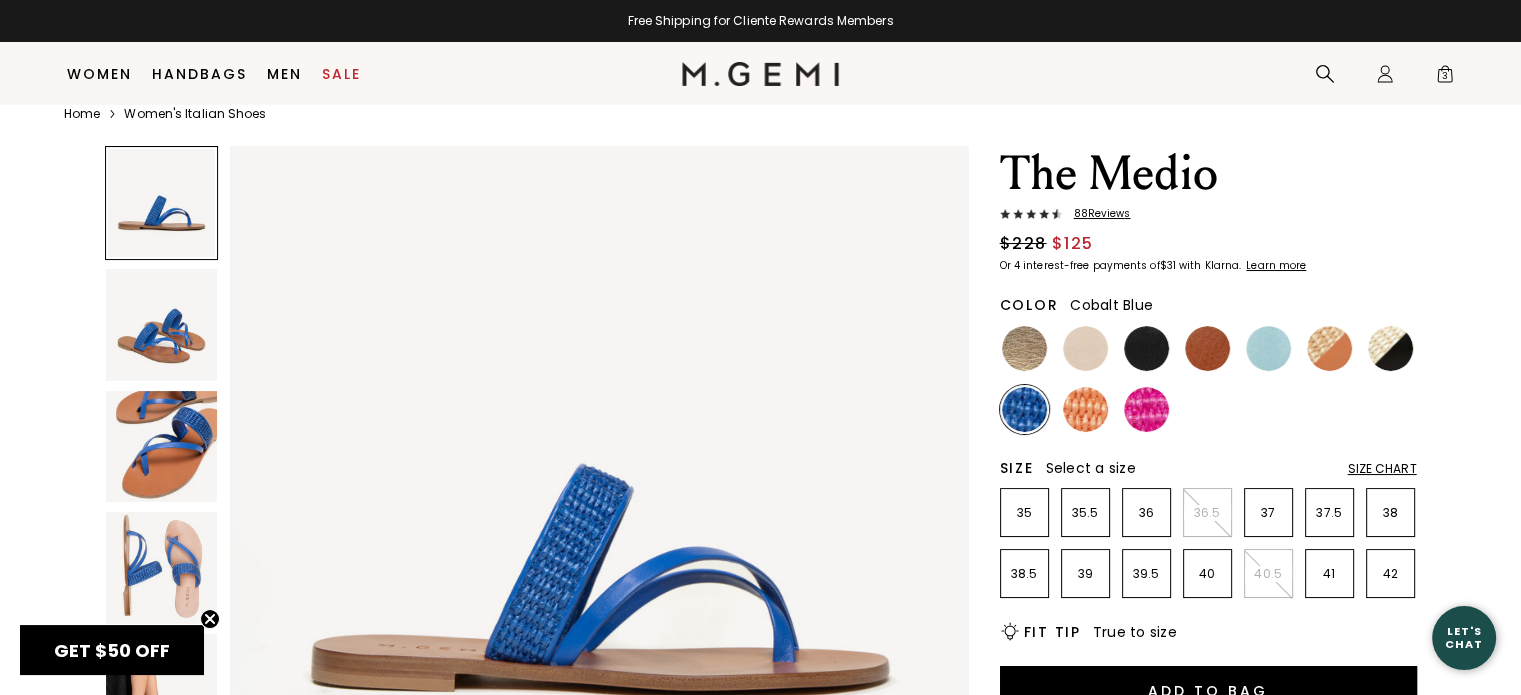 click at bounding box center (162, 447) 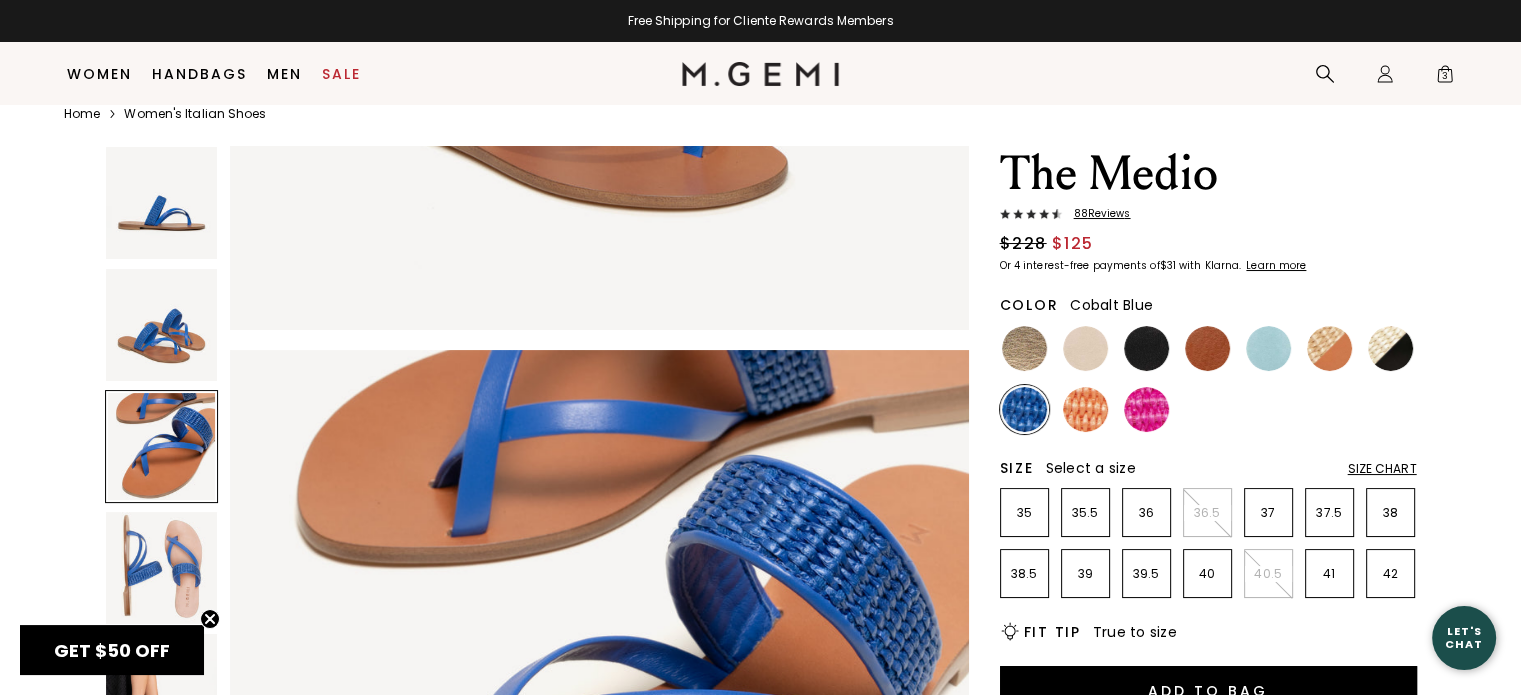scroll, scrollTop: 1486, scrollLeft: 0, axis: vertical 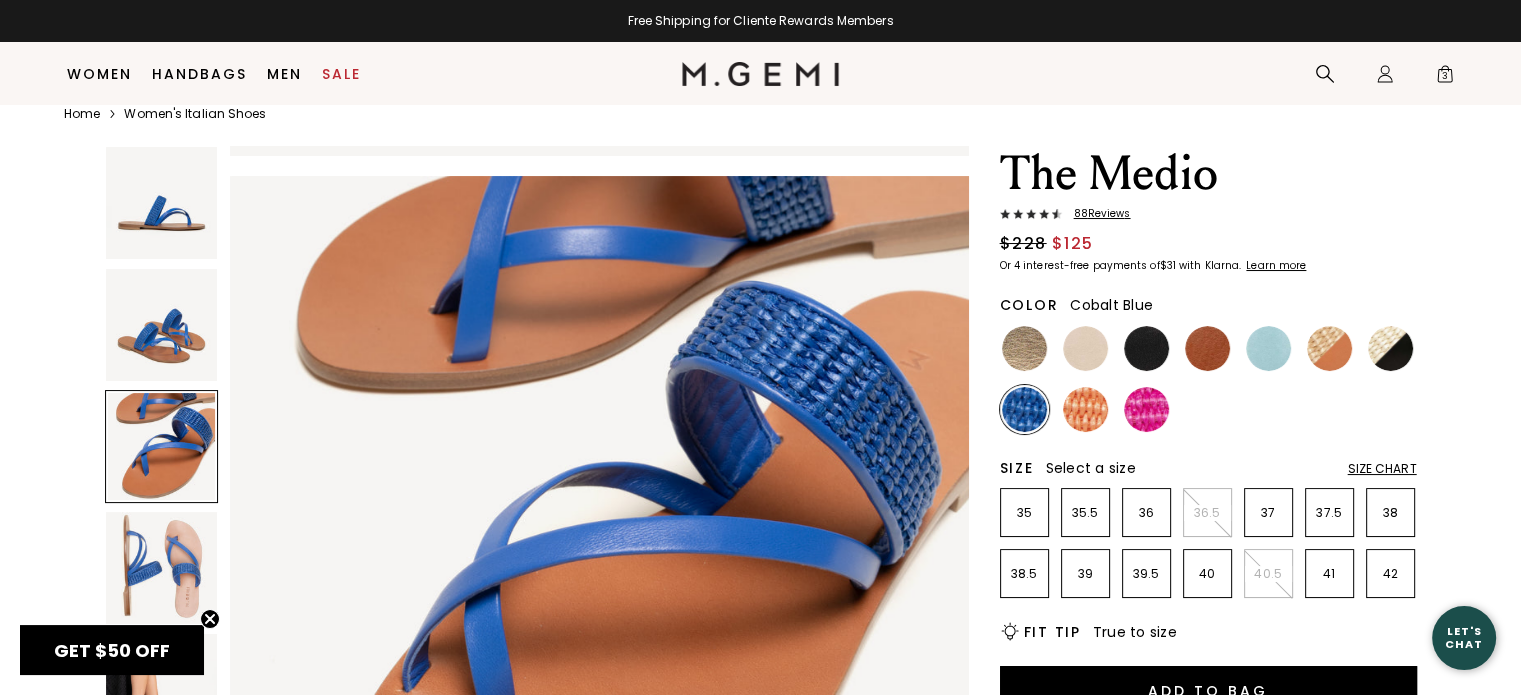 click at bounding box center [162, 568] 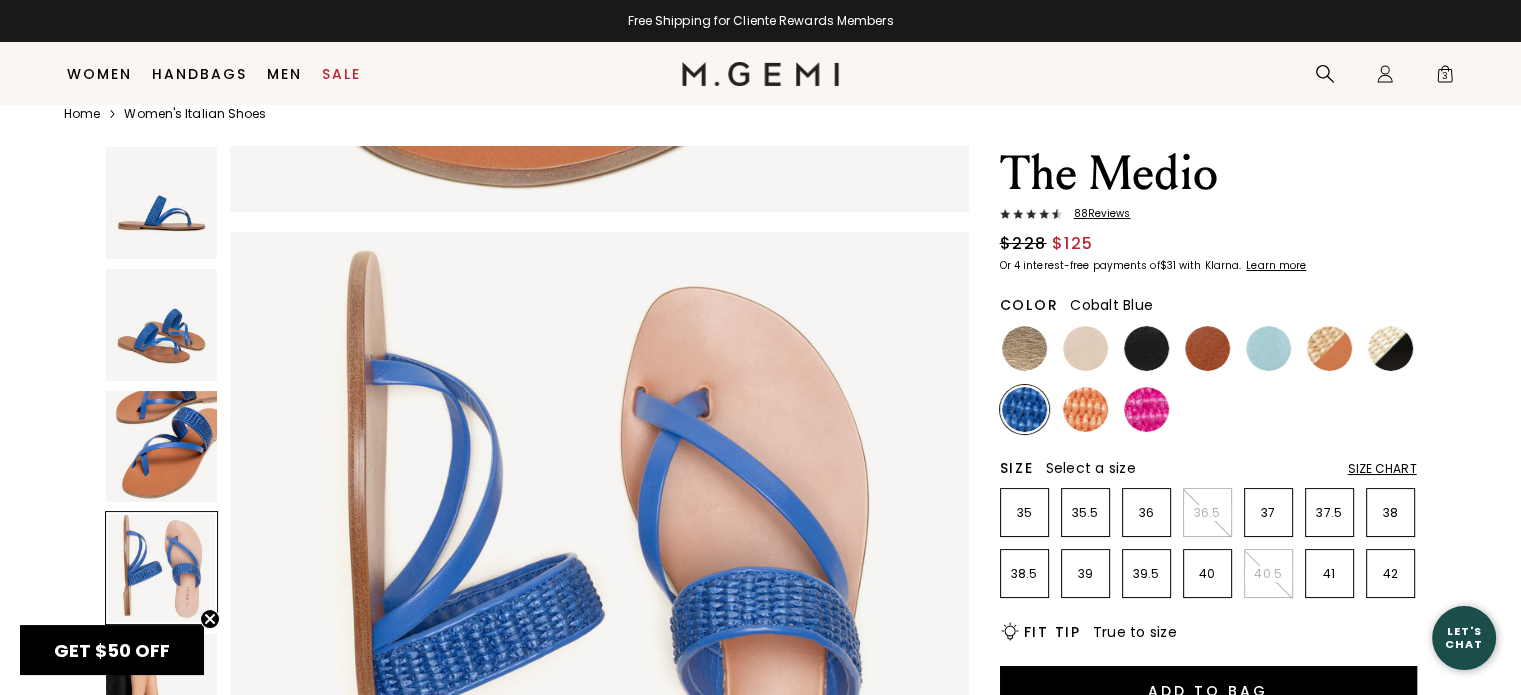 scroll, scrollTop: 2228, scrollLeft: 0, axis: vertical 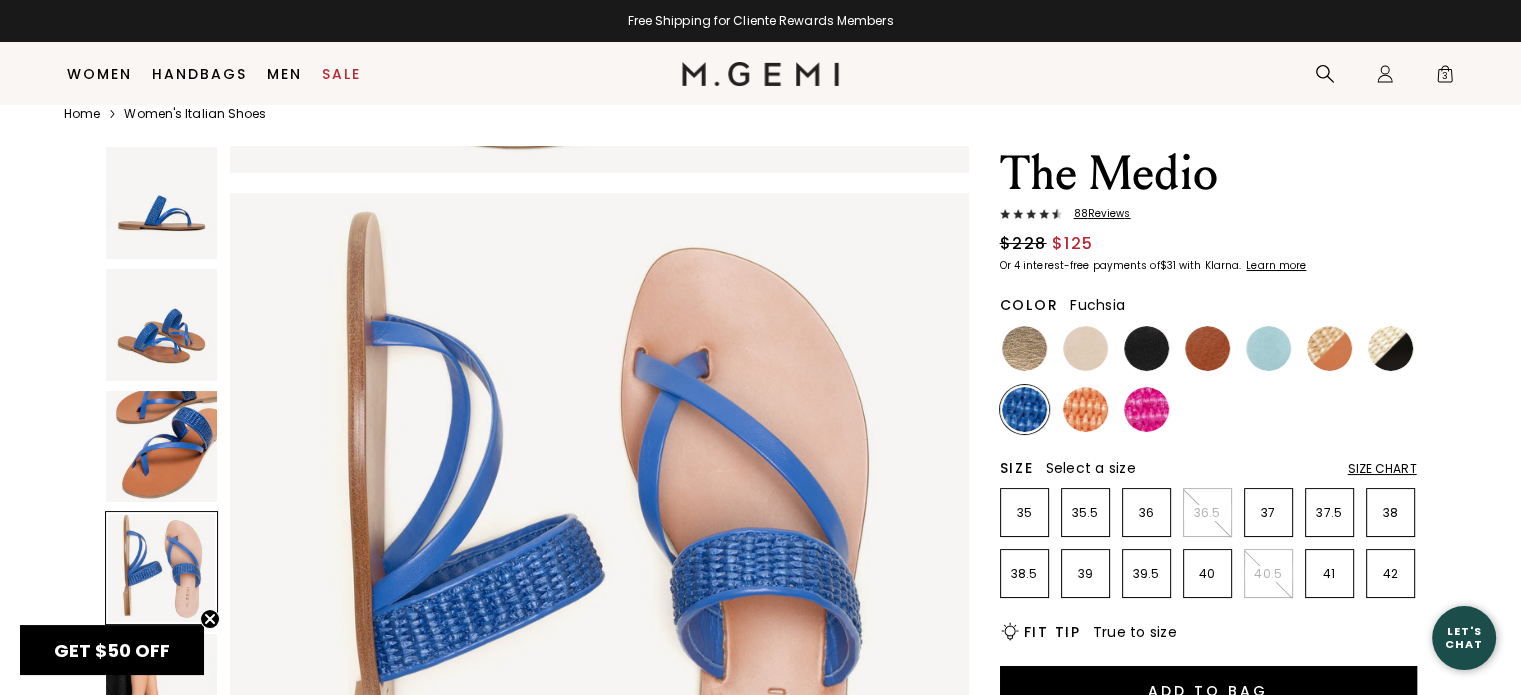 click at bounding box center [1085, 409] 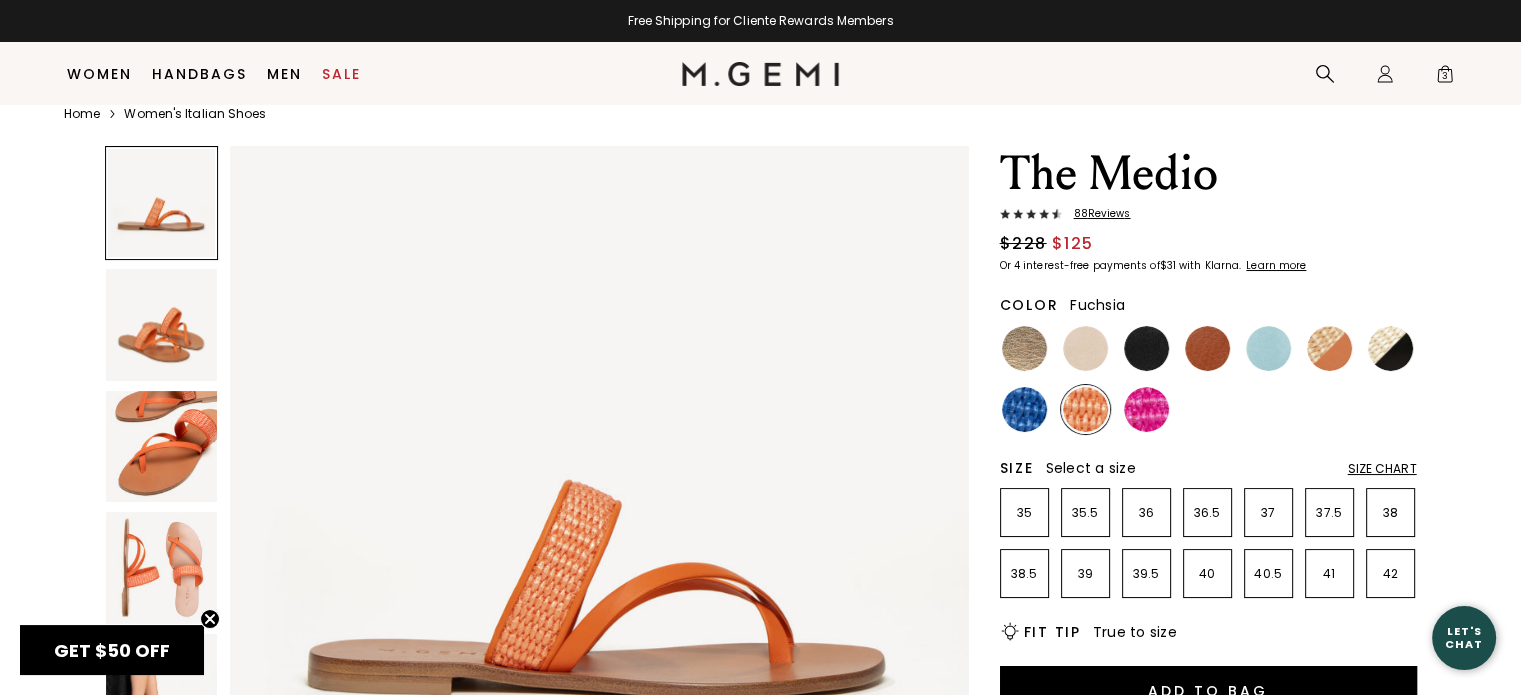 click at bounding box center (1146, 409) 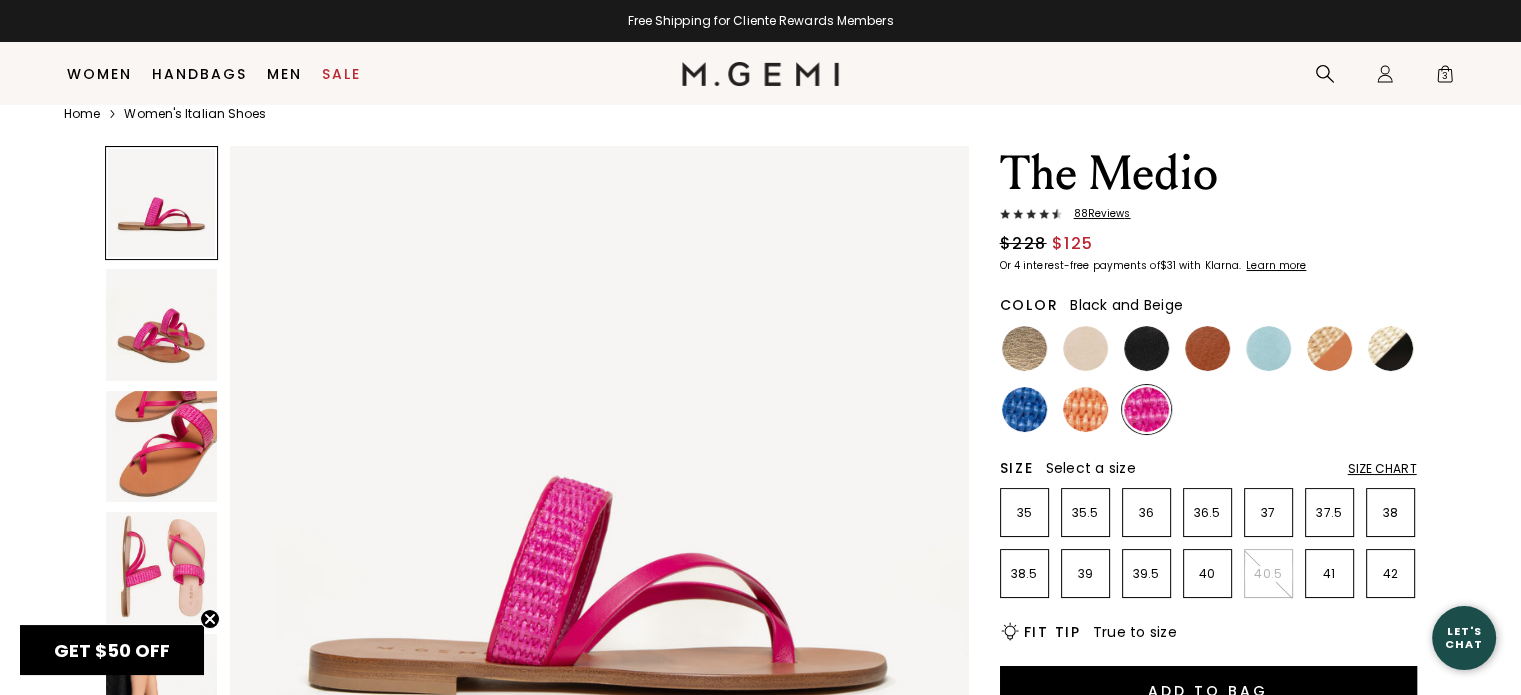 click at bounding box center [1390, 348] 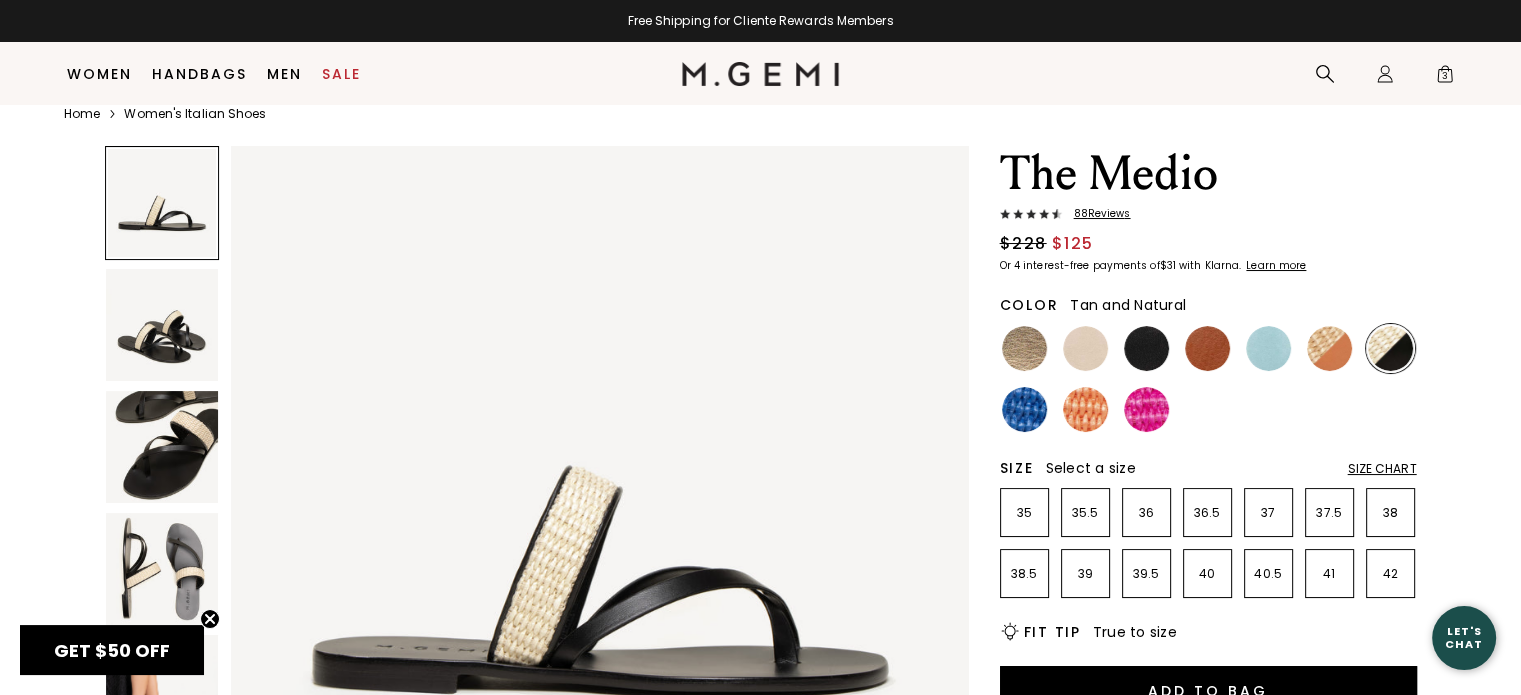 scroll, scrollTop: 0, scrollLeft: 0, axis: both 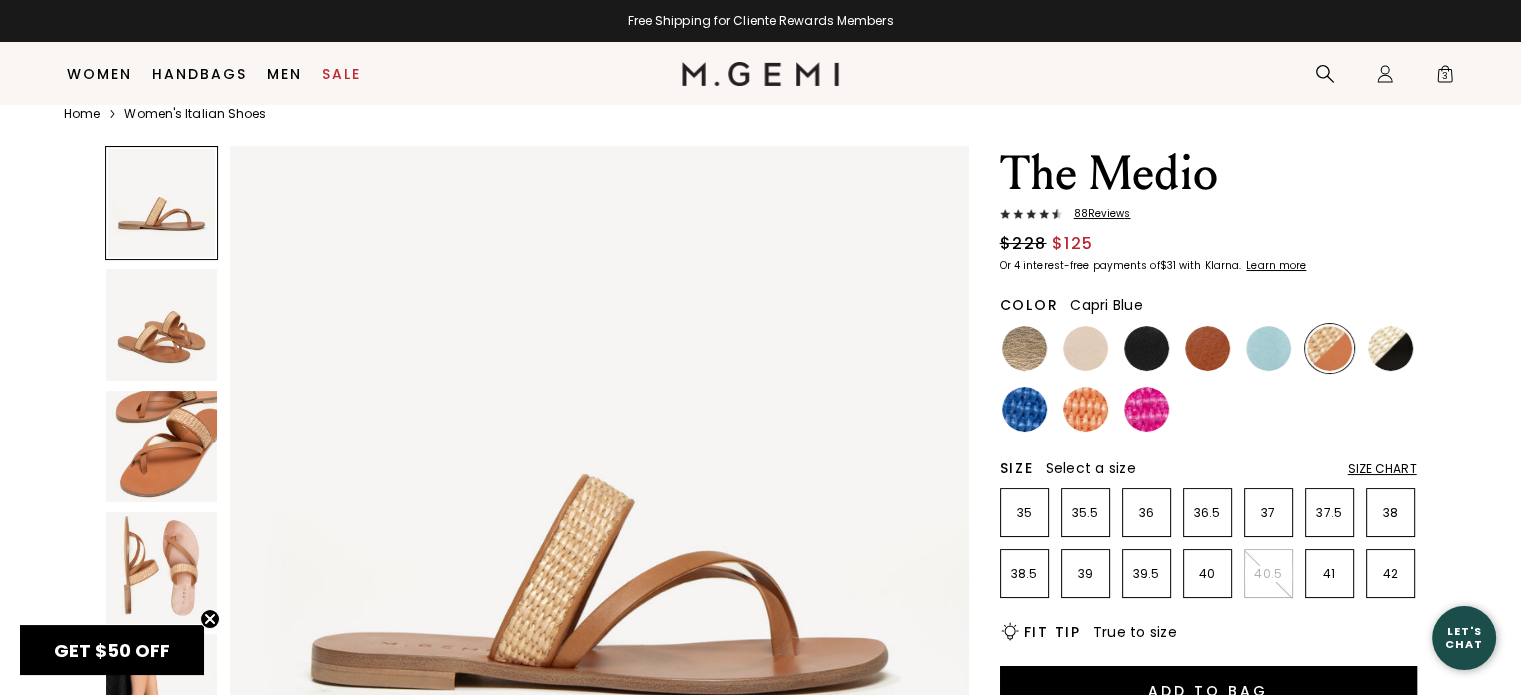 click at bounding box center (1268, 348) 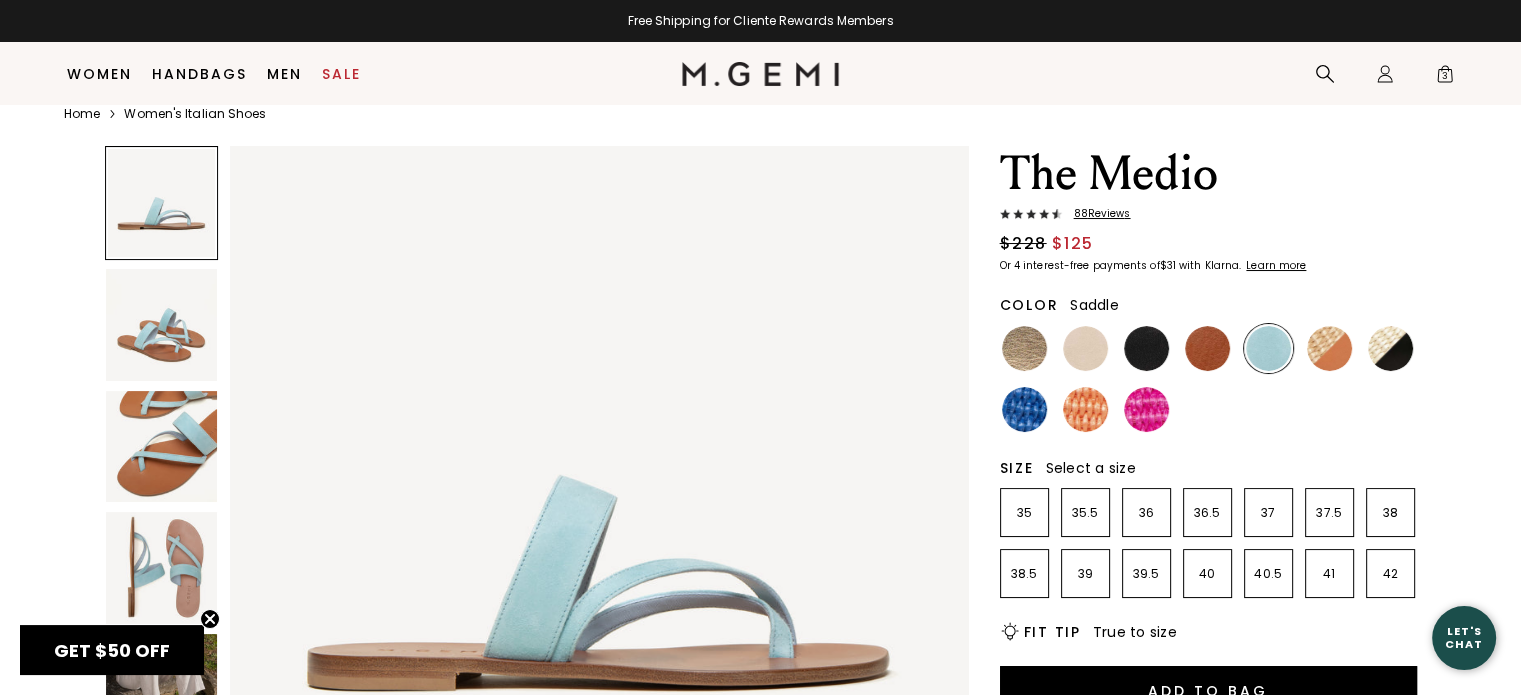 click at bounding box center [1207, 348] 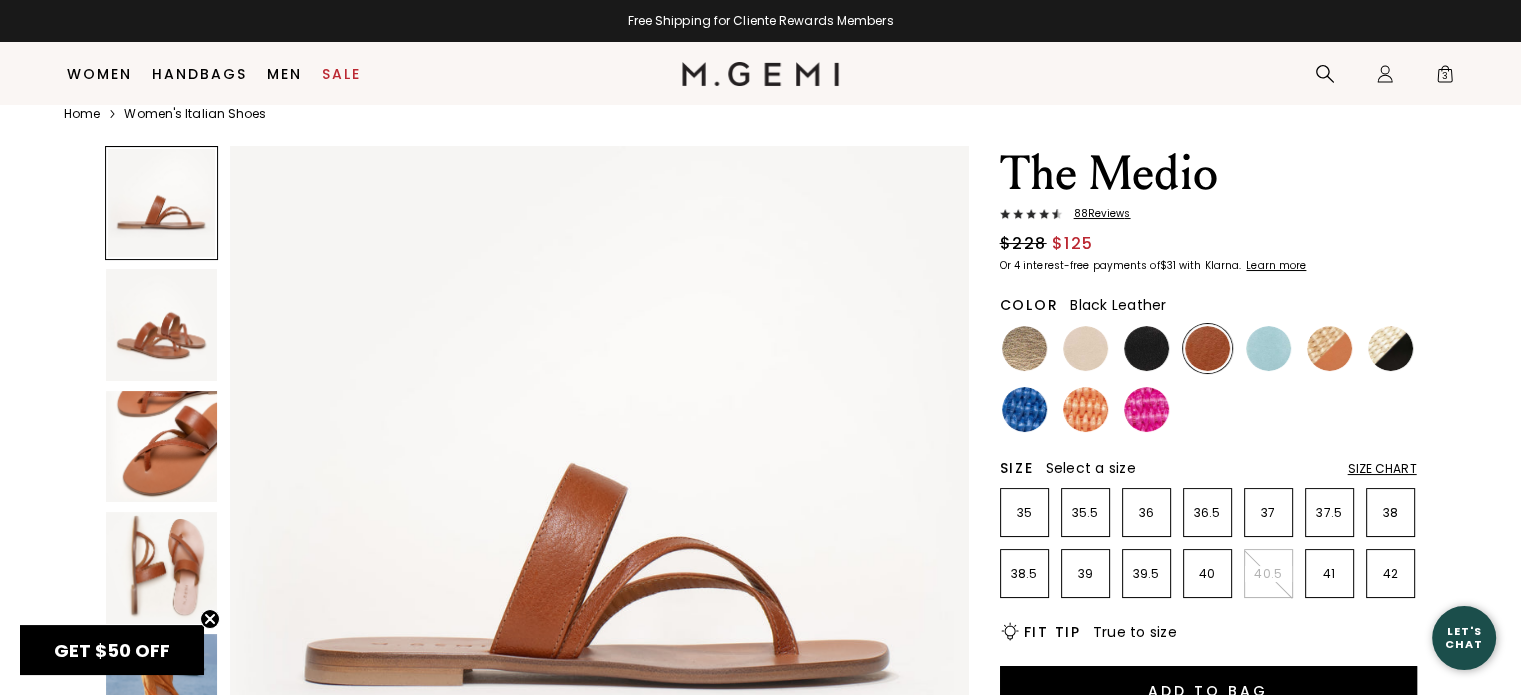 click at bounding box center [1146, 348] 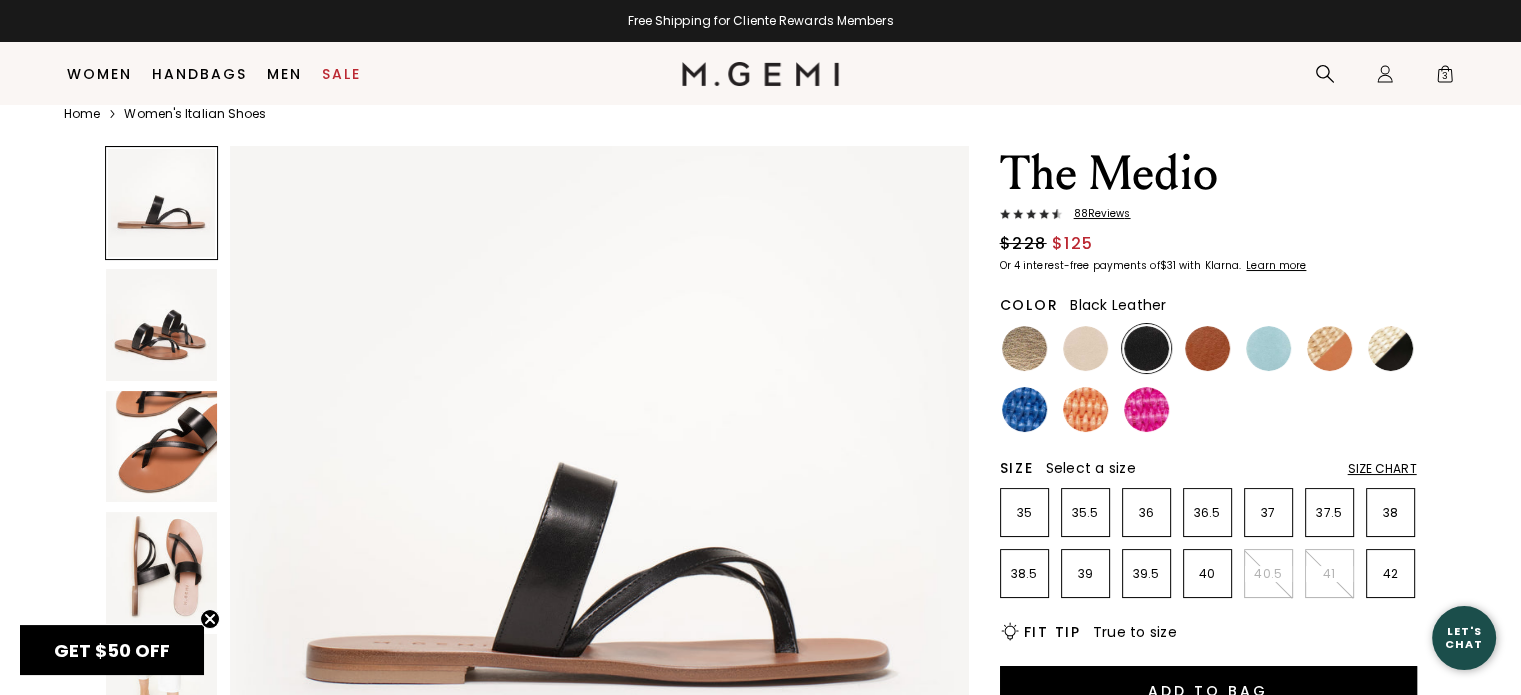 click on "The Medio 88  Review s $228 $125
Or 4 interest-free payments of  $31   with Klarna Learn more
Color  Black Leather Size Select a size Size Chart 35 35.5 36 36.5 37 37.5 38 38.5 39 39.5 40 40.5 41 42 Icons/20x20/bulb@2x Fit Tip True to size Add to Bag Items will be refunded in the form of an M.Gemi eGift Card. Cannot be combined with other offers. Free Shipping for  Cliente Rewards  Members Thoughts from Maria The Medio is handcrafted on the Italian coast, just like the custom leather sandals I used to buy on vacation as a young girl. It’s a minimalist silhouette that evokes the ease of an Italian summer, designed to flatter the foot, mold to your perfect fit, and wear with just about anything. Our artisan, Paolo, is an expert at the traditional technique the area is known for, weaving the straps through slots in the leather footbed.   Details Italian nappa leather upper
Italian leather lining and footbed
Italian leather sole
10mm (0.4") heel" at bounding box center (760, 790) 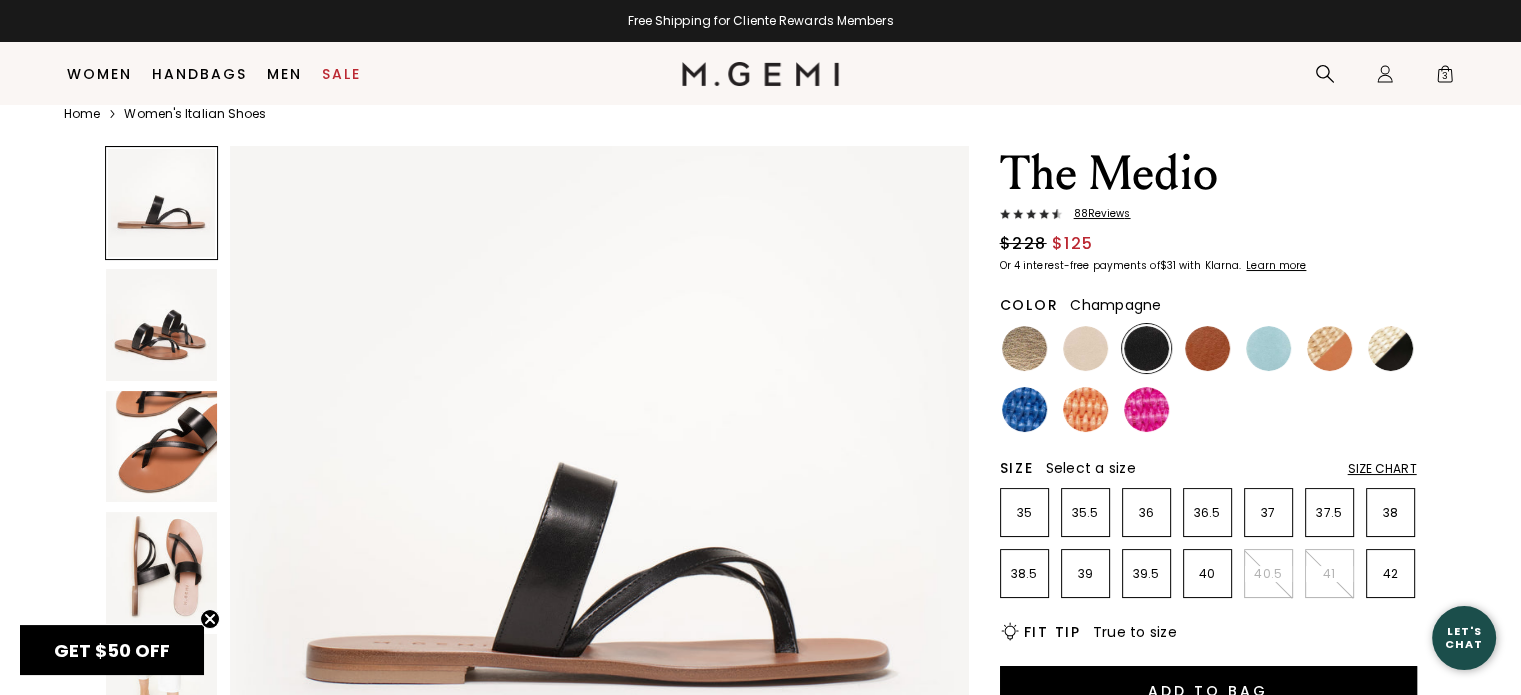 click at bounding box center [1024, 348] 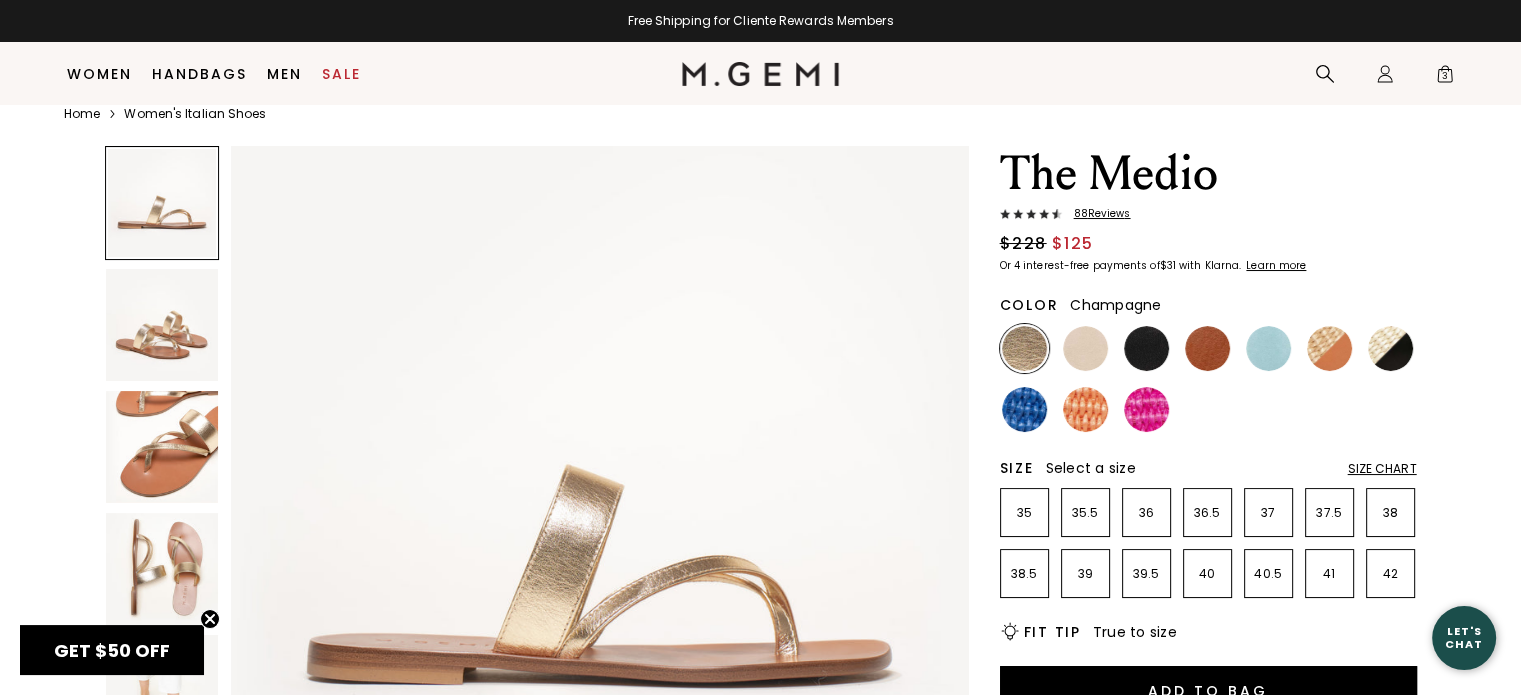 scroll, scrollTop: 0, scrollLeft: 0, axis: both 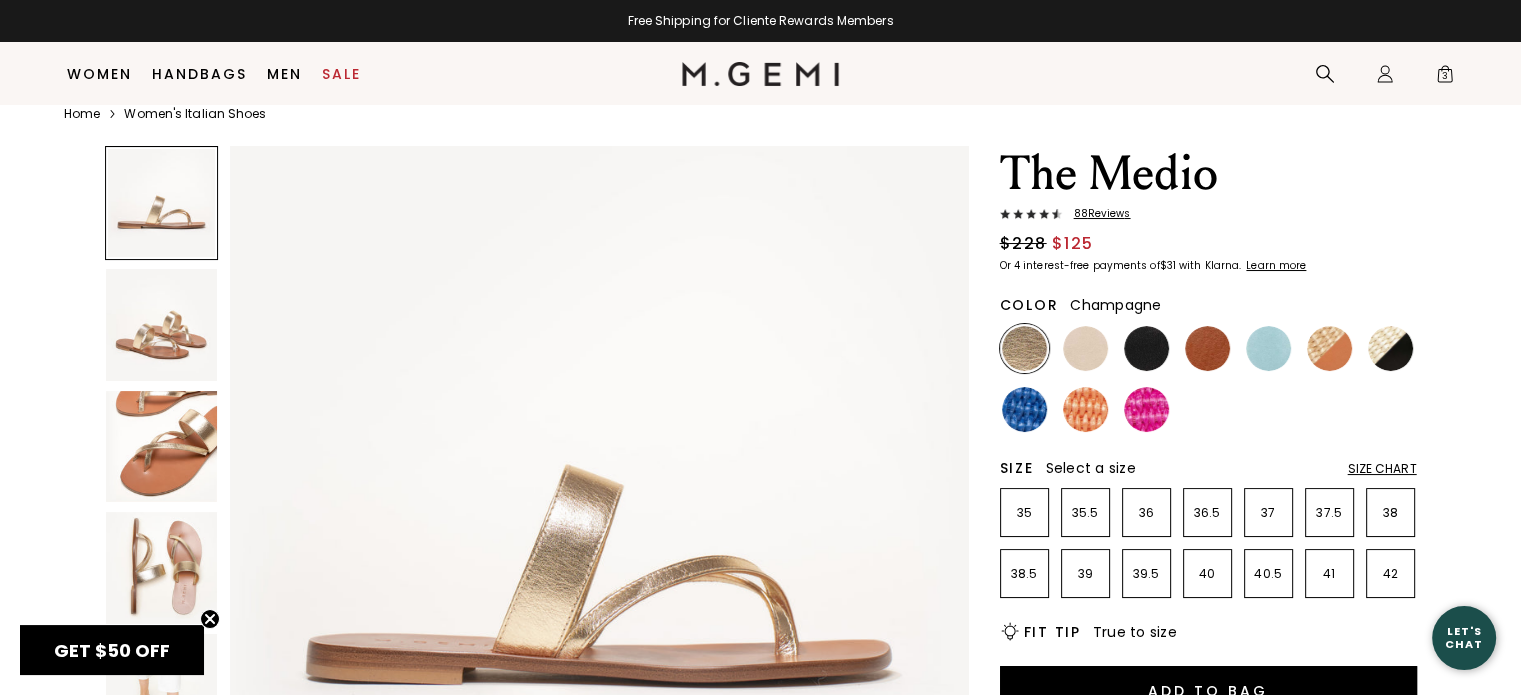 click at bounding box center [162, 568] 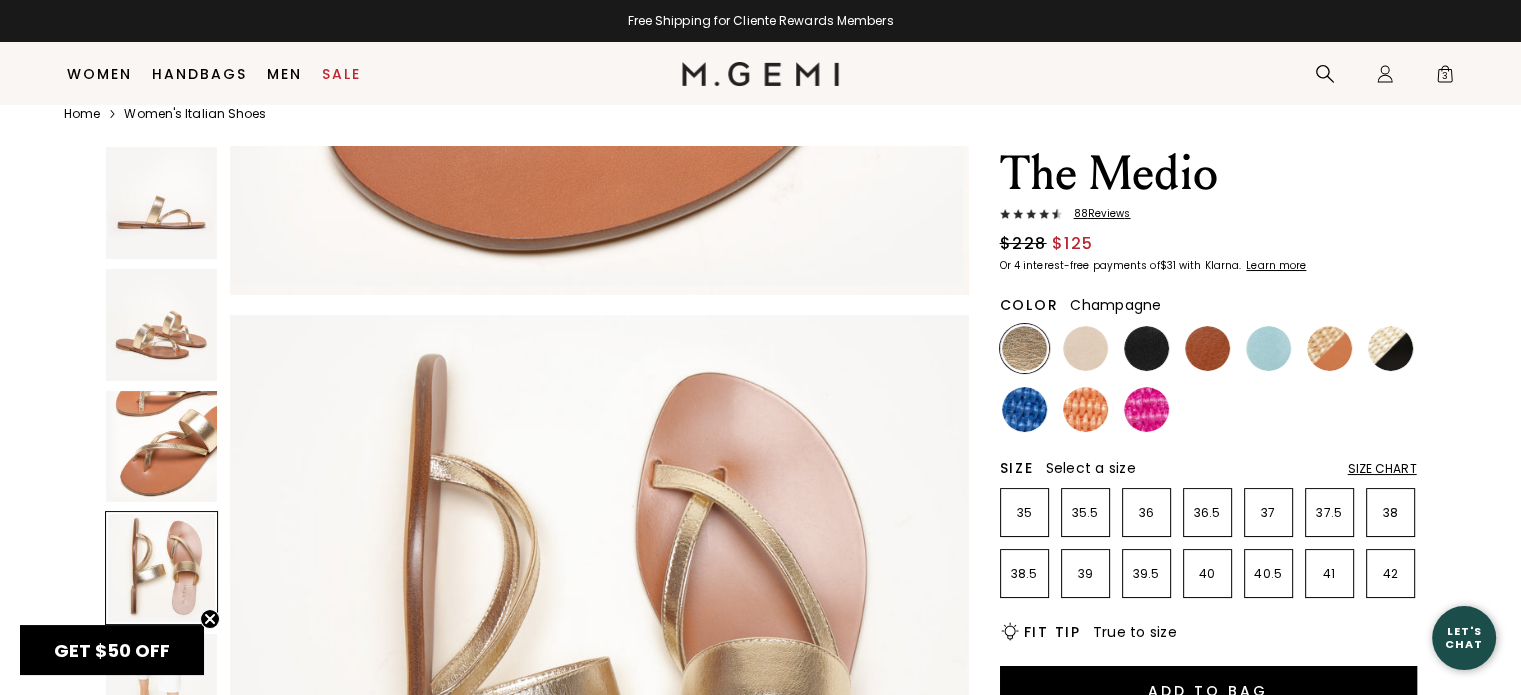 scroll, scrollTop: 2228, scrollLeft: 0, axis: vertical 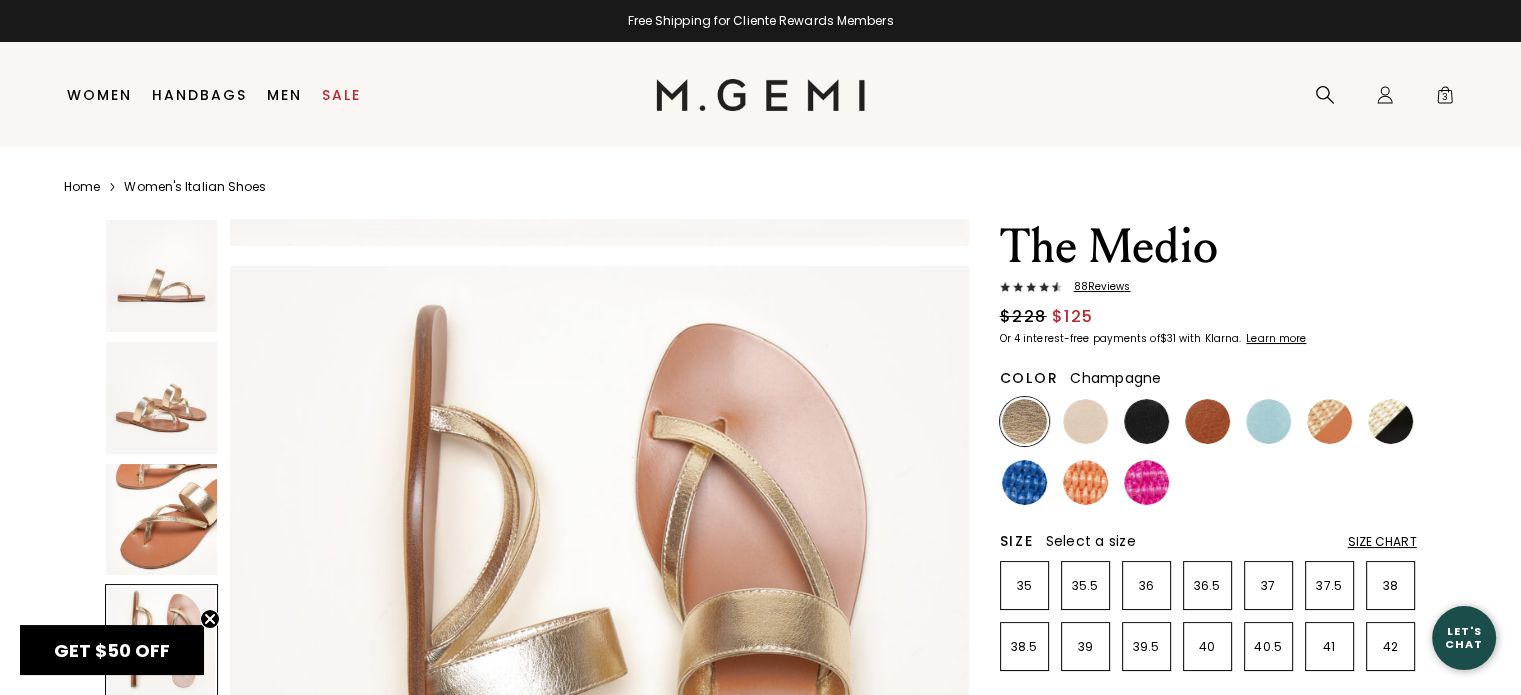 click at bounding box center [162, 398] 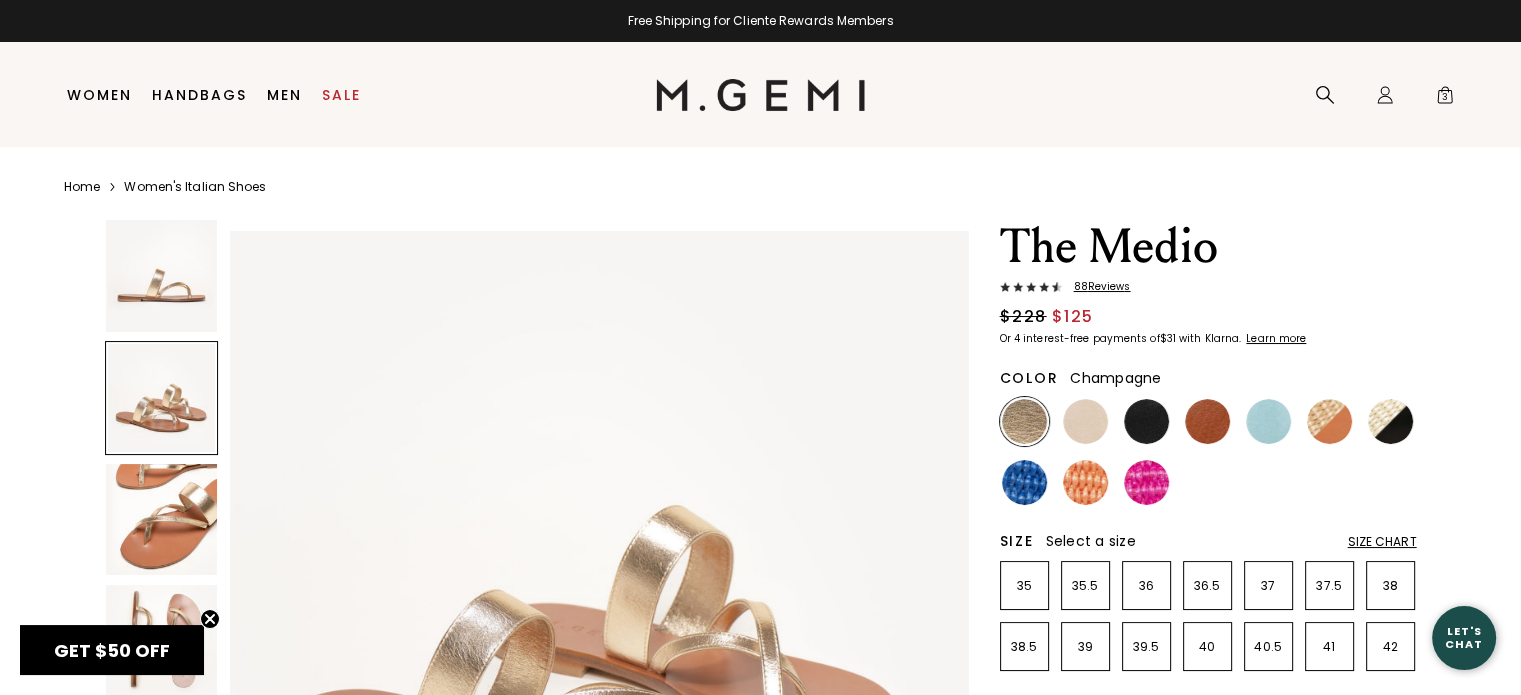 scroll, scrollTop: 743, scrollLeft: 0, axis: vertical 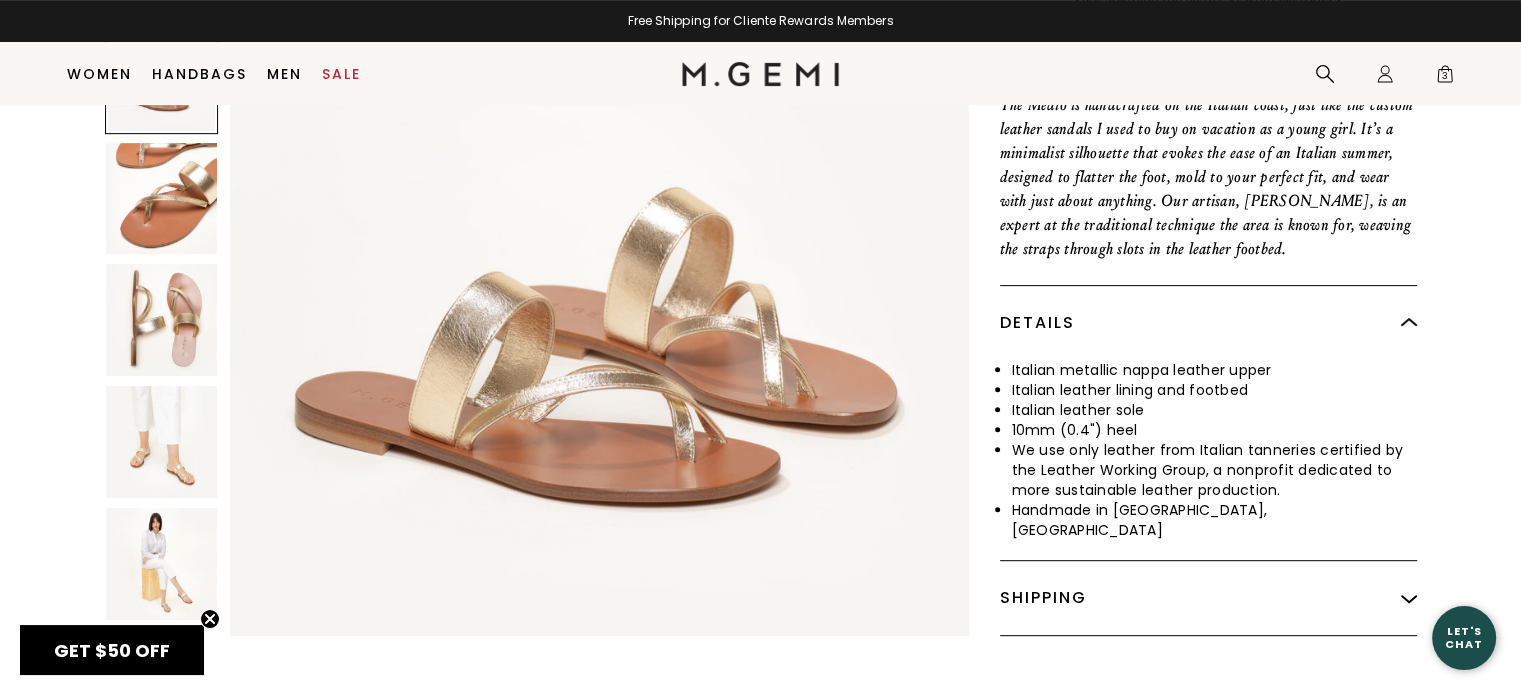 click at bounding box center (162, 443) 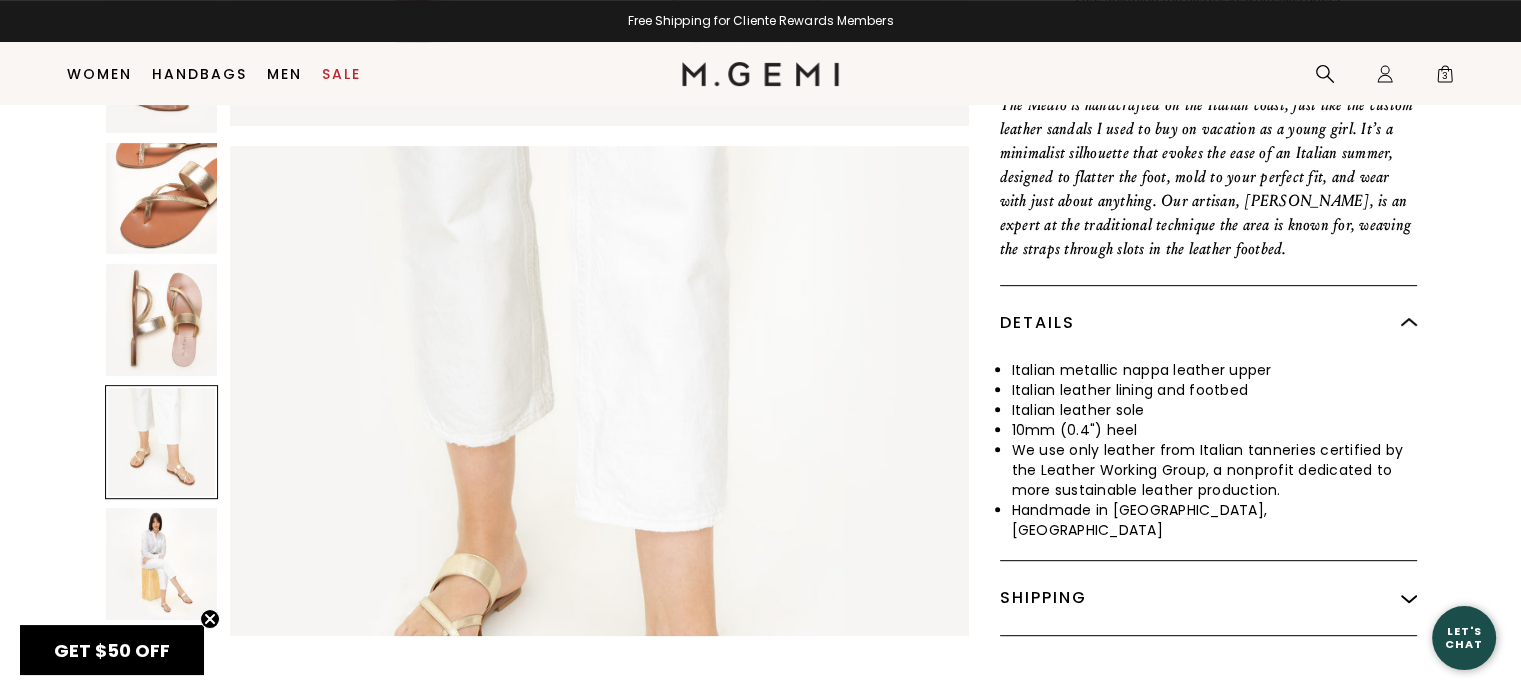 scroll, scrollTop: 2972, scrollLeft: 0, axis: vertical 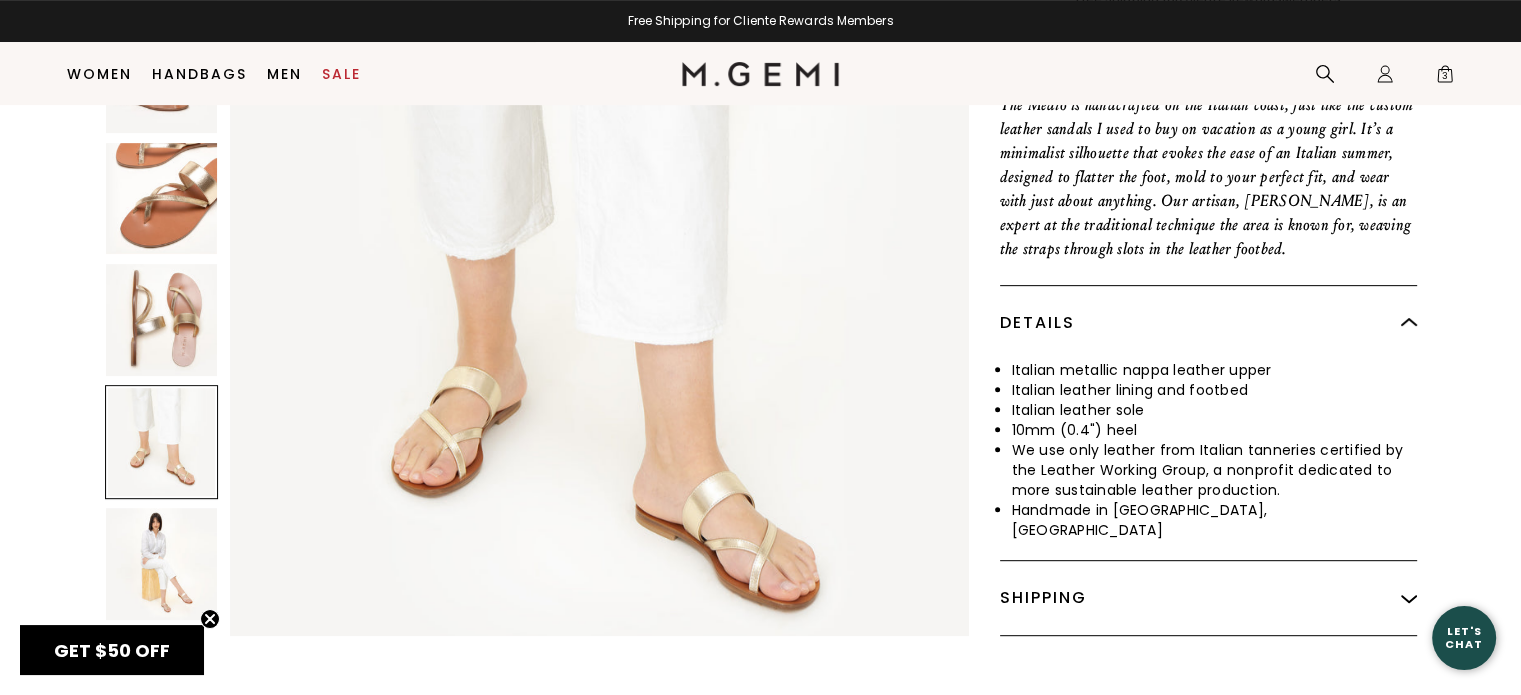 click at bounding box center [162, 564] 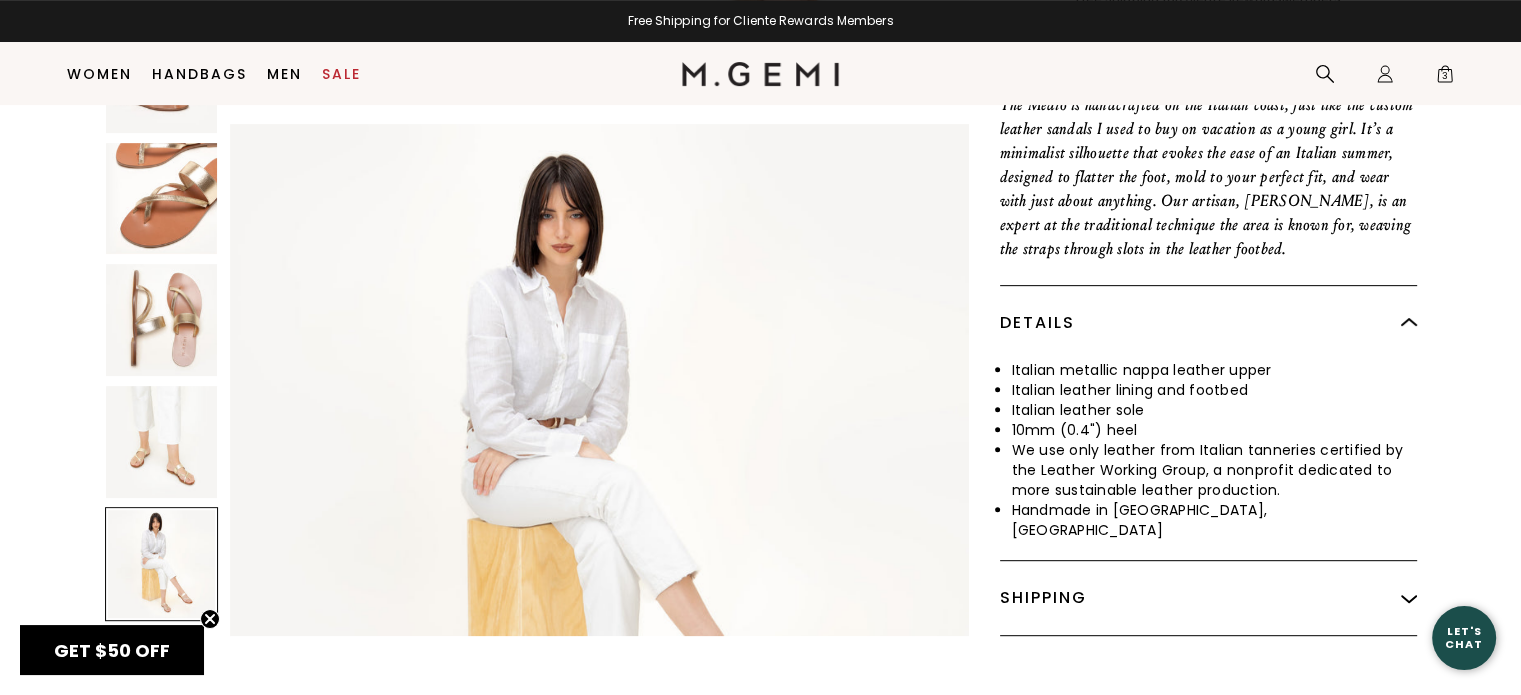 scroll, scrollTop: 3715, scrollLeft: 0, axis: vertical 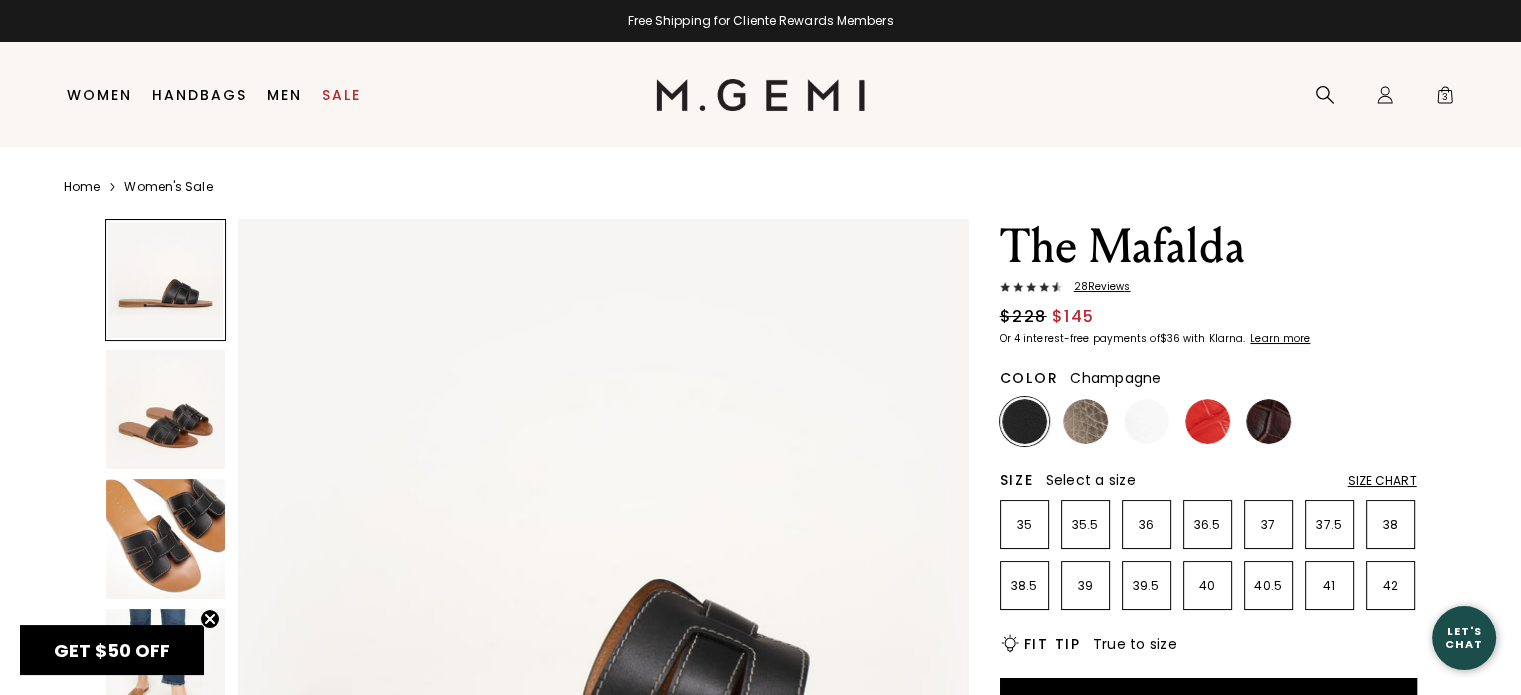 click at bounding box center (1085, 421) 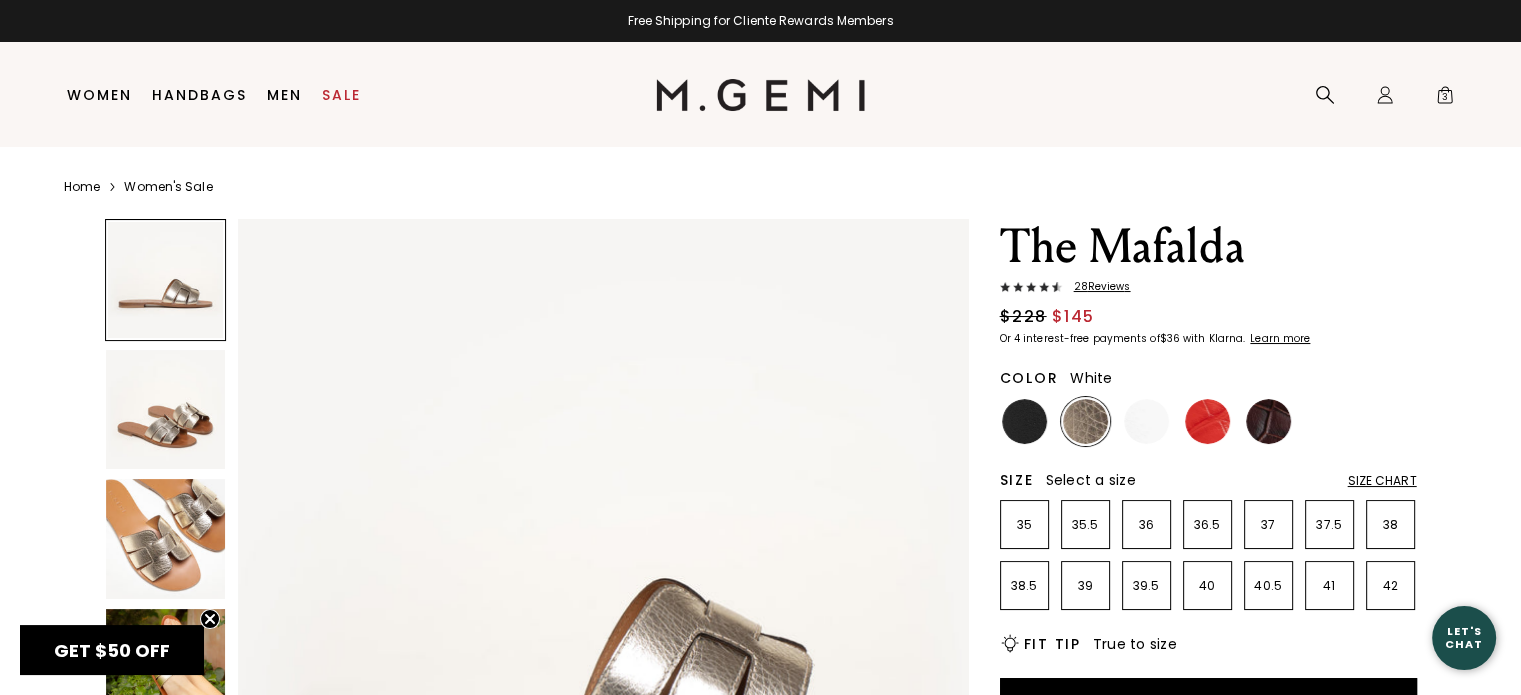 click at bounding box center [1208, 421] 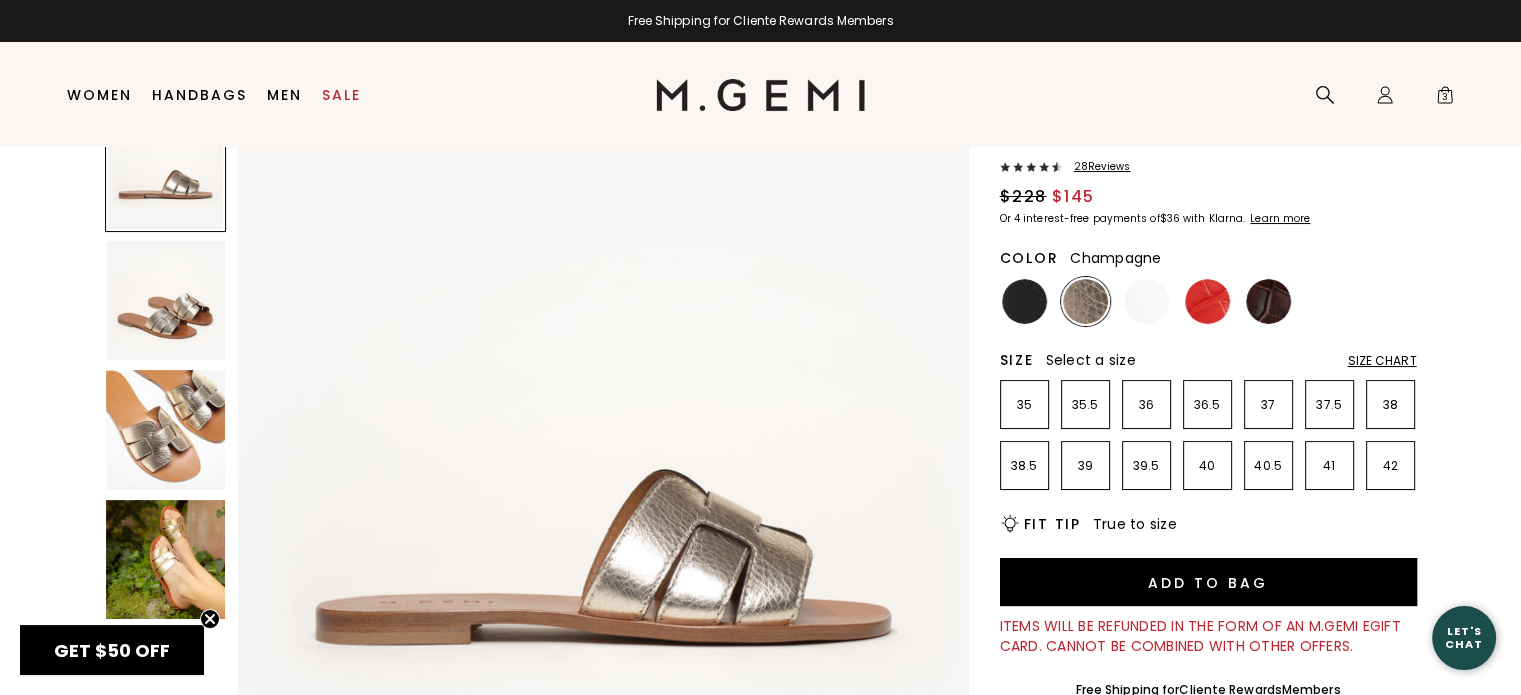 scroll, scrollTop: 104, scrollLeft: 0, axis: vertical 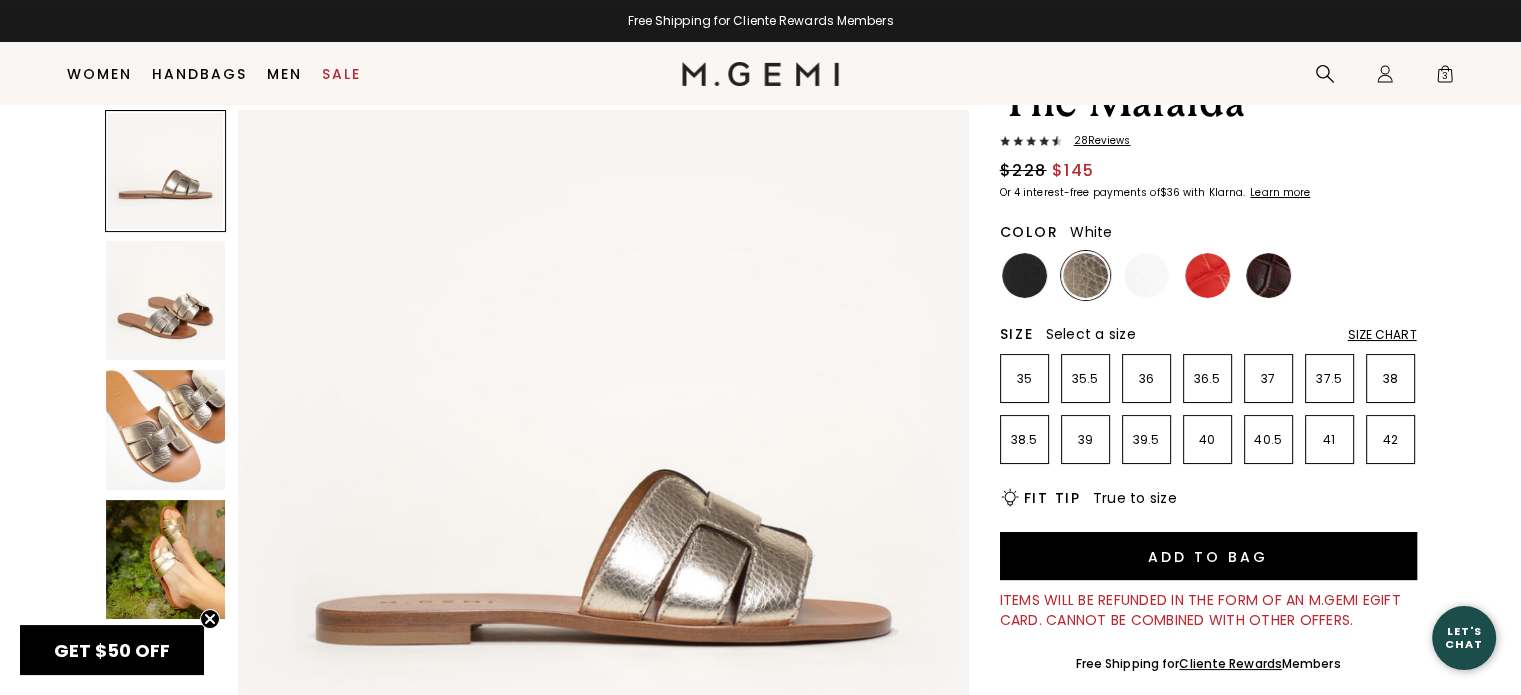 click at bounding box center (1146, 275) 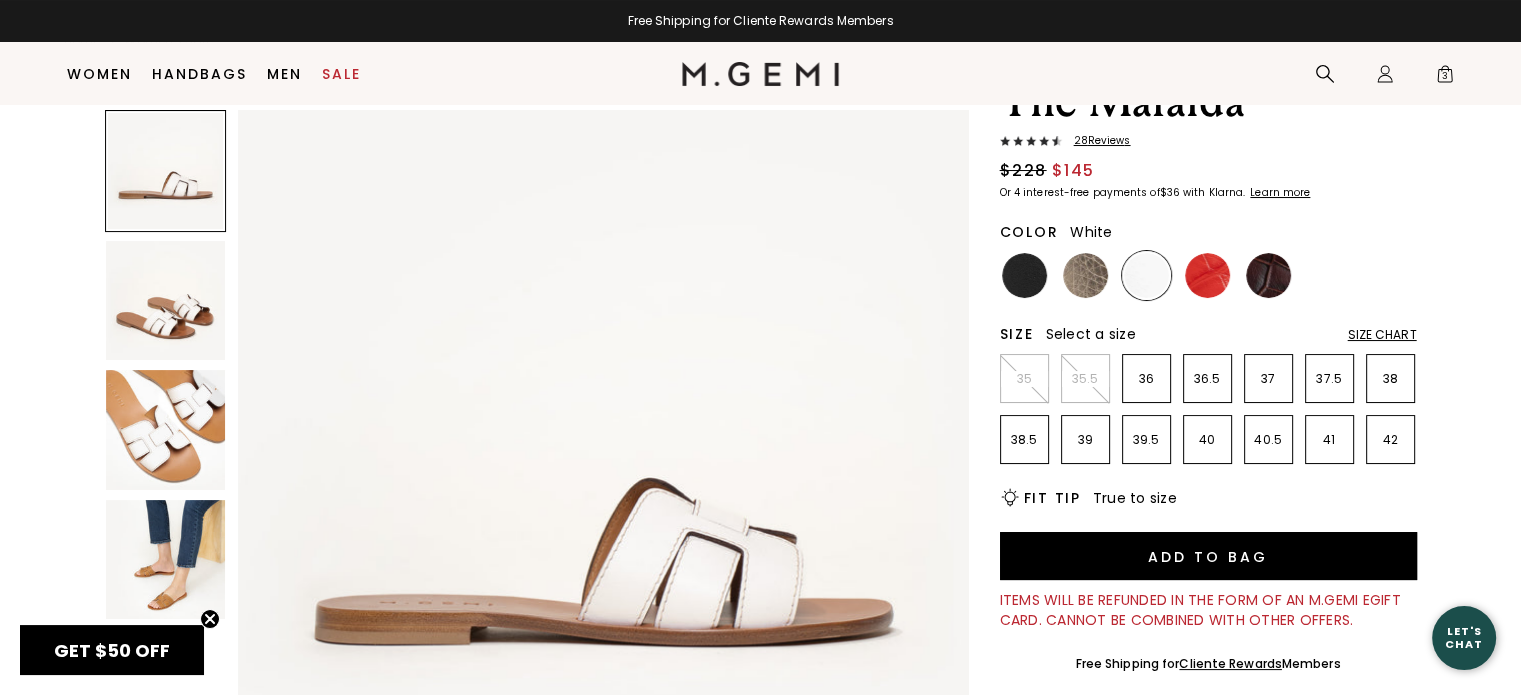 click at bounding box center (166, 560) 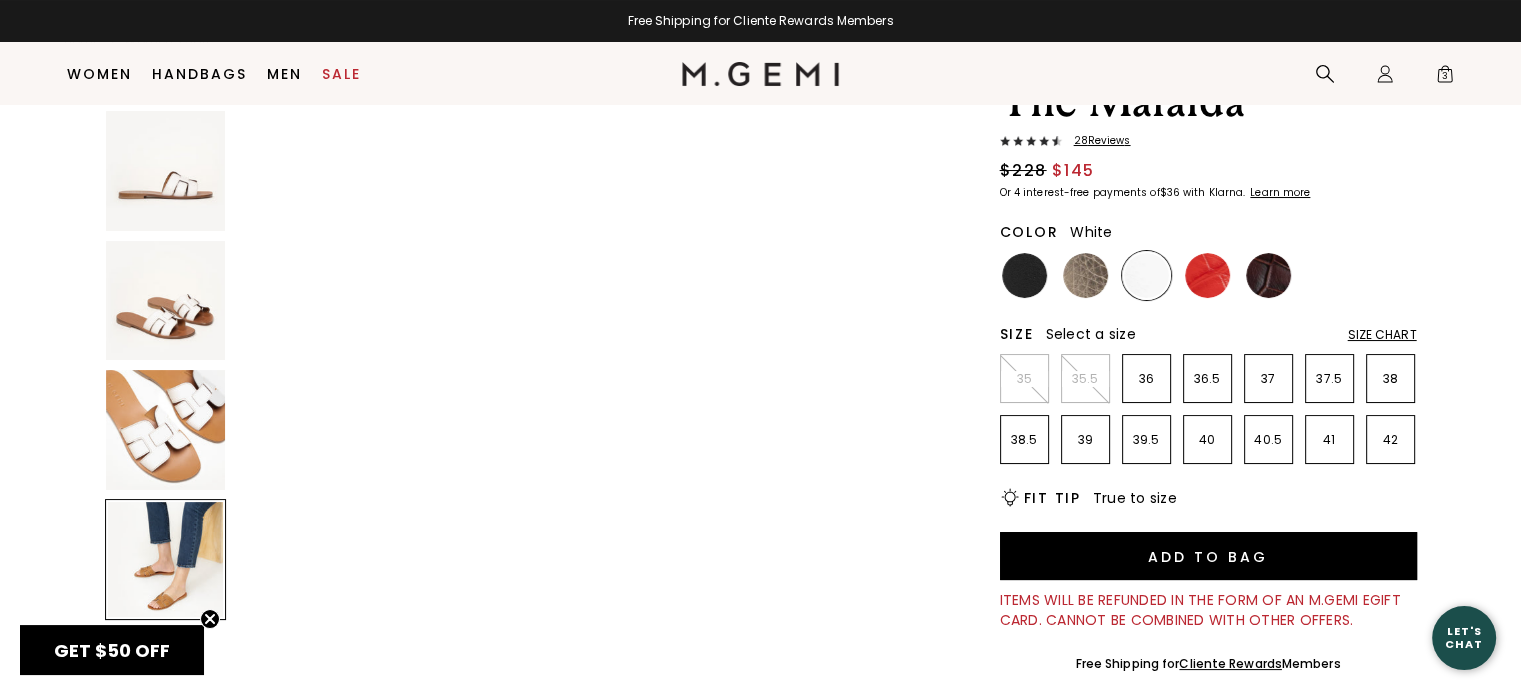 scroll, scrollTop: 2206, scrollLeft: 0, axis: vertical 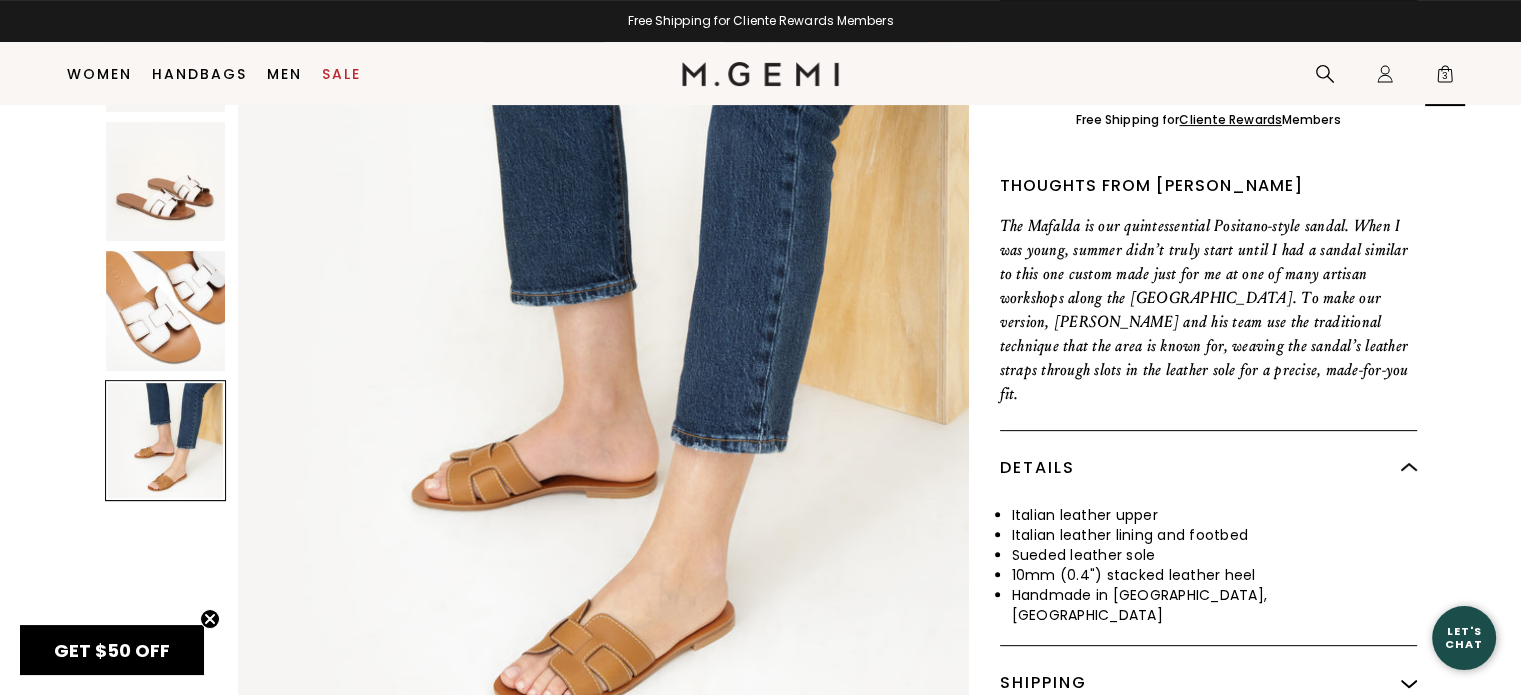 click on "3" at bounding box center [1445, 78] 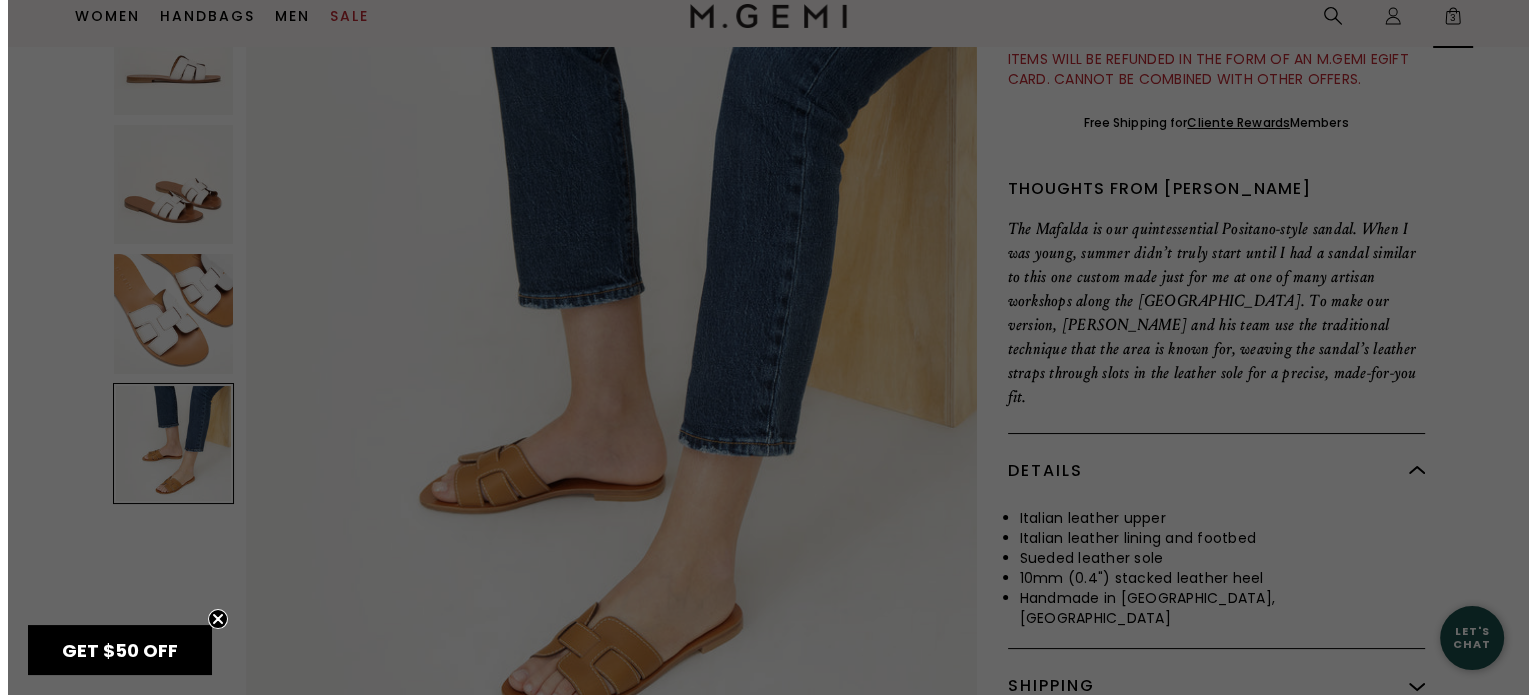 scroll, scrollTop: 0, scrollLeft: 0, axis: both 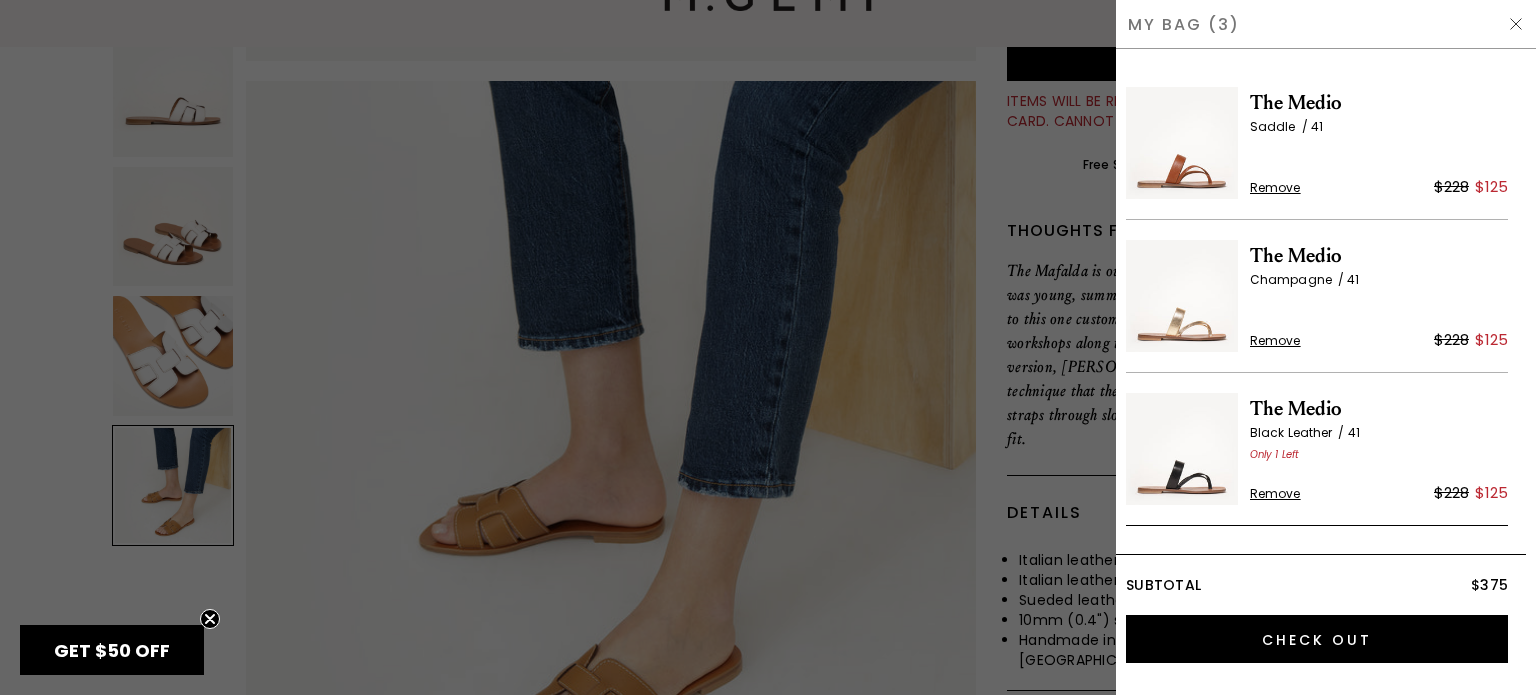 click at bounding box center [1182, 143] 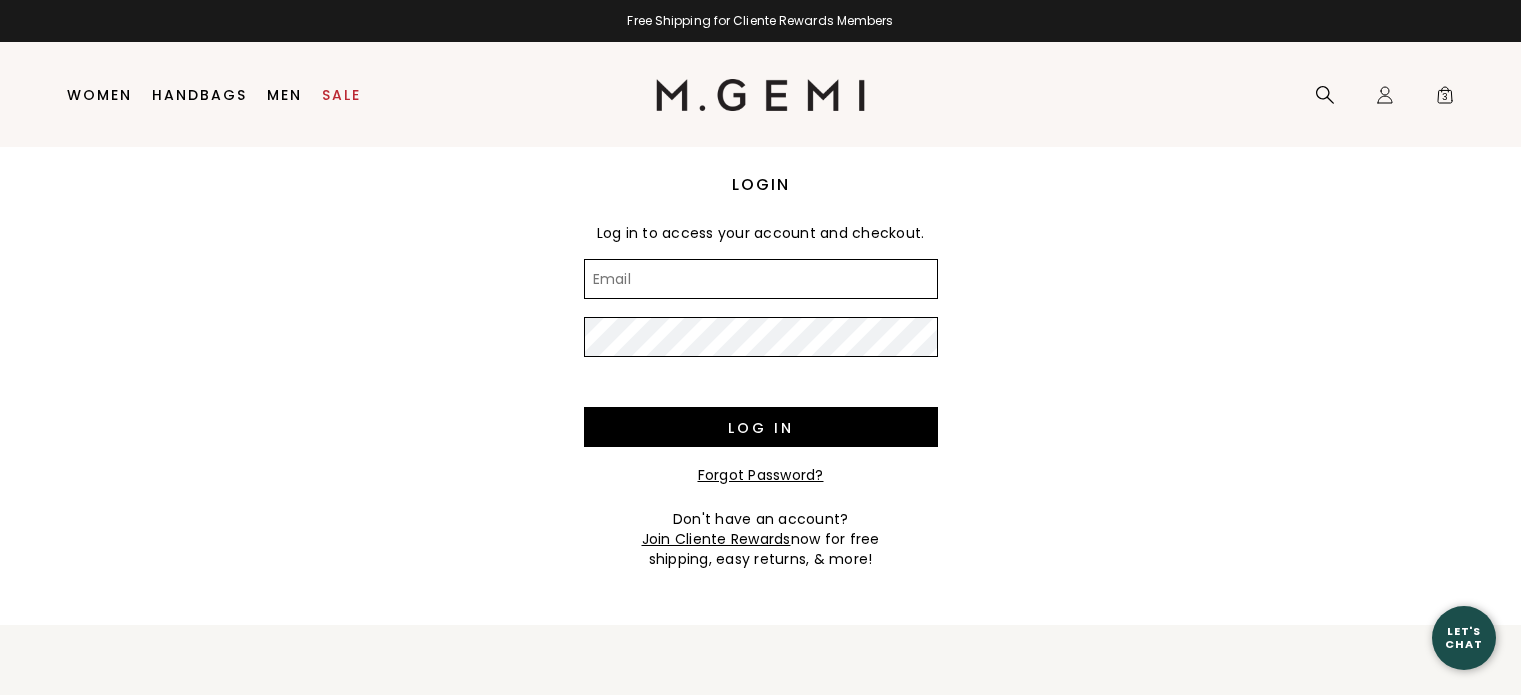 scroll, scrollTop: 0, scrollLeft: 0, axis: both 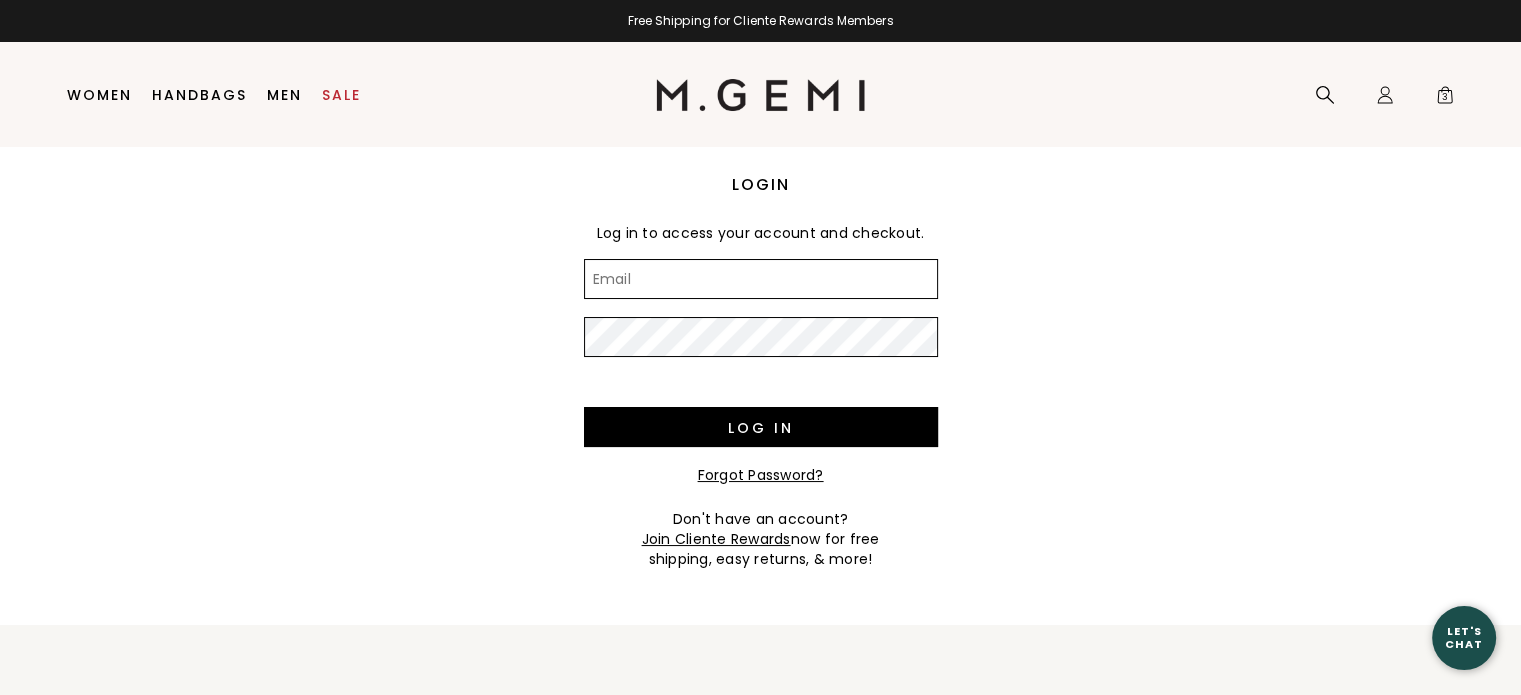 click on "Email" at bounding box center [761, 279] 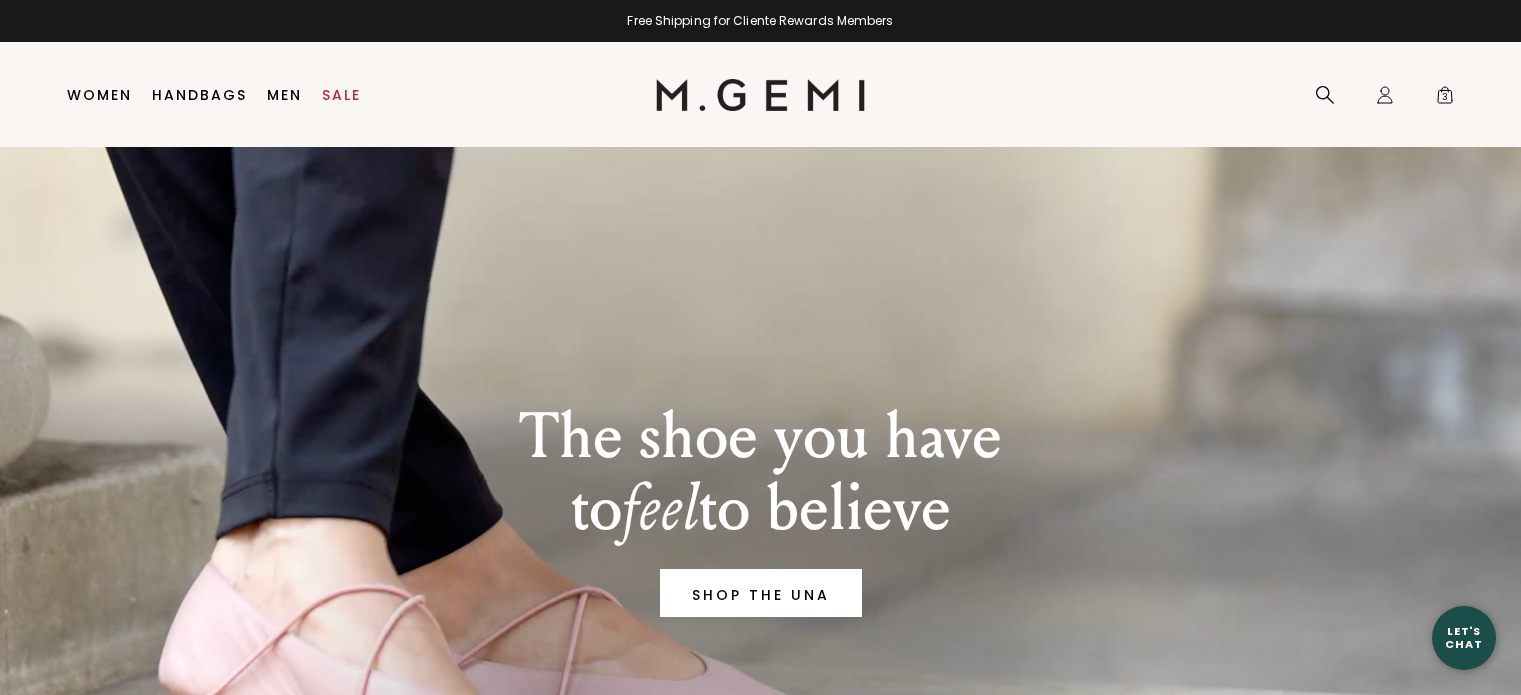 scroll, scrollTop: 0, scrollLeft: 0, axis: both 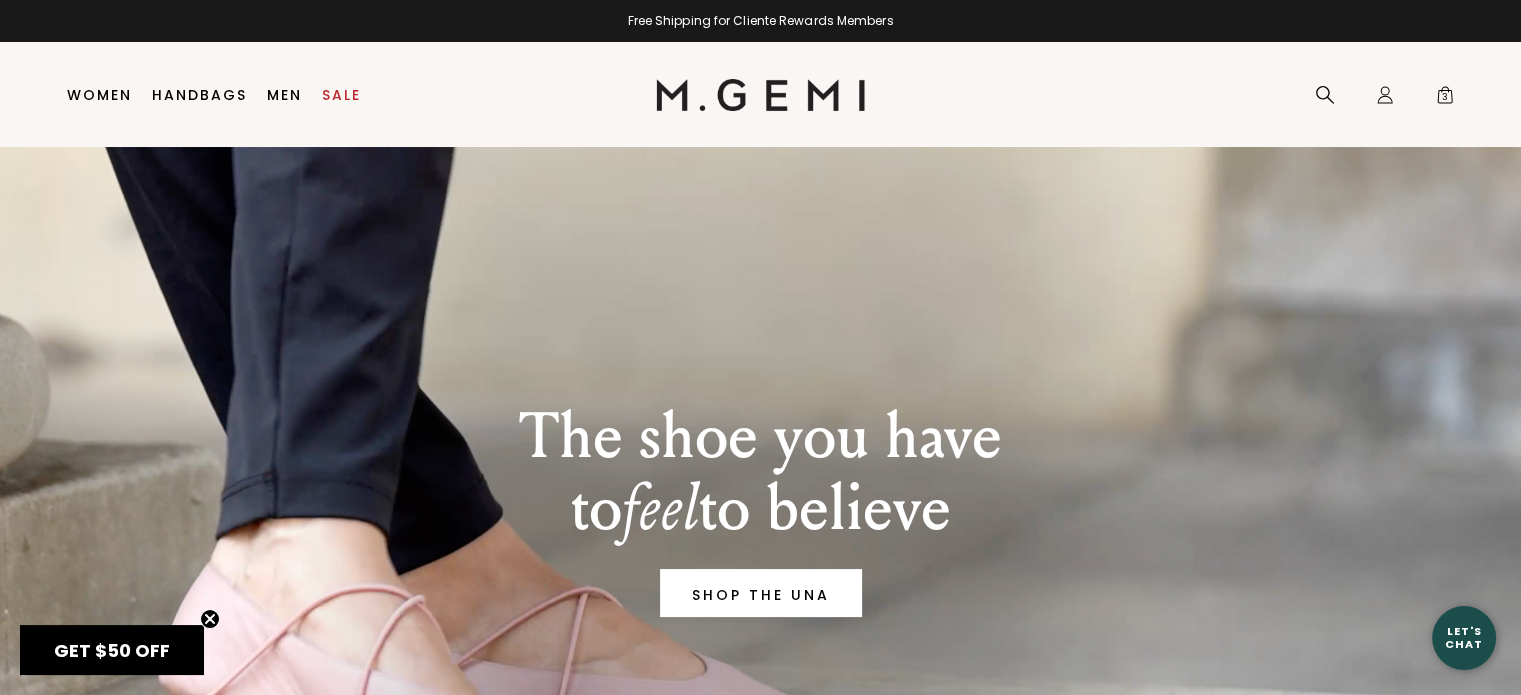 click on "GET $50 OFF" at bounding box center (112, 650) 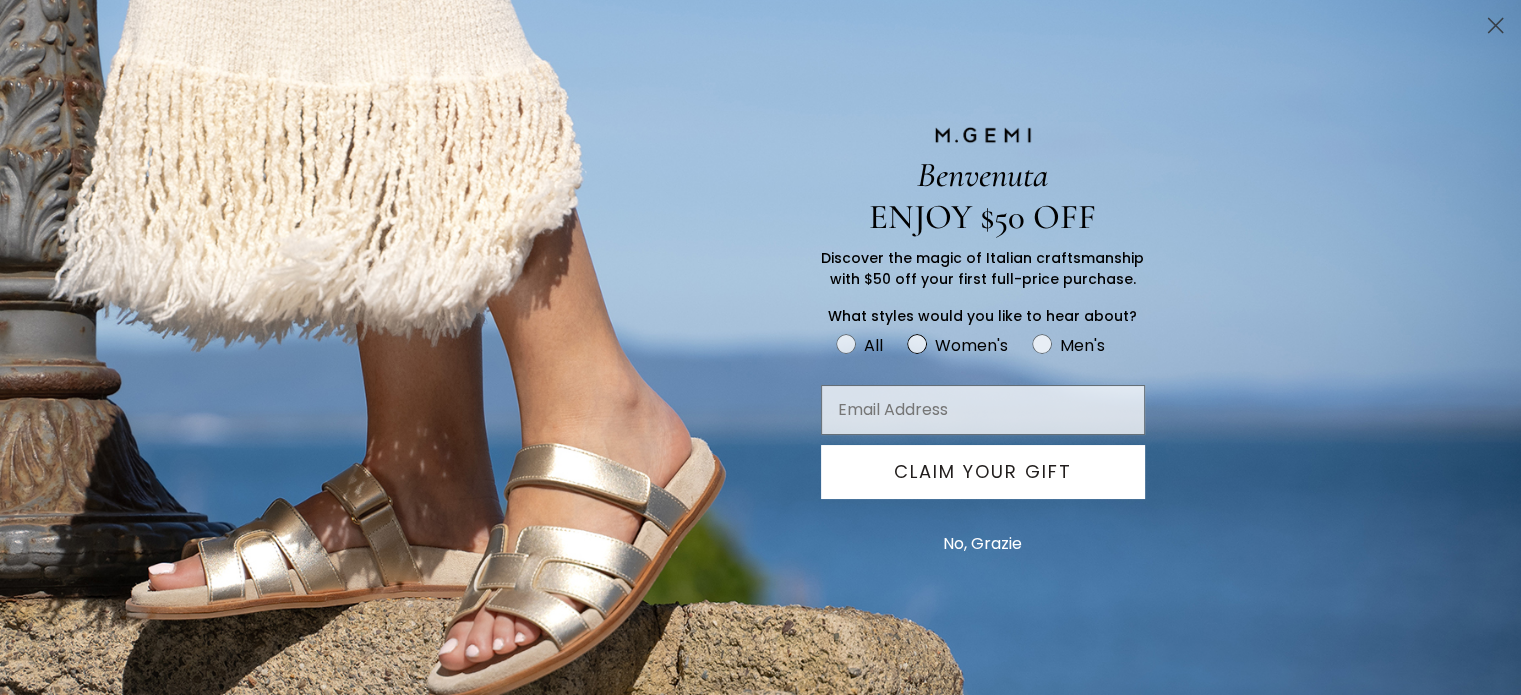 click on "Women's" at bounding box center [969, 348] 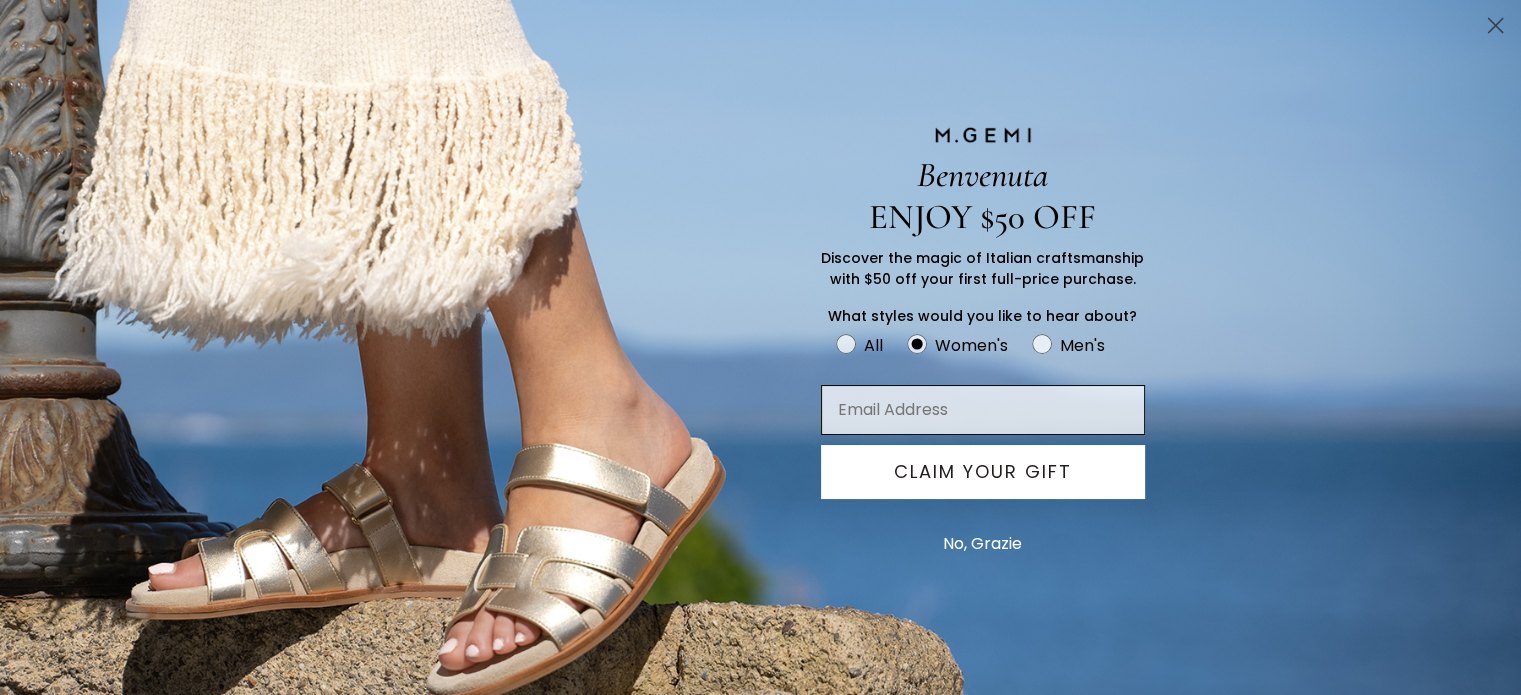 click at bounding box center (983, 410) 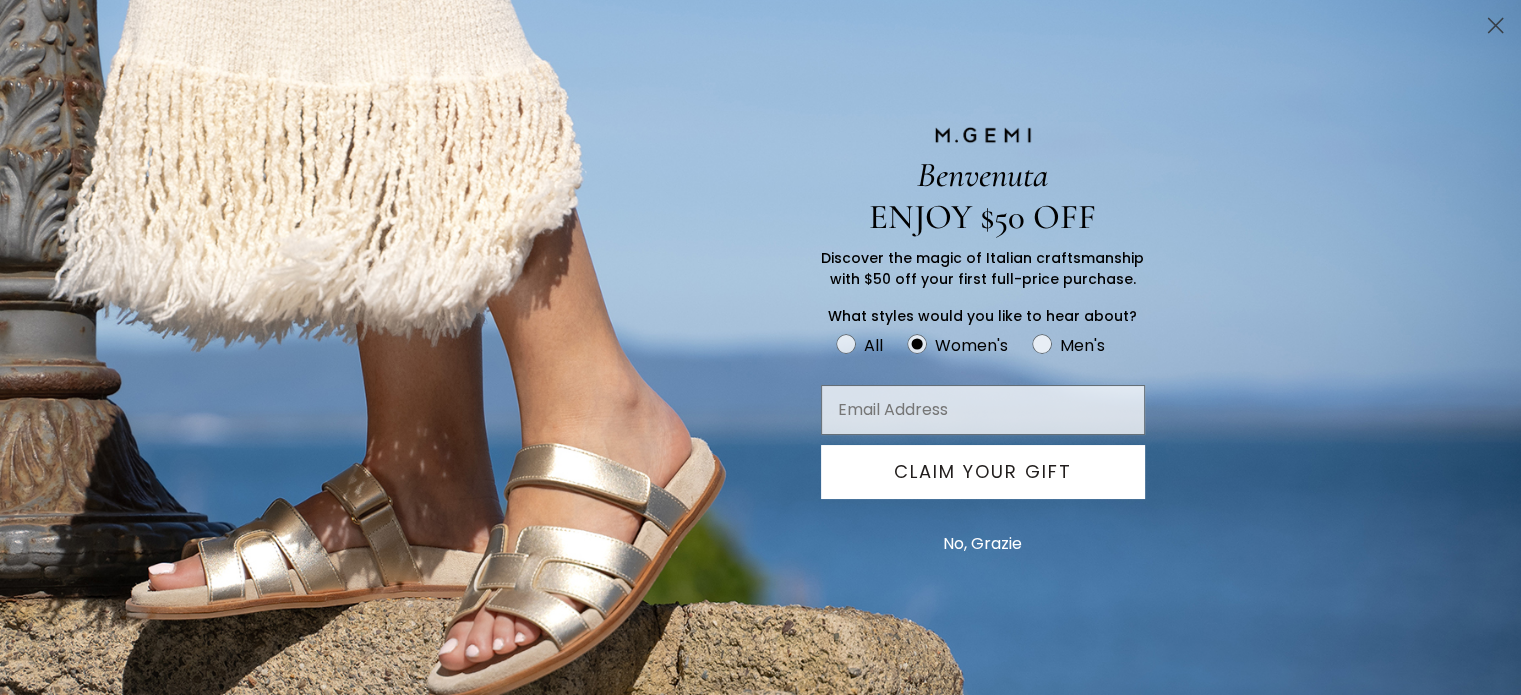 type on "kepostel@gmail.com" 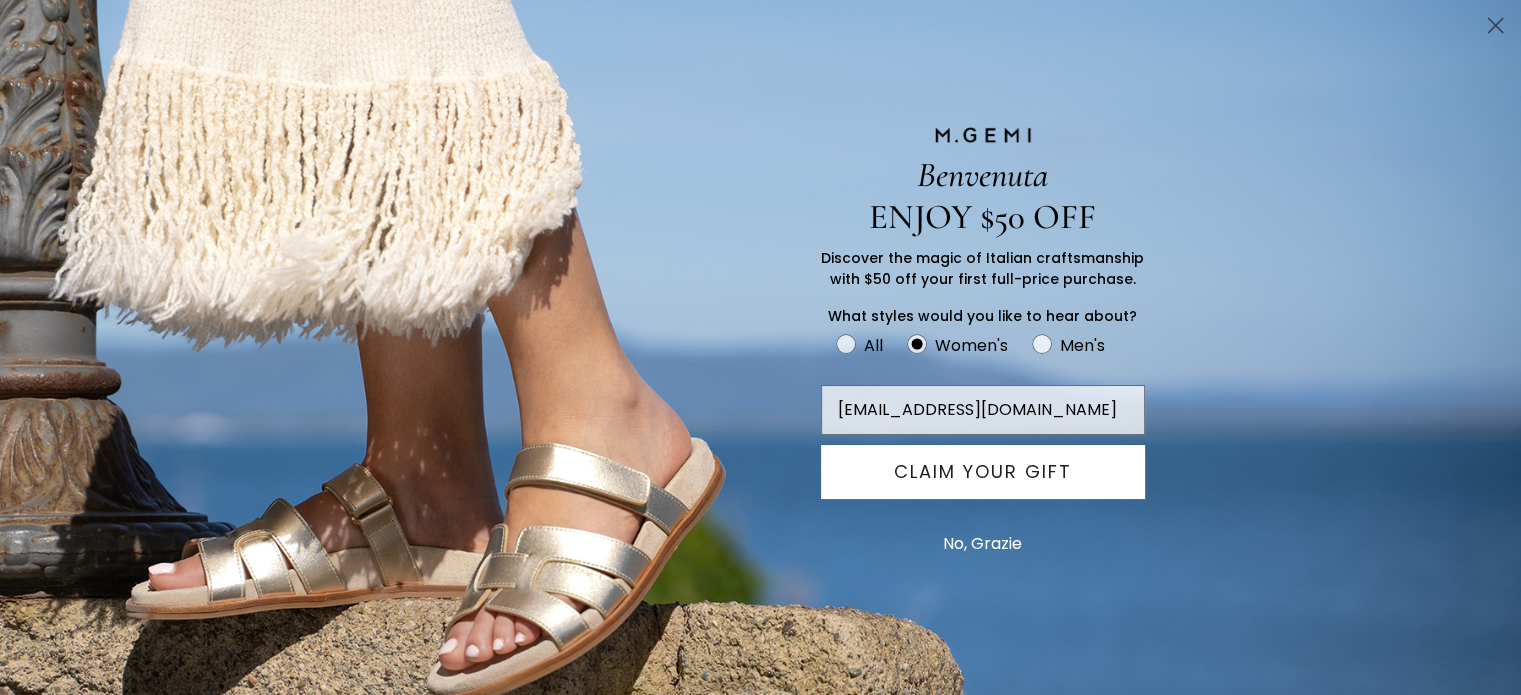 click on "CLAIM YOUR GIFT" at bounding box center [983, 472] 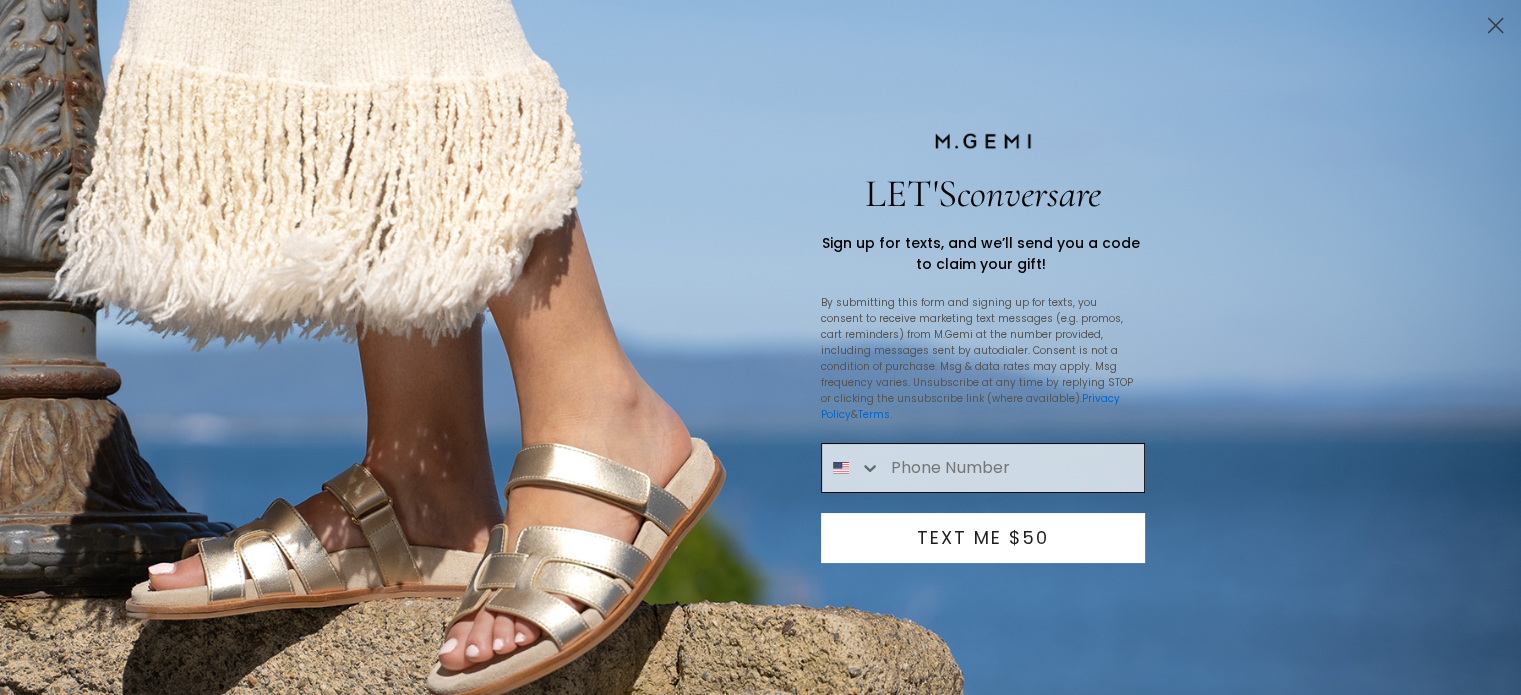 click at bounding box center (1012, 468) 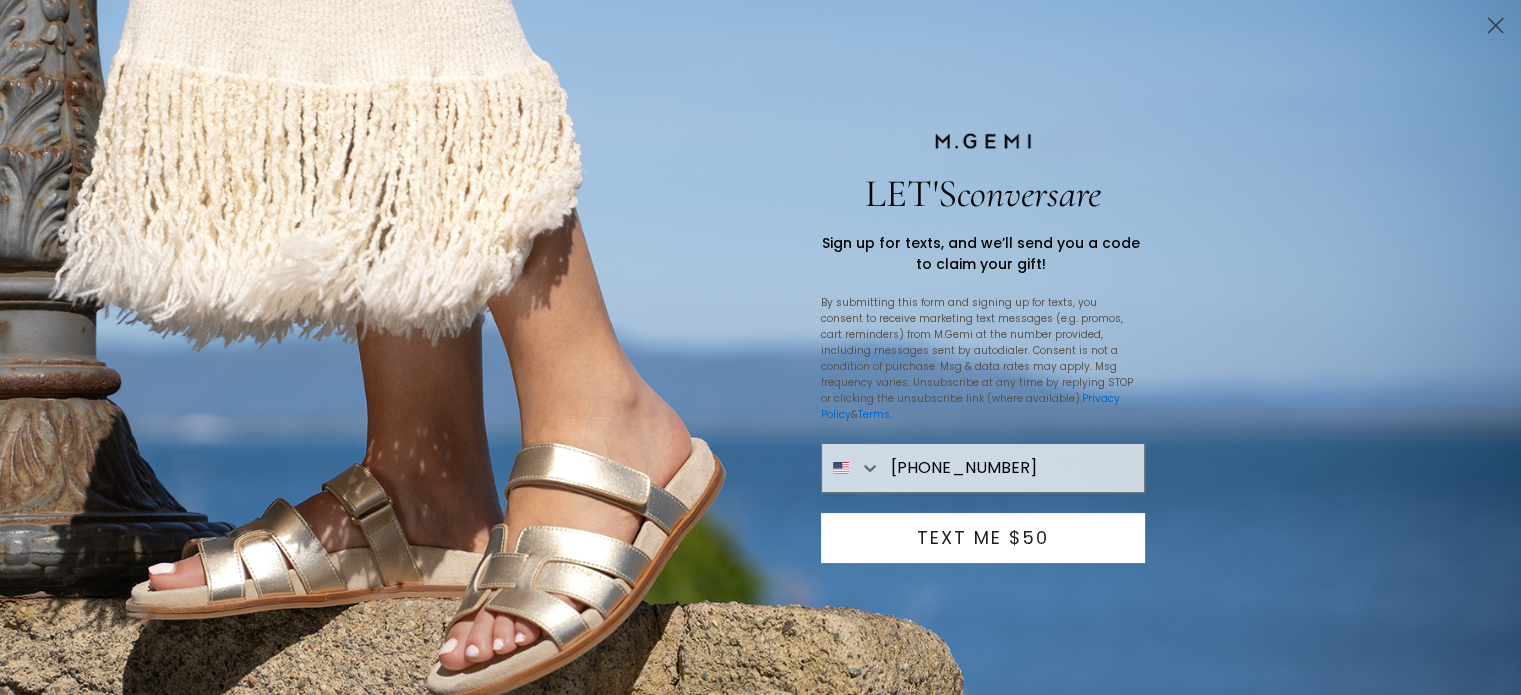 type on "561-453-0462" 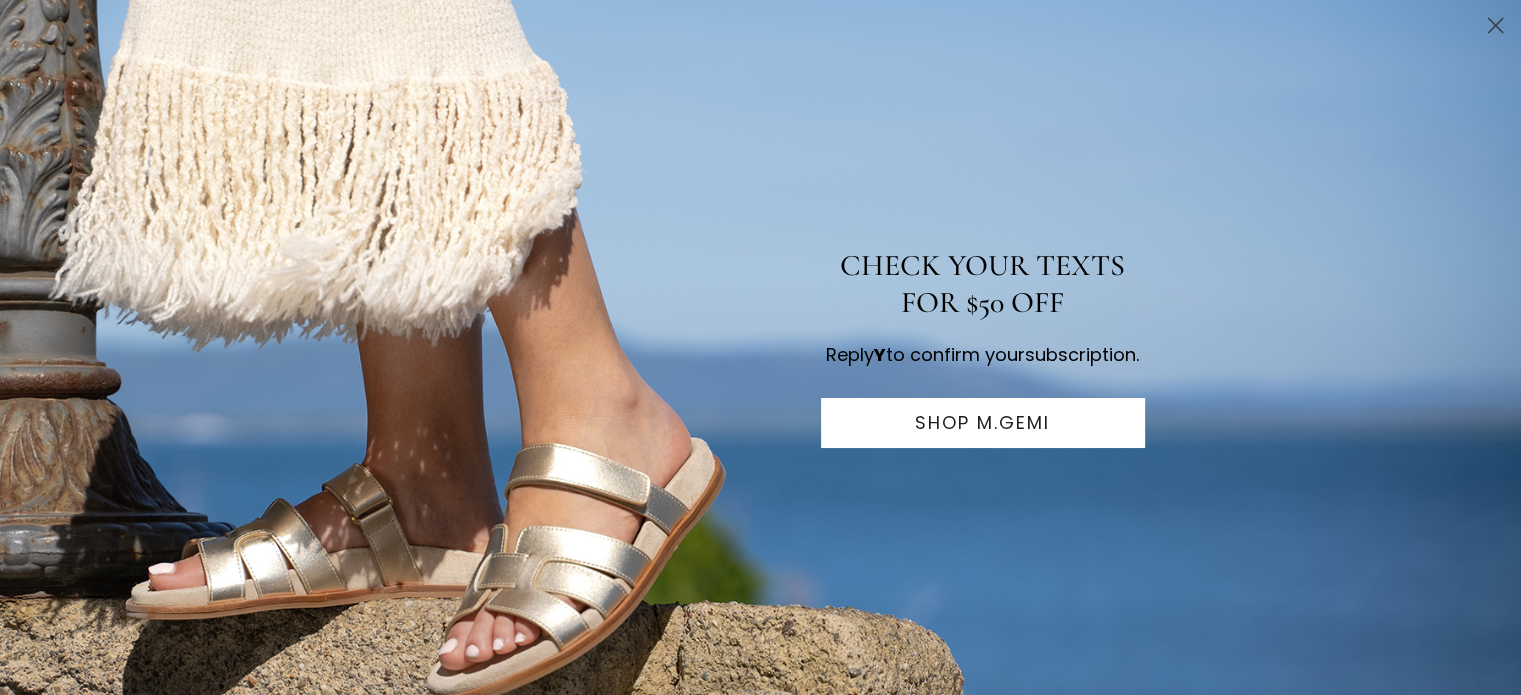 scroll, scrollTop: 0, scrollLeft: 0, axis: both 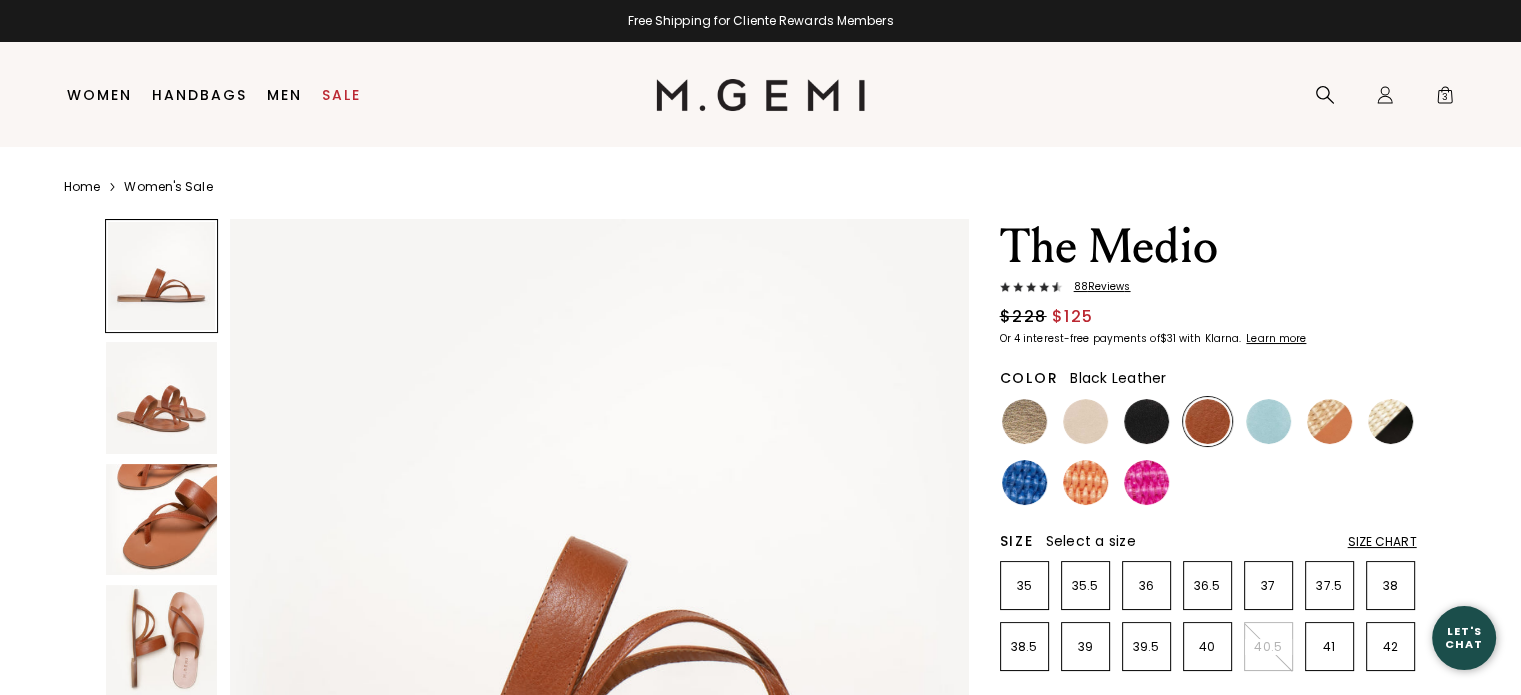 click at bounding box center [1146, 421] 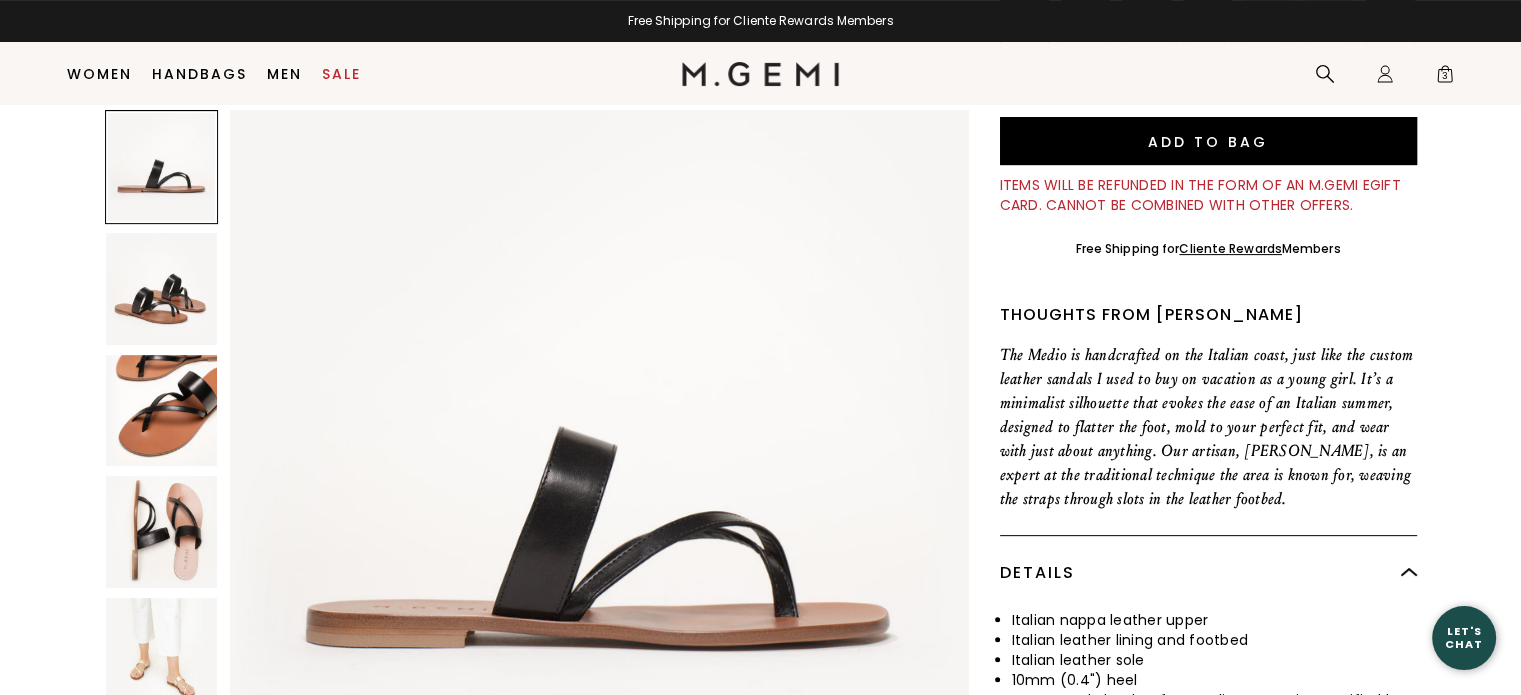 scroll, scrollTop: 566, scrollLeft: 0, axis: vertical 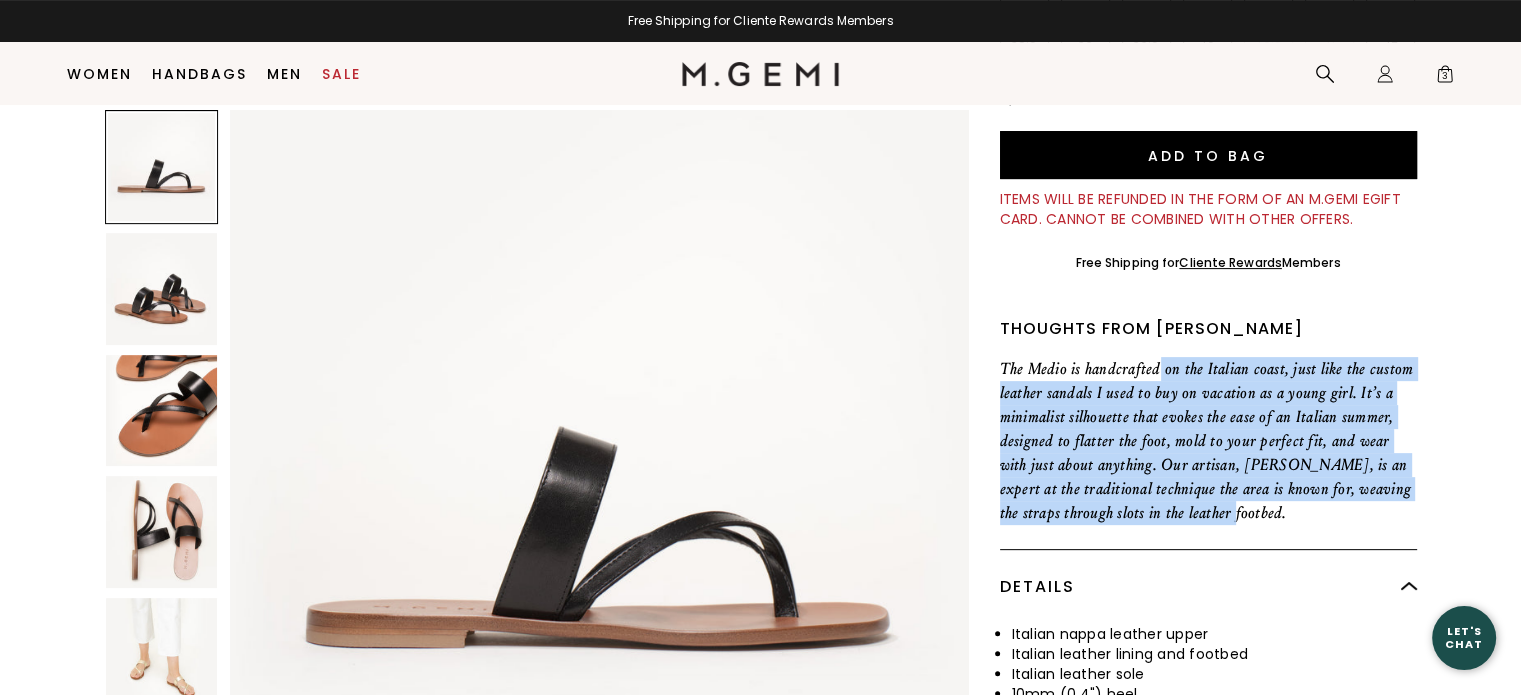 drag, startPoint x: 1160, startPoint y: 365, endPoint x: 1325, endPoint y: 520, distance: 226.38463 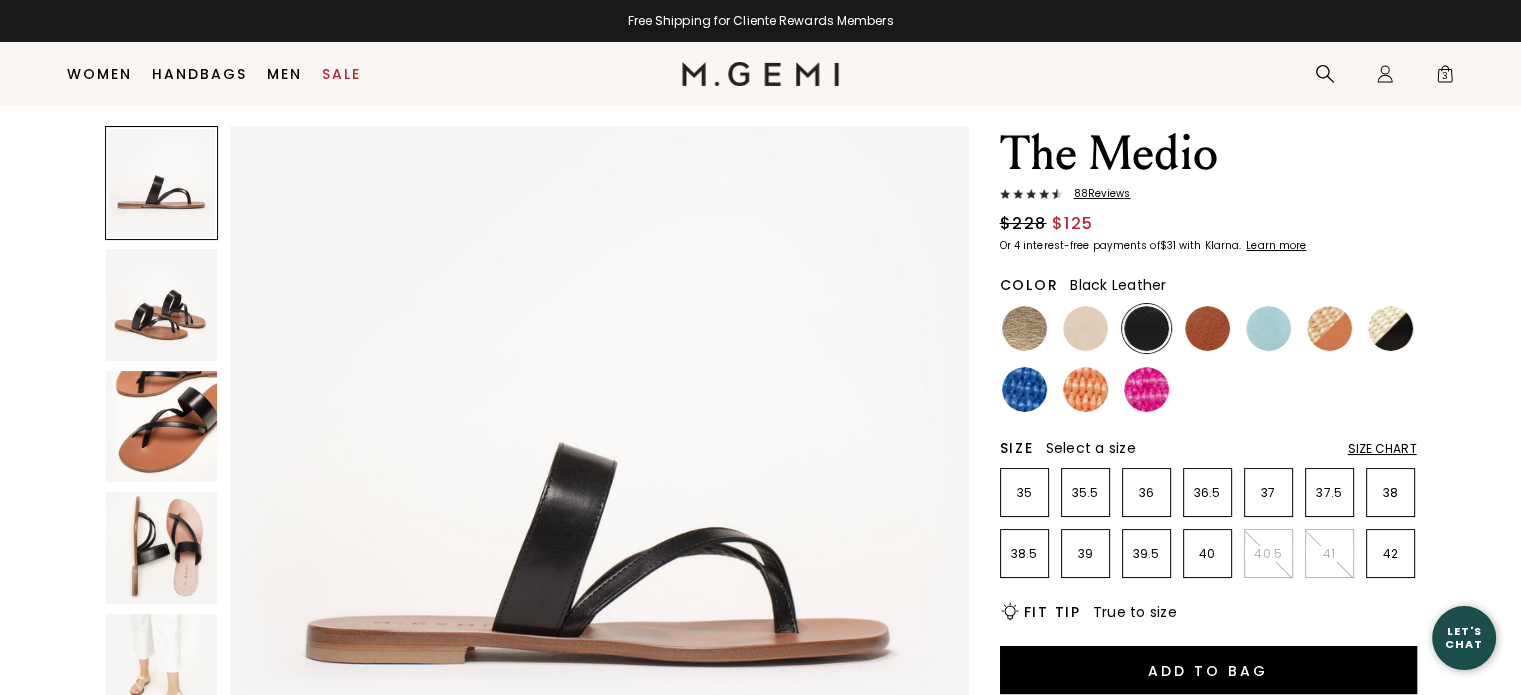 scroll, scrollTop: 0, scrollLeft: 0, axis: both 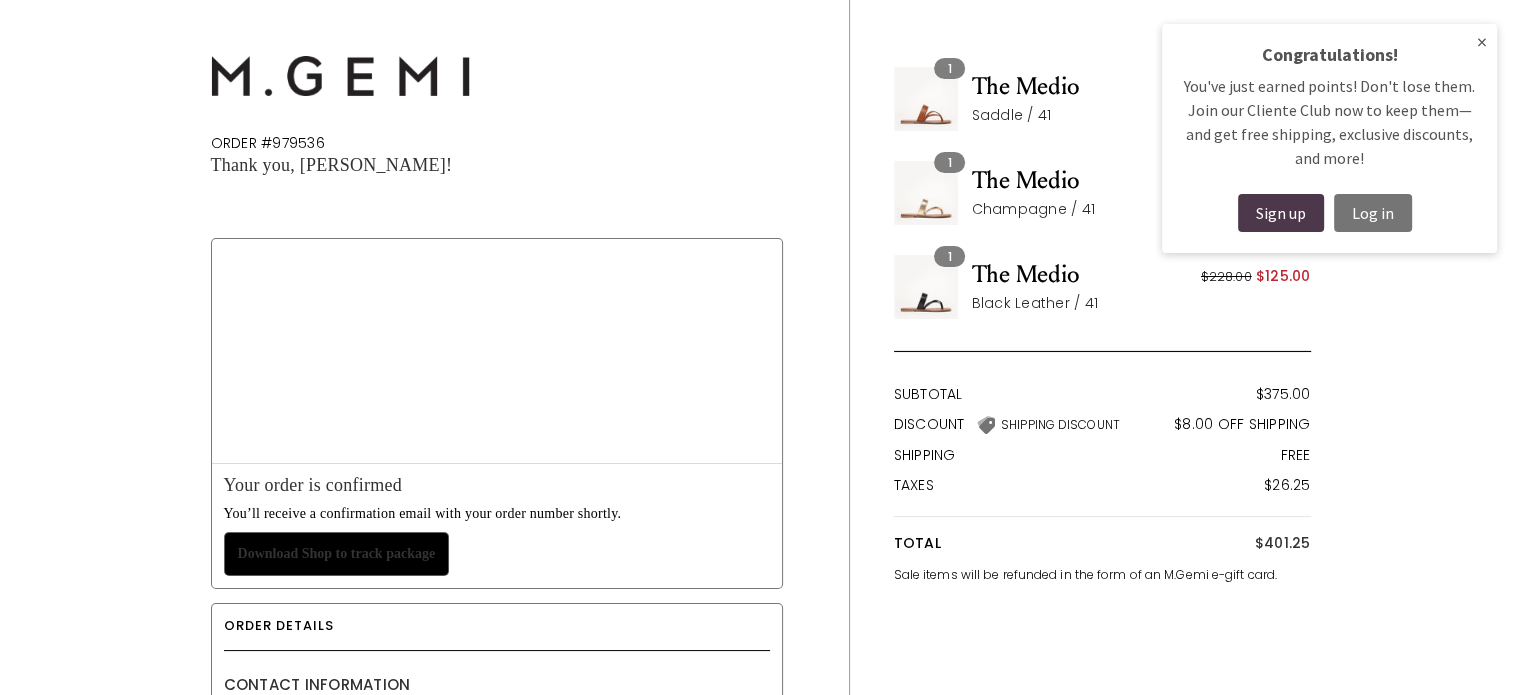 click on "×" at bounding box center [1482, 42] 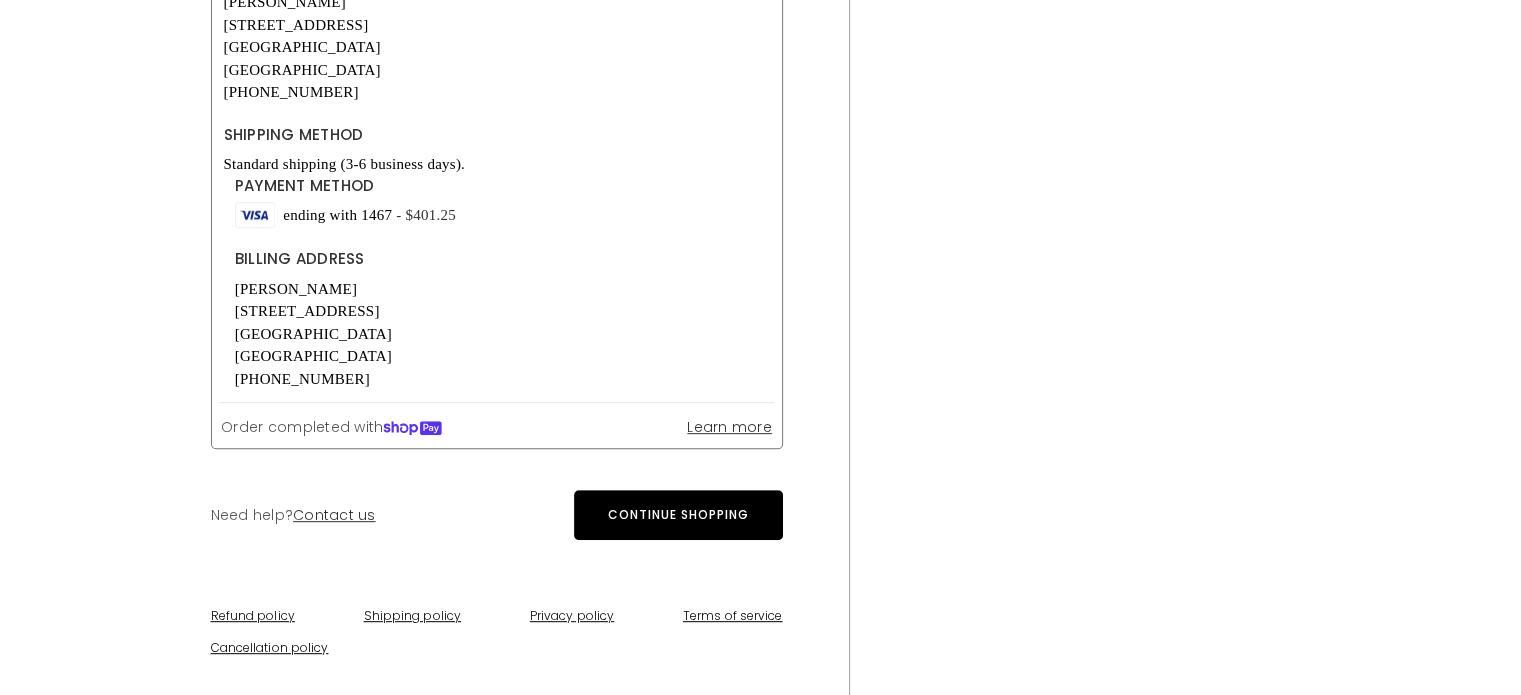 scroll, scrollTop: 0, scrollLeft: 0, axis: both 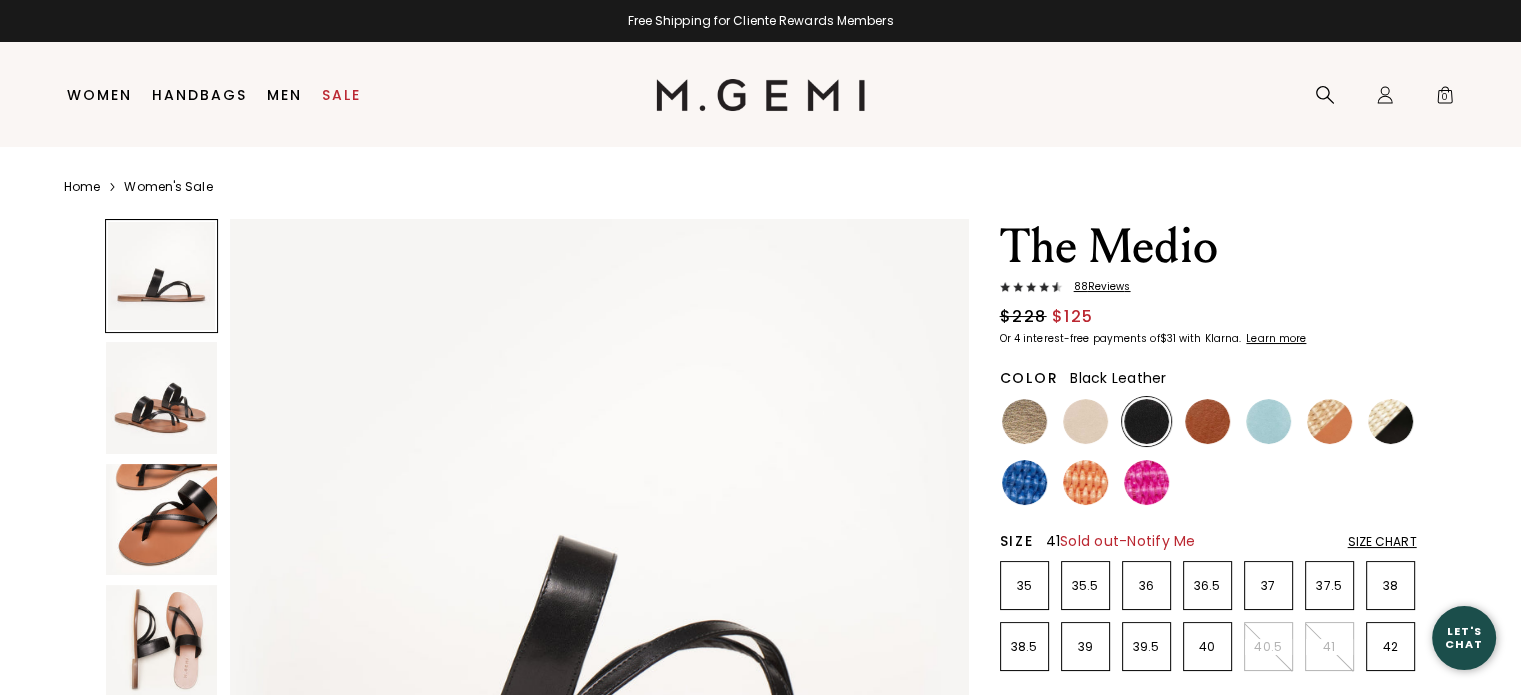 click on "41" at bounding box center (1329, 647) 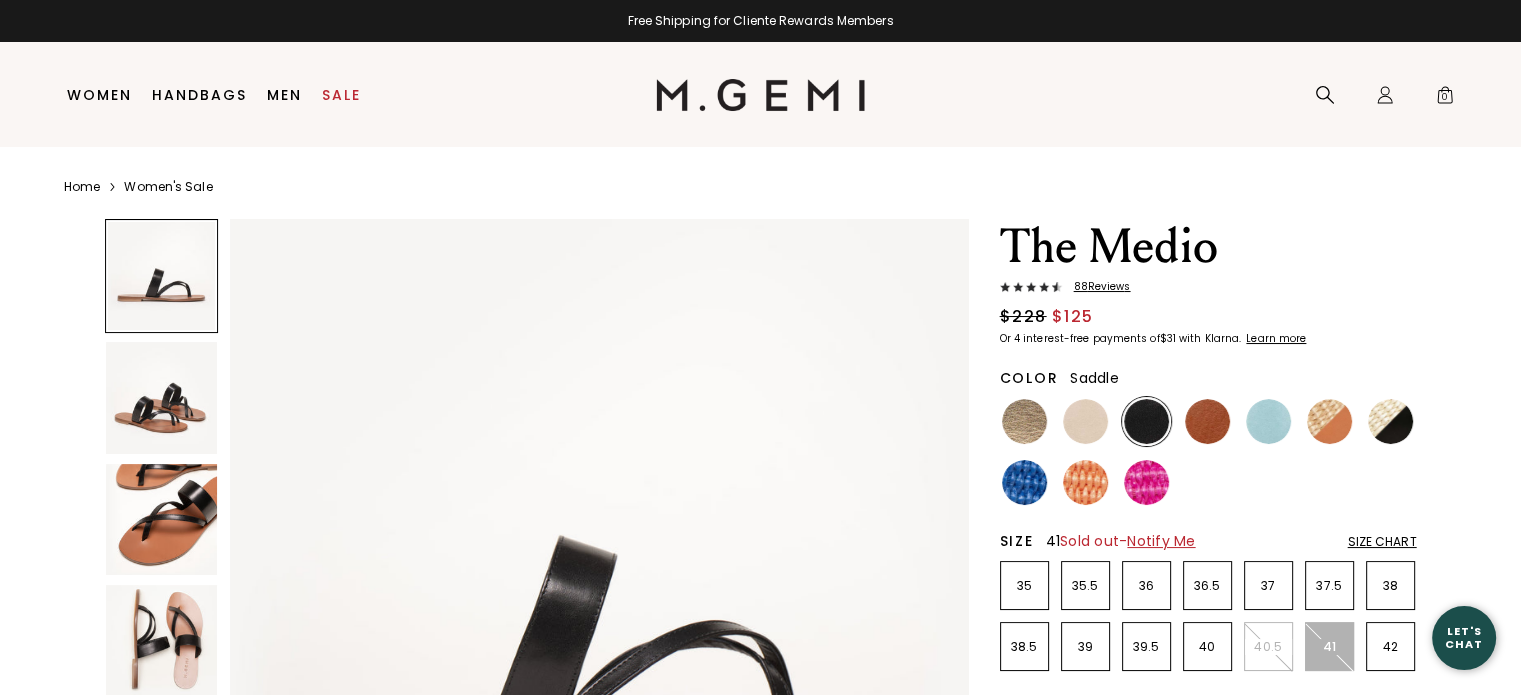 click at bounding box center (1207, 421) 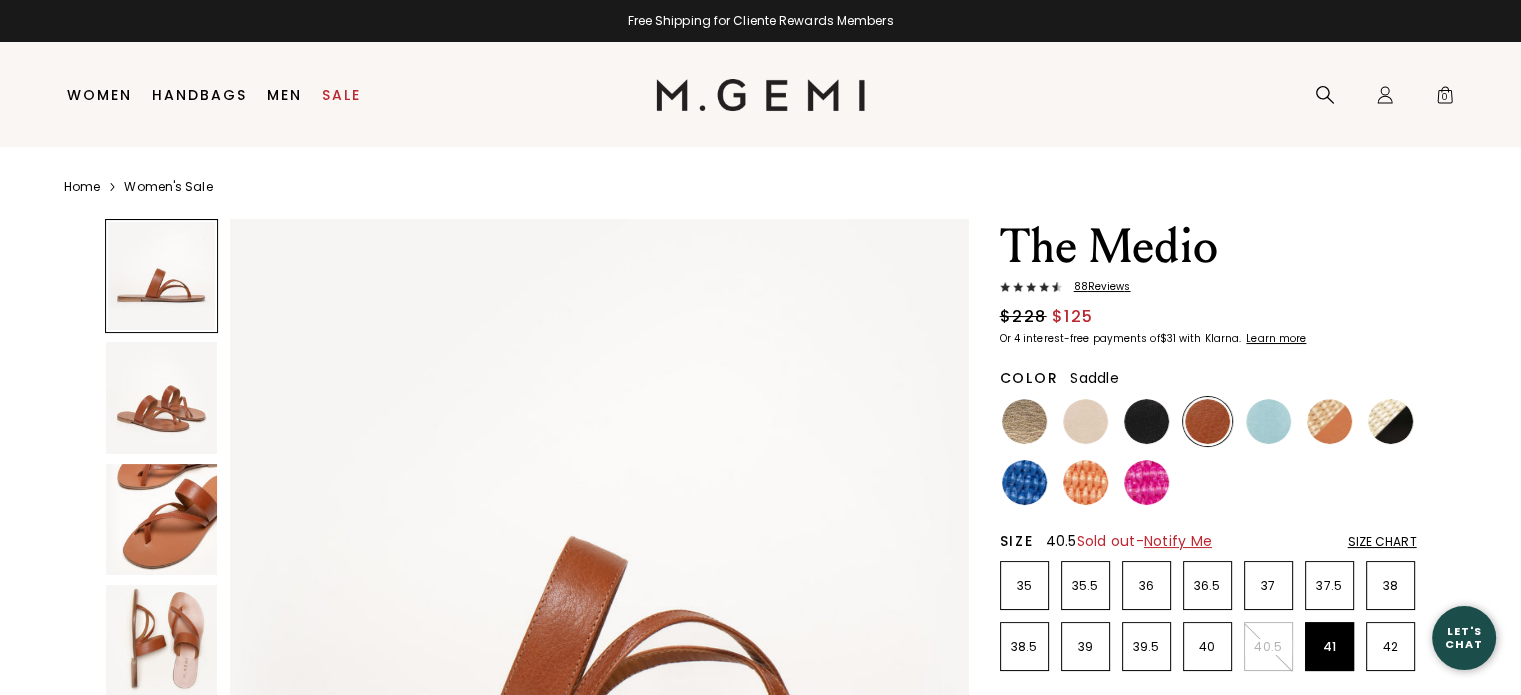 click on "40.5" at bounding box center (1268, 647) 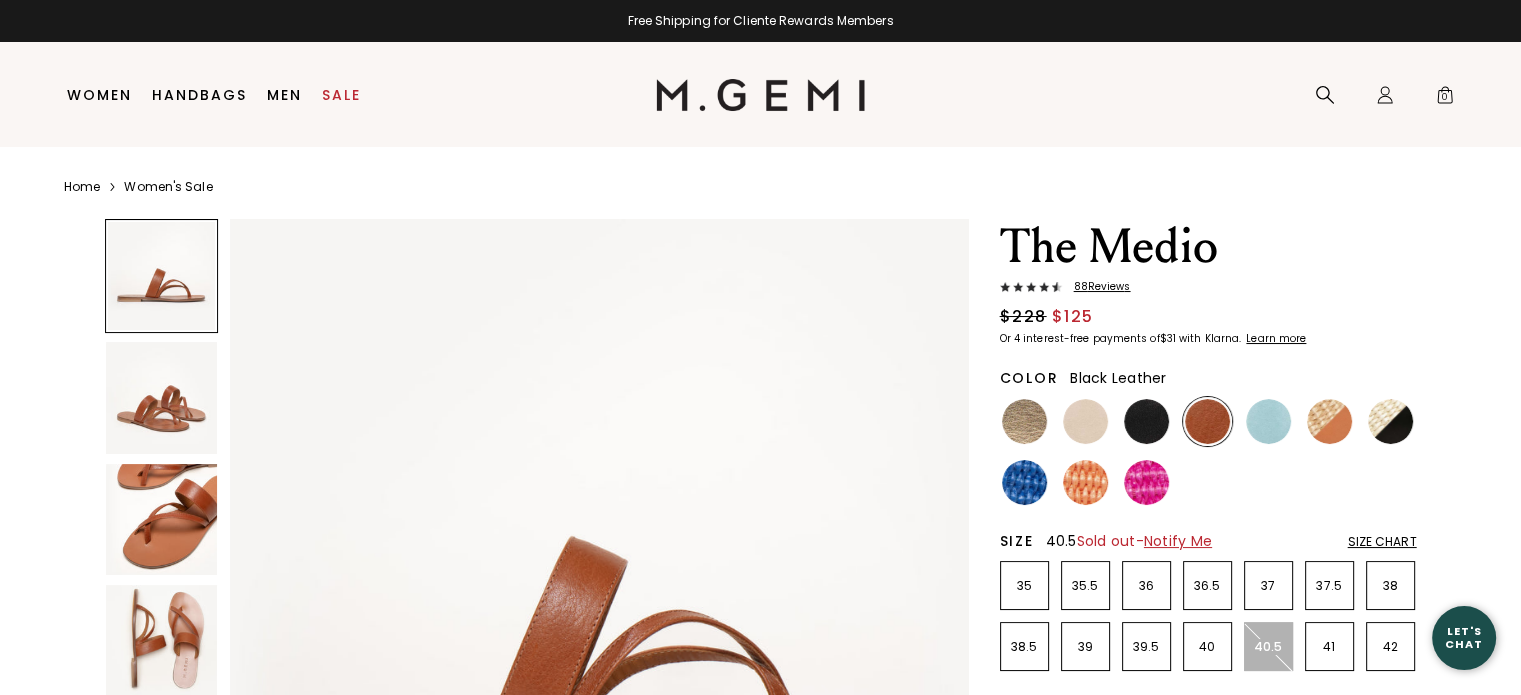 click at bounding box center [1146, 421] 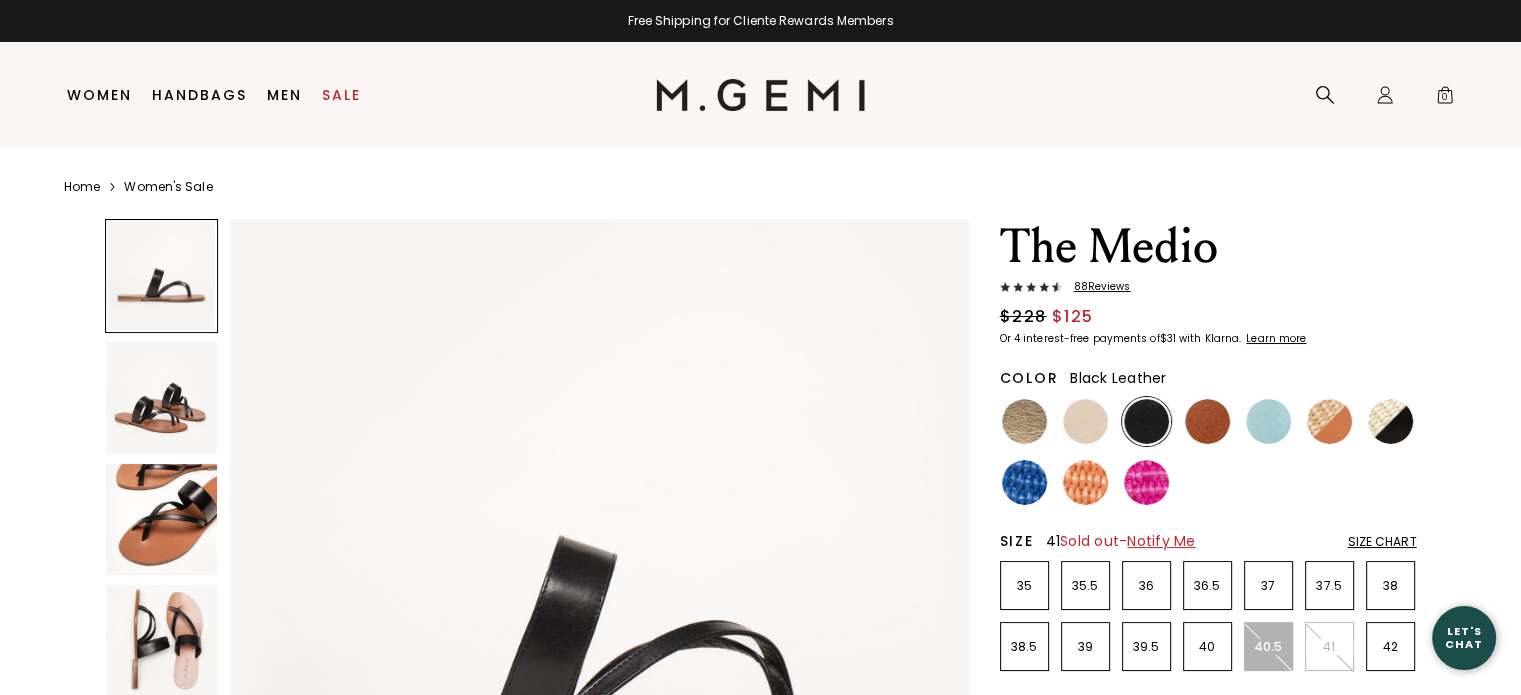 click on "41" at bounding box center (1329, 647) 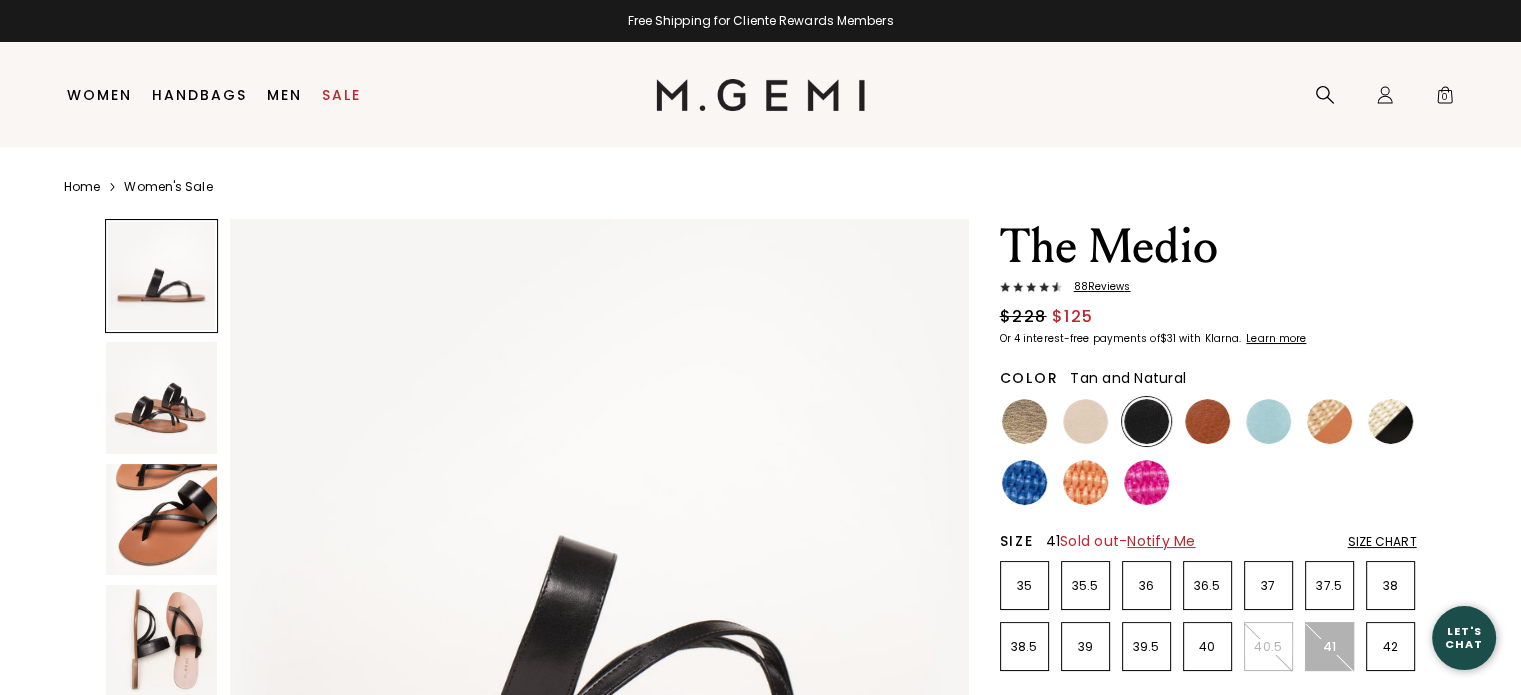 click at bounding box center [1329, 421] 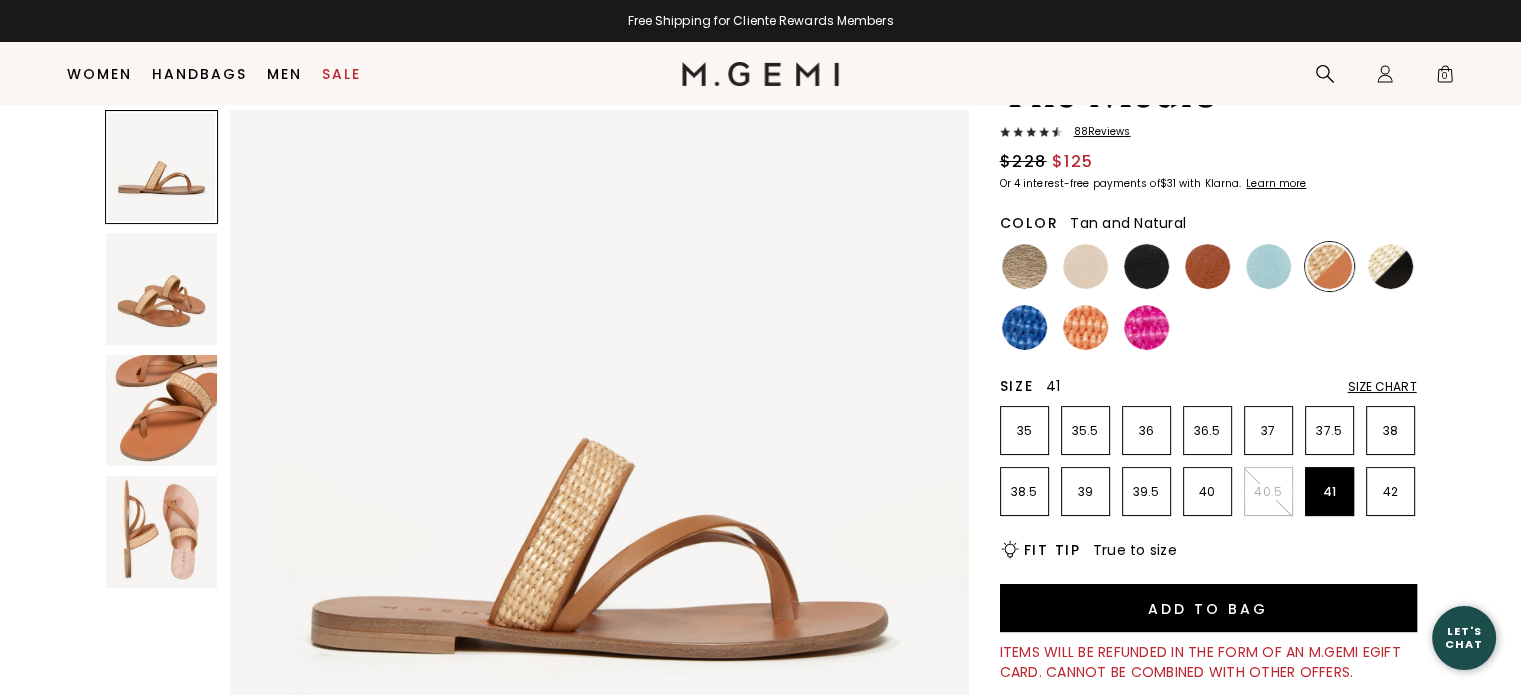 scroll, scrollTop: 112, scrollLeft: 0, axis: vertical 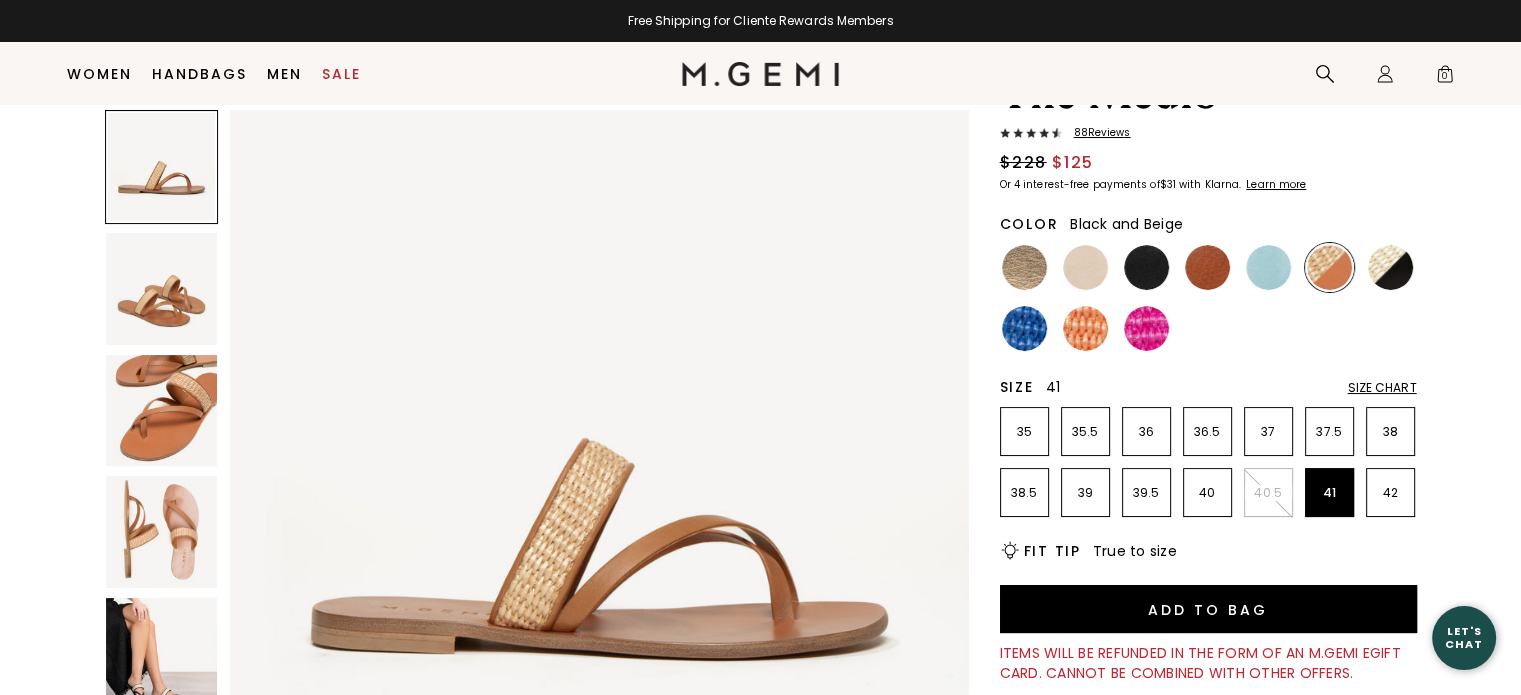 click at bounding box center (1390, 267) 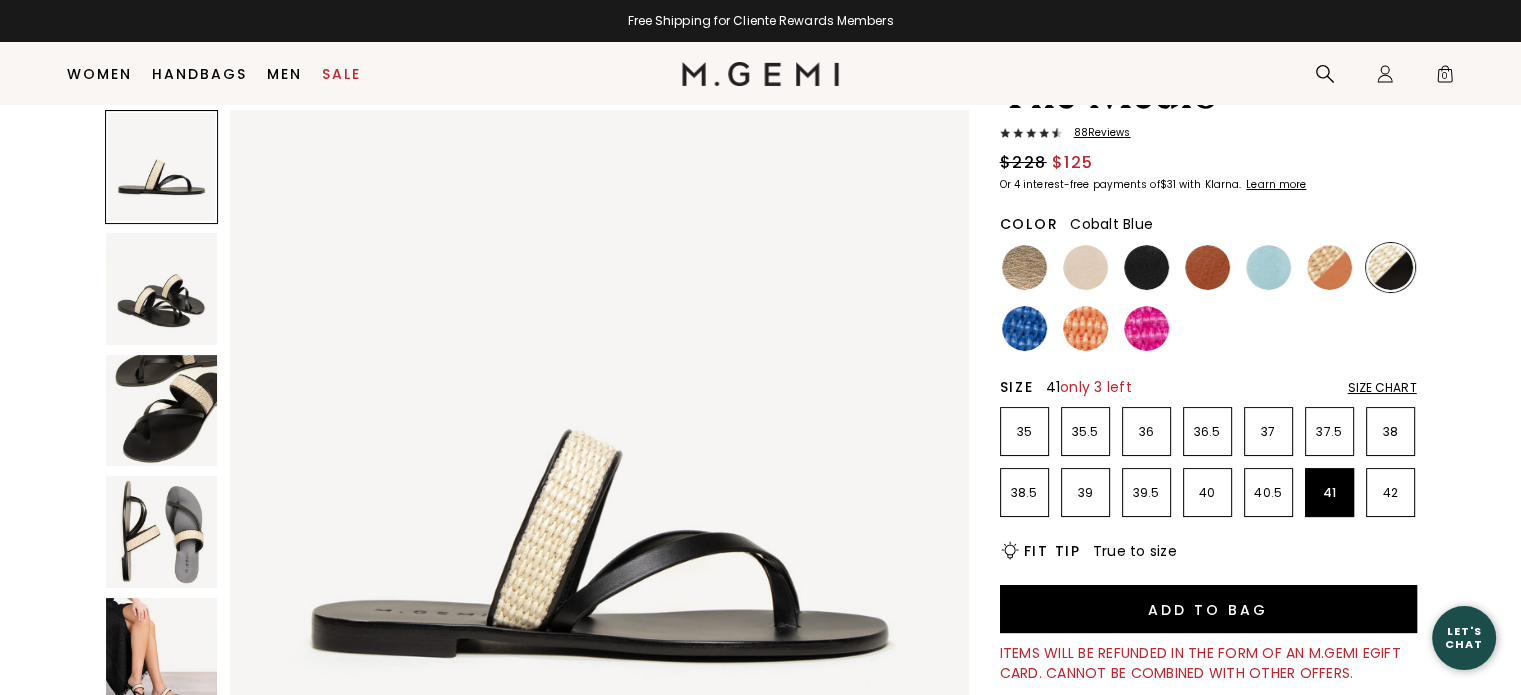 click at bounding box center (1024, 328) 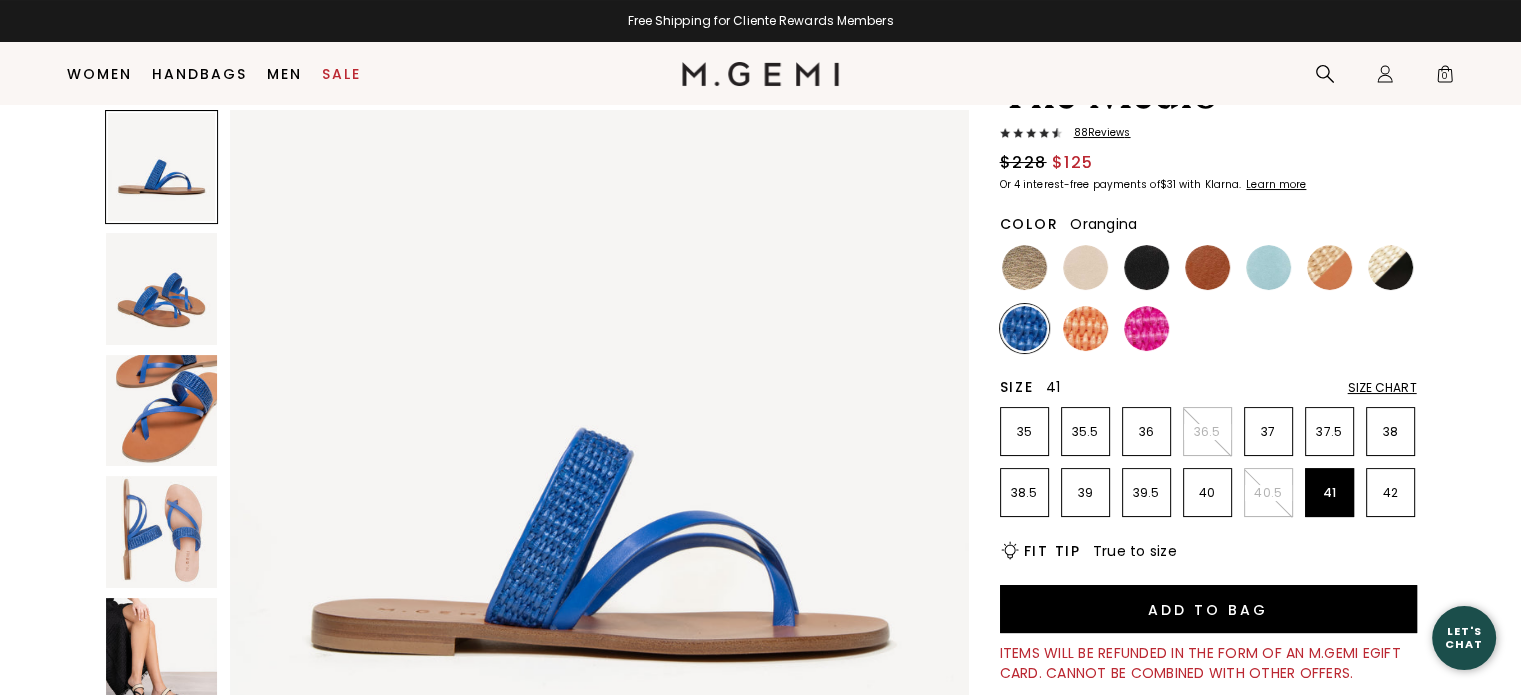click at bounding box center (1085, 328) 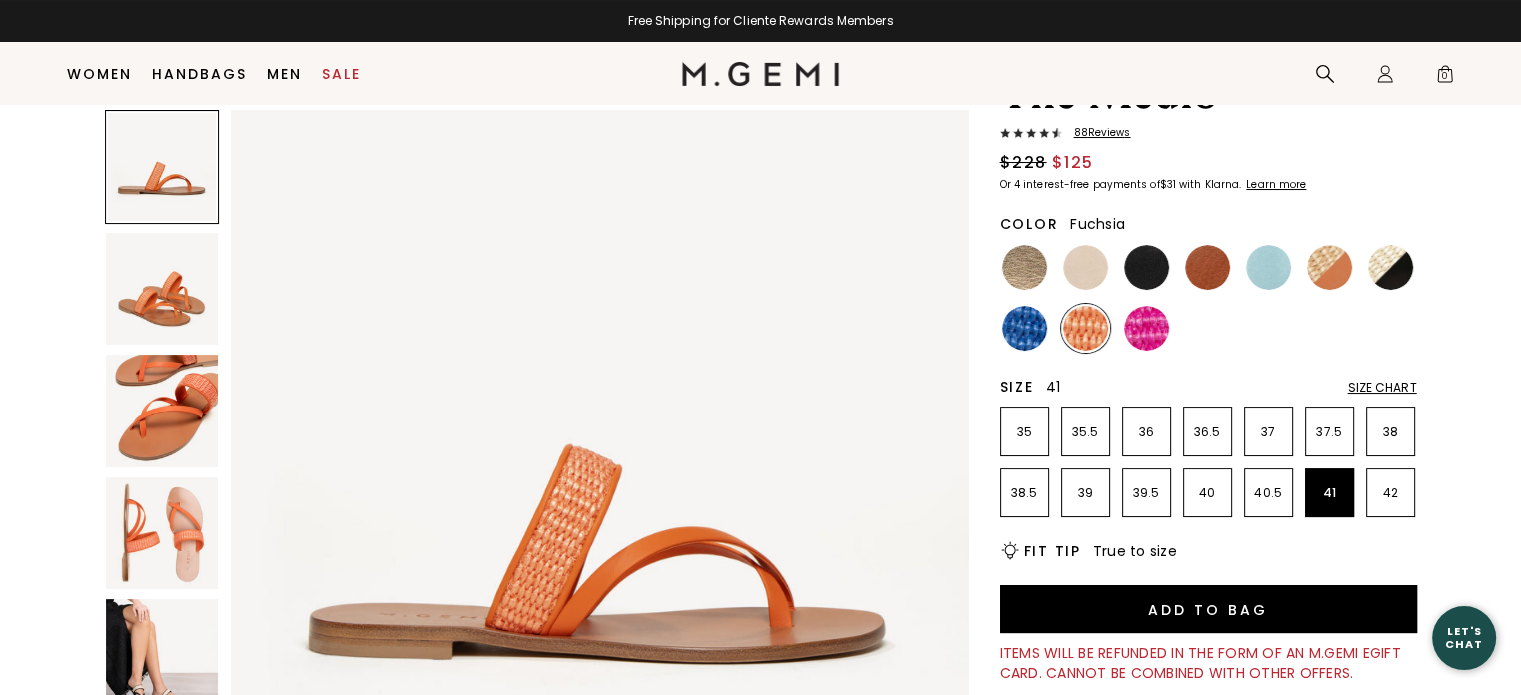 click at bounding box center [1146, 328] 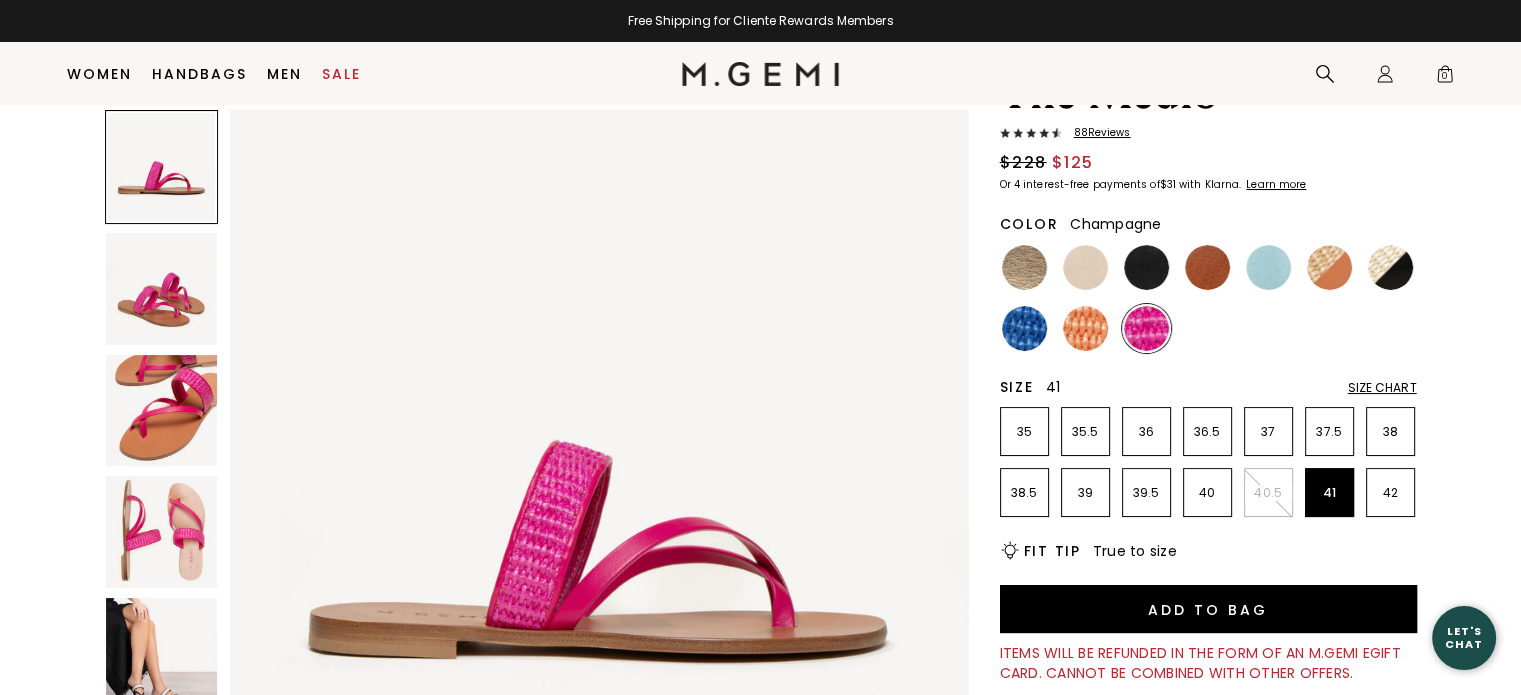 click at bounding box center (1024, 267) 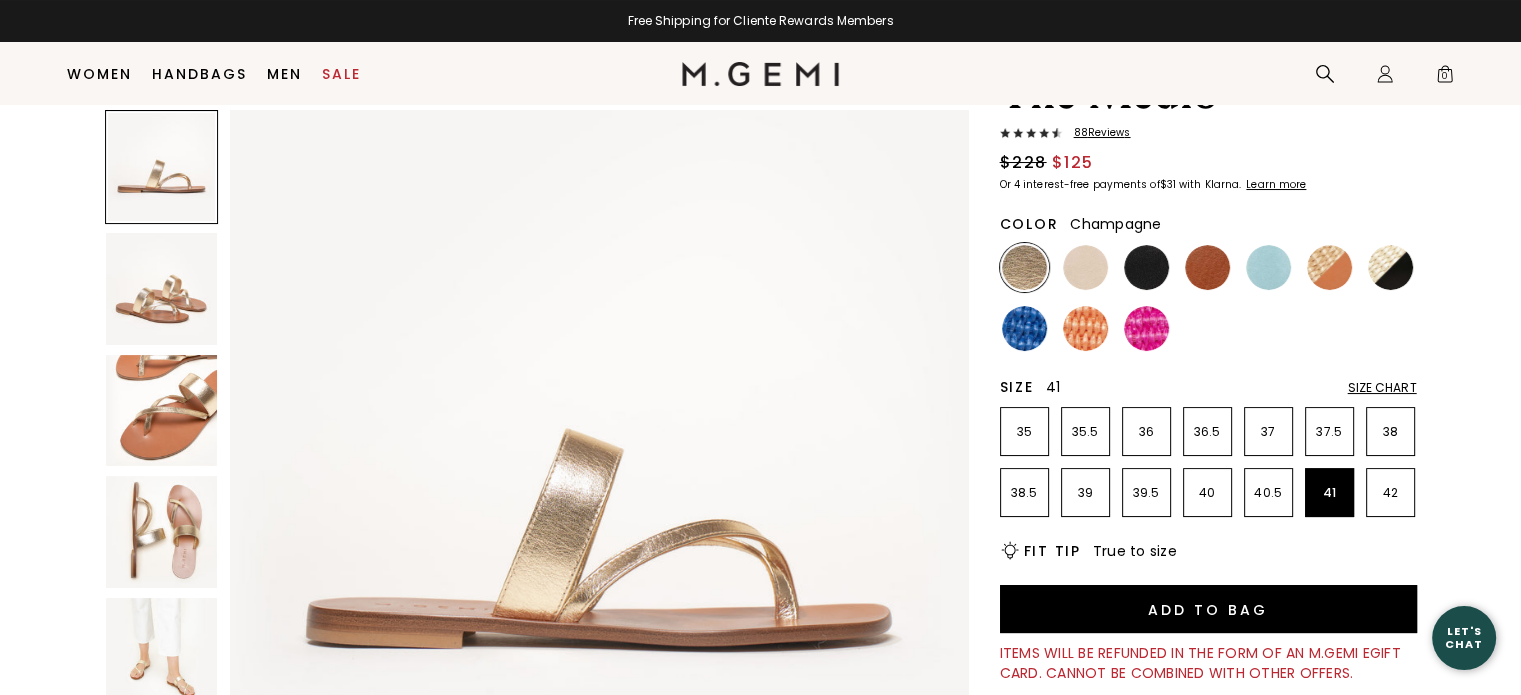click at bounding box center (162, 532) 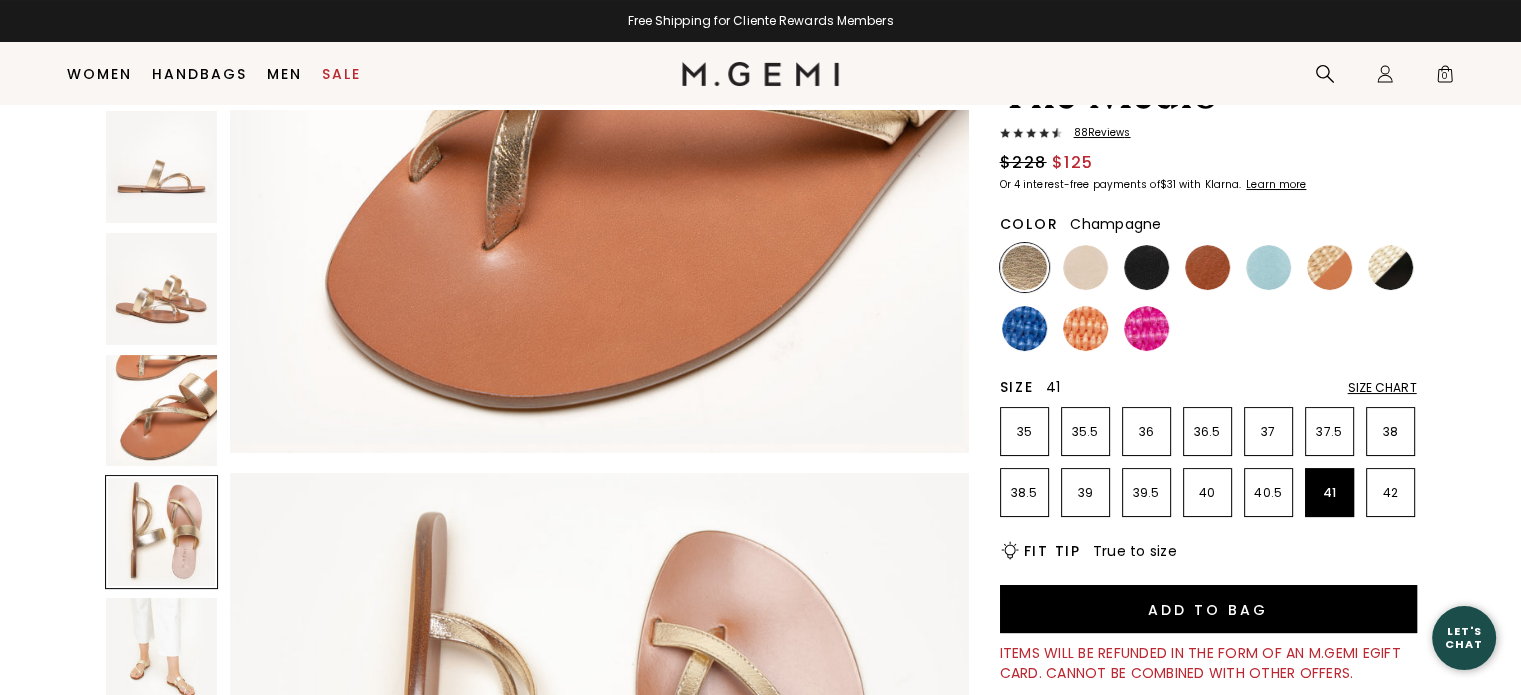 click at bounding box center [162, 411] 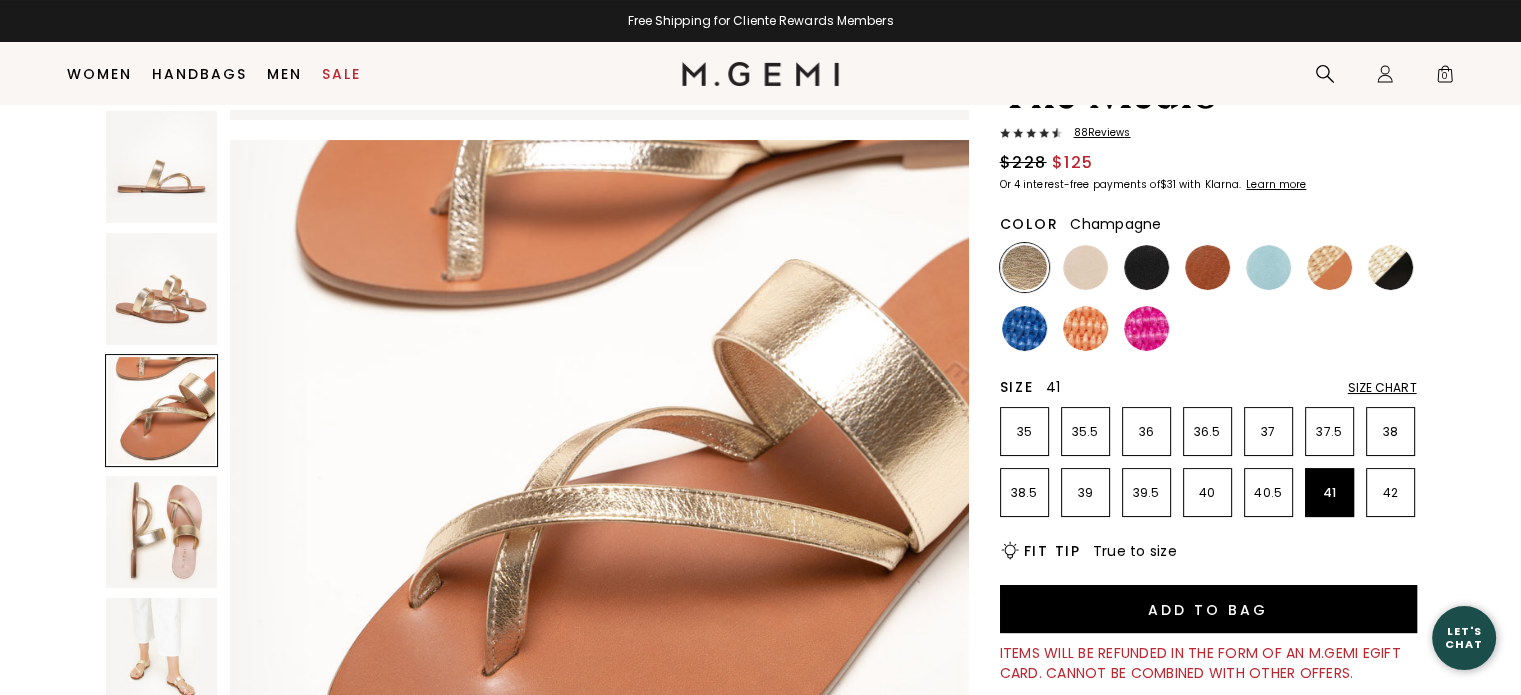 click at bounding box center (162, 289) 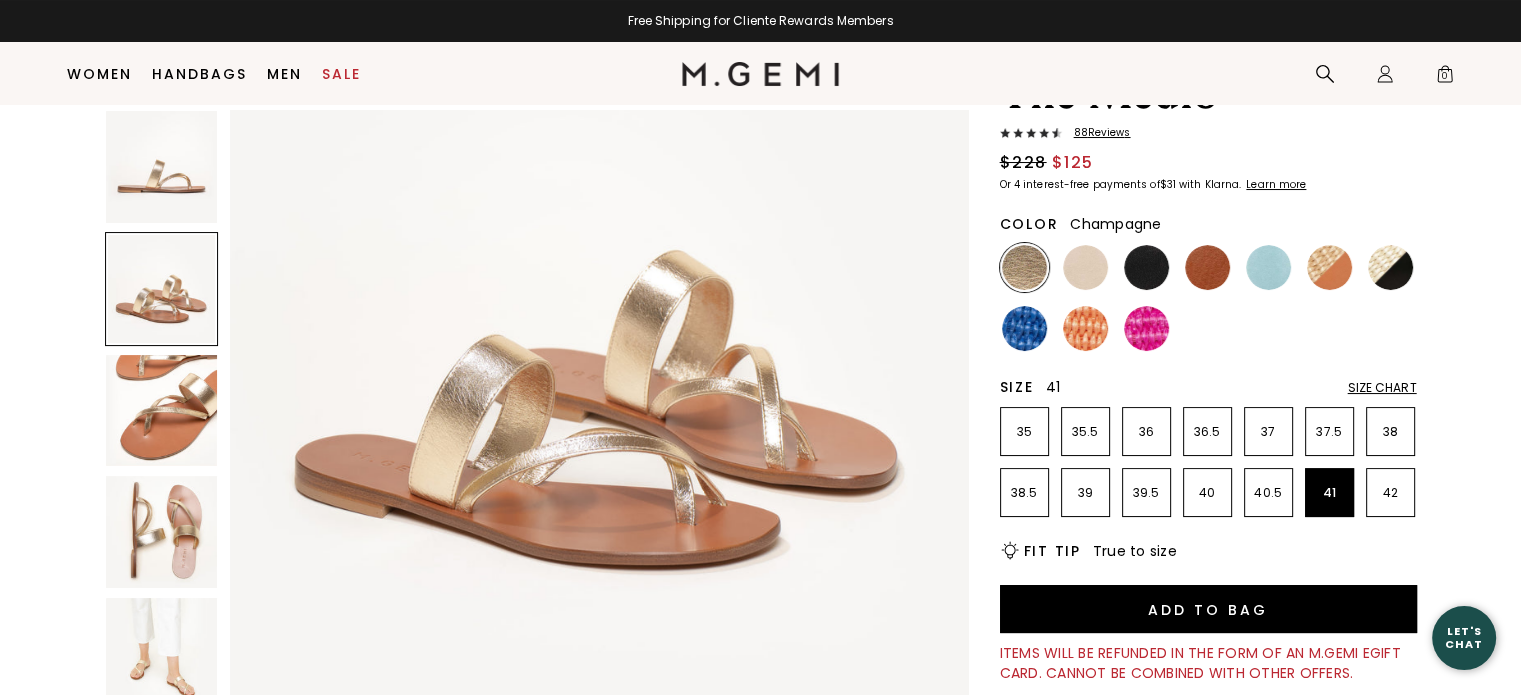 scroll, scrollTop: 743, scrollLeft: 0, axis: vertical 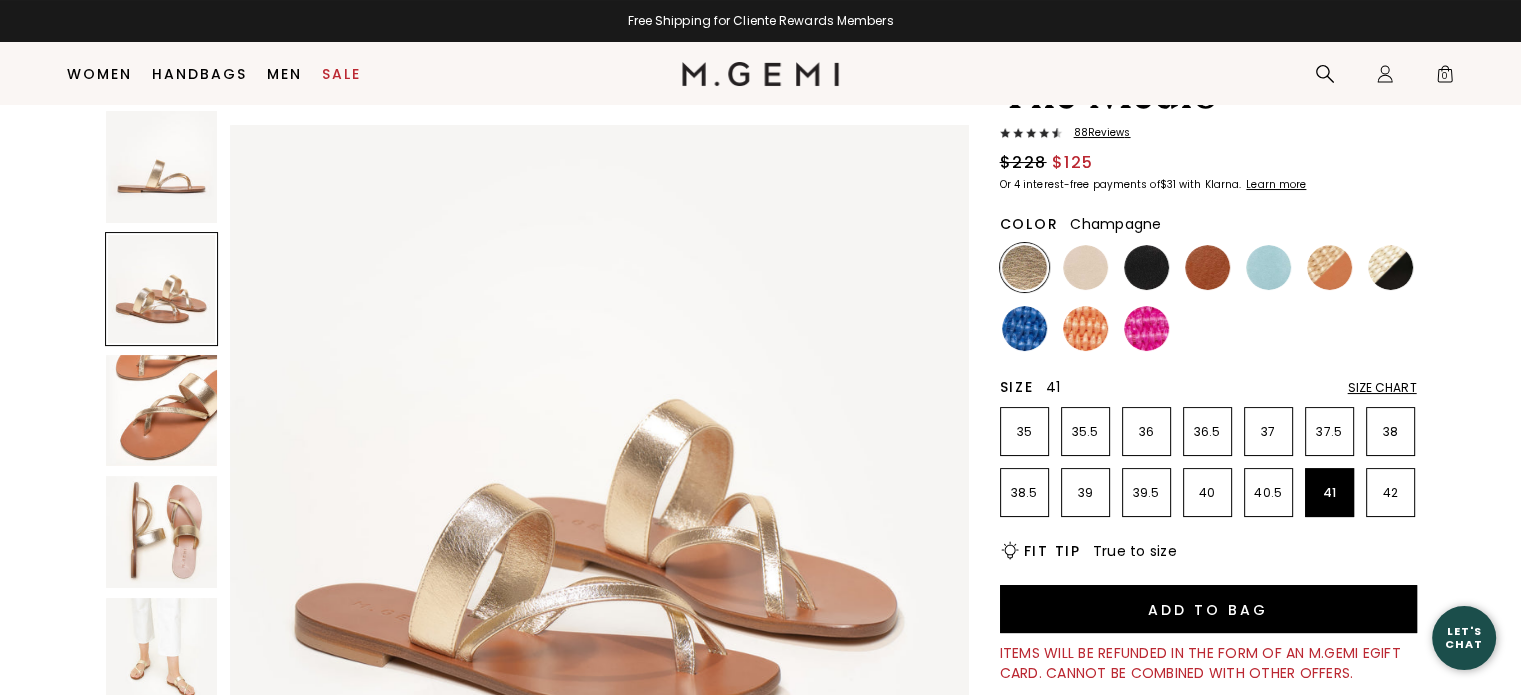 click at bounding box center (162, 654) 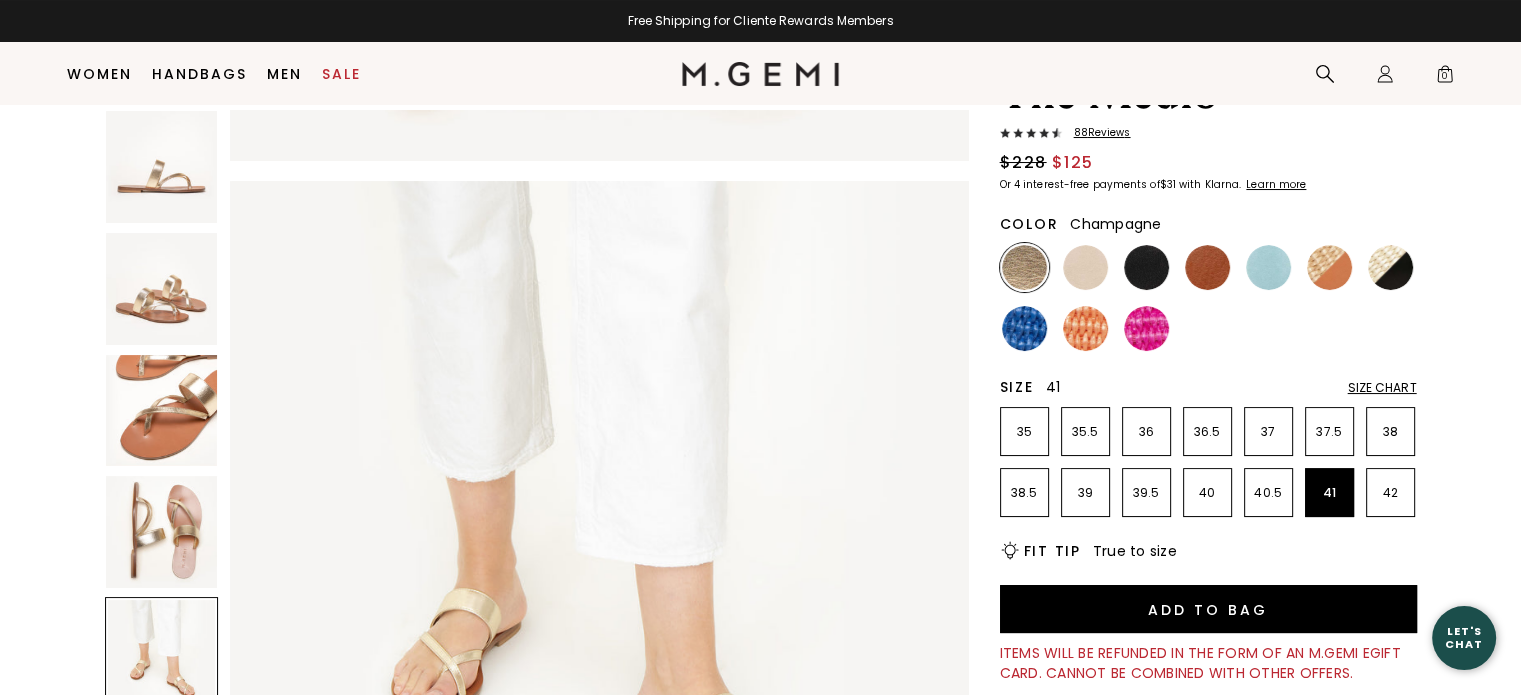 scroll, scrollTop: 2972, scrollLeft: 0, axis: vertical 